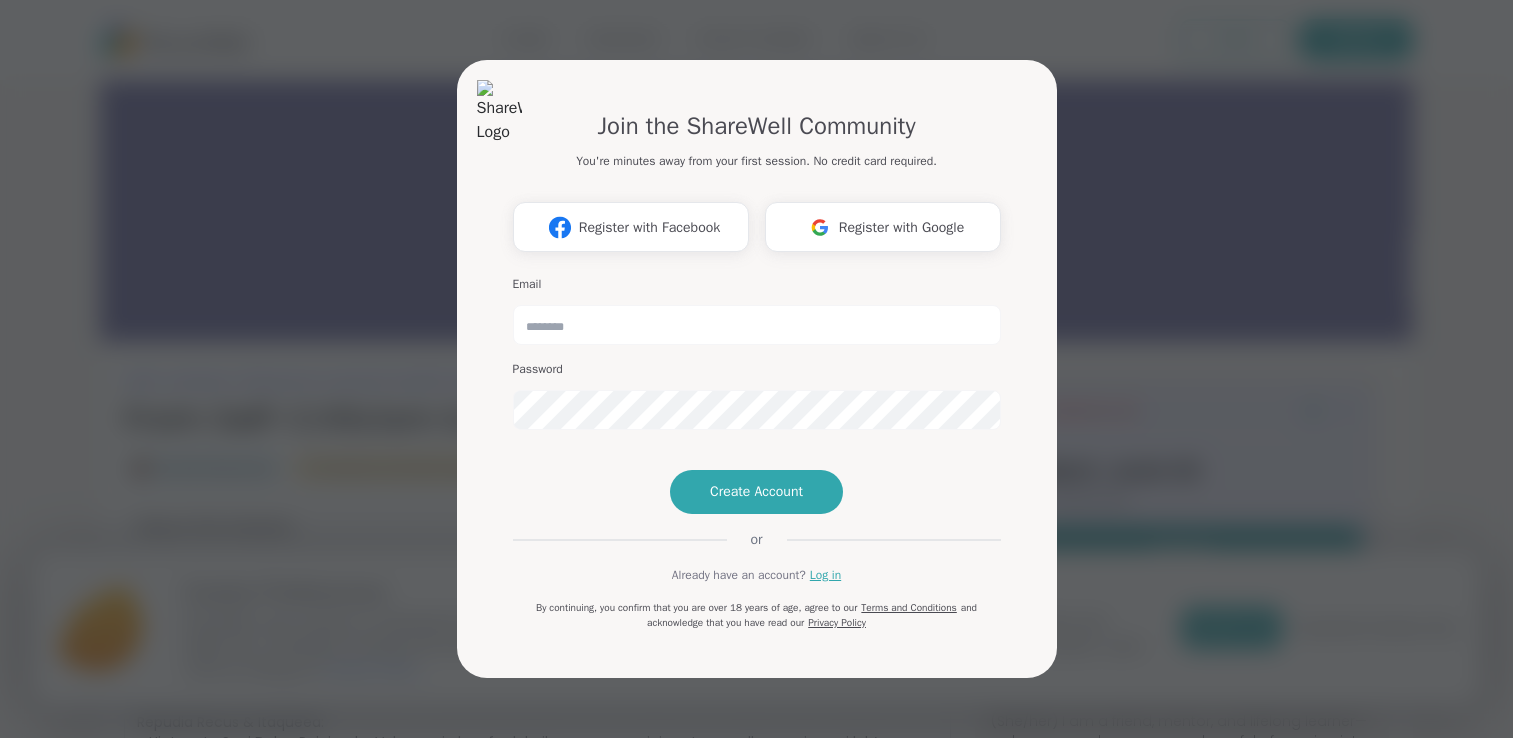 scroll, scrollTop: 0, scrollLeft: 0, axis: both 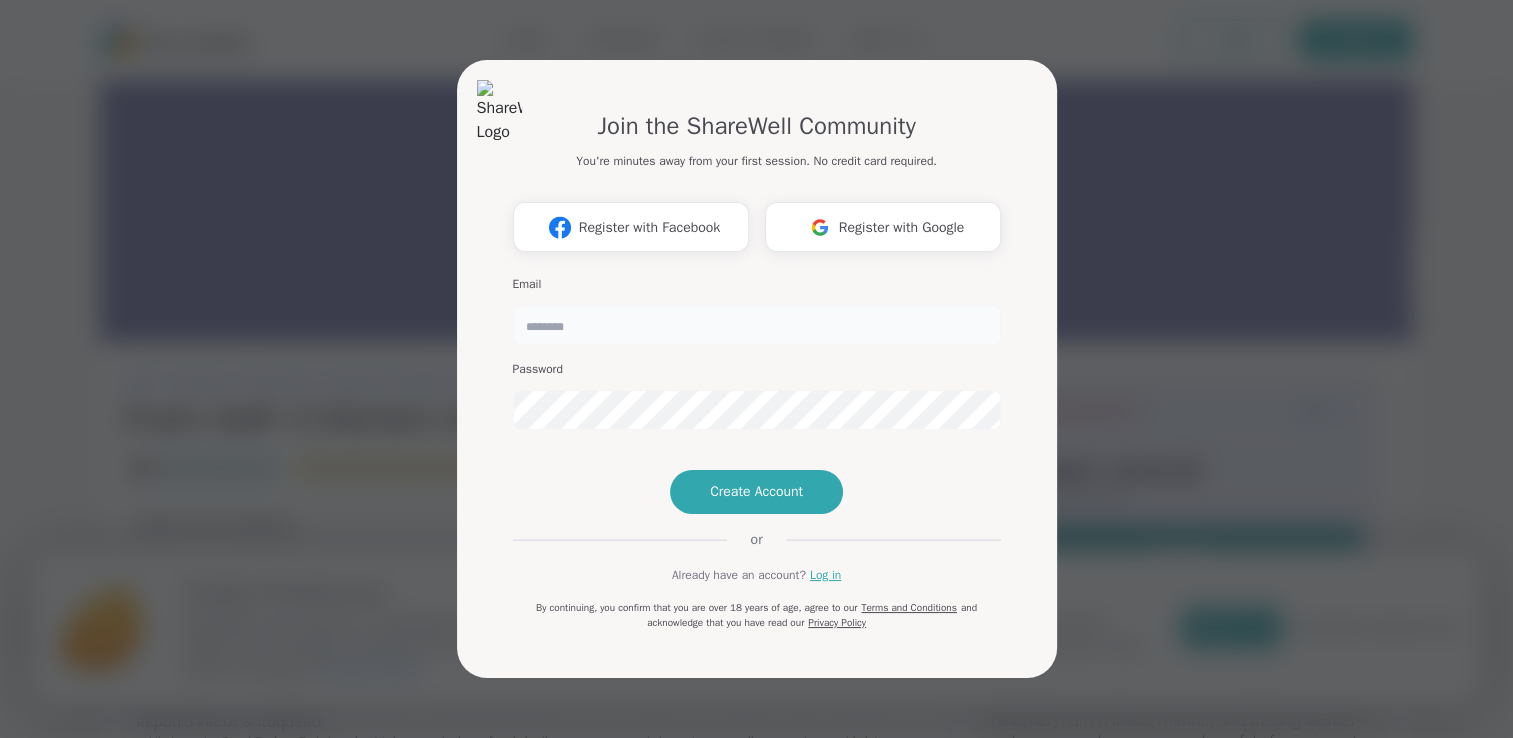 drag, startPoint x: 0, startPoint y: 0, endPoint x: 701, endPoint y: 326, distance: 773.0957 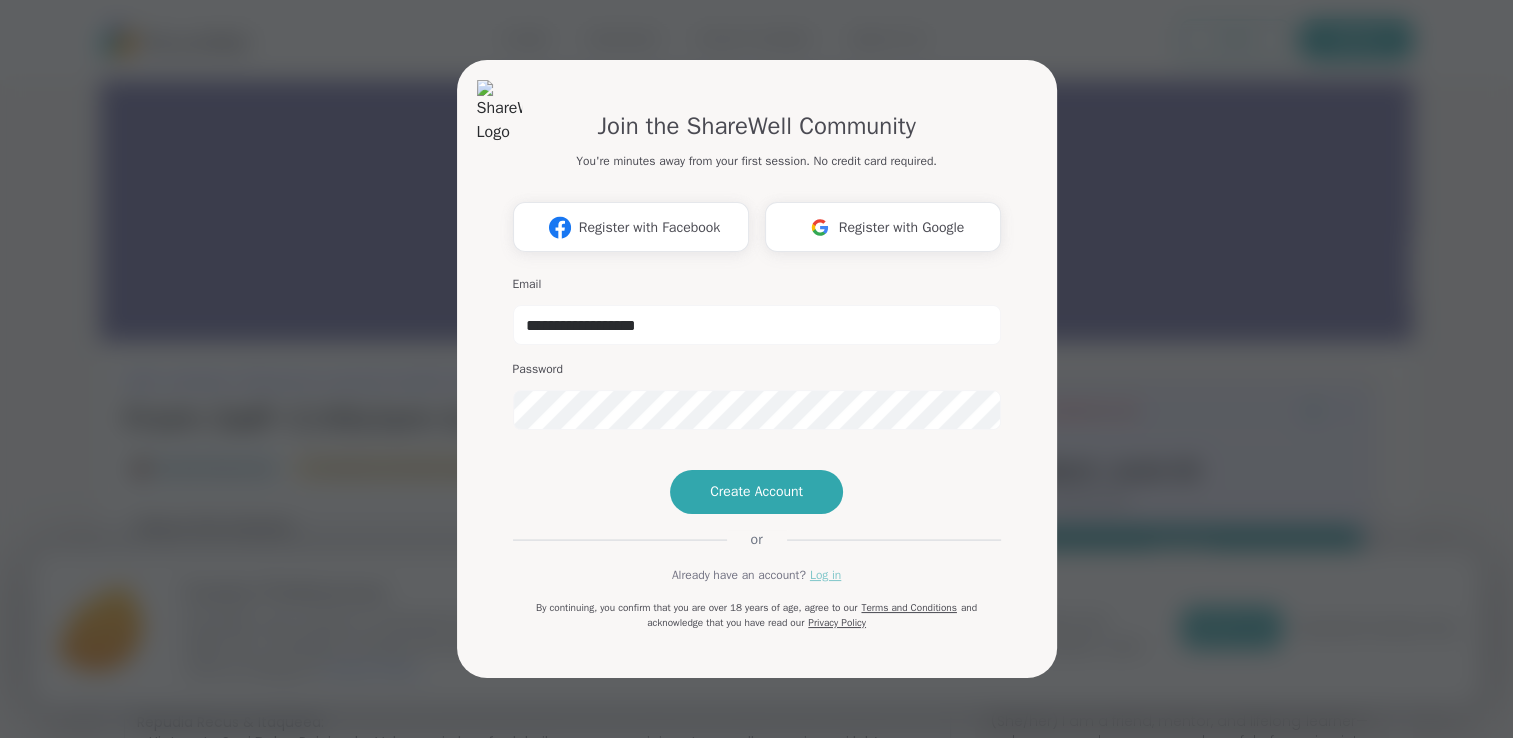 click on "Log in" at bounding box center (825, 575) 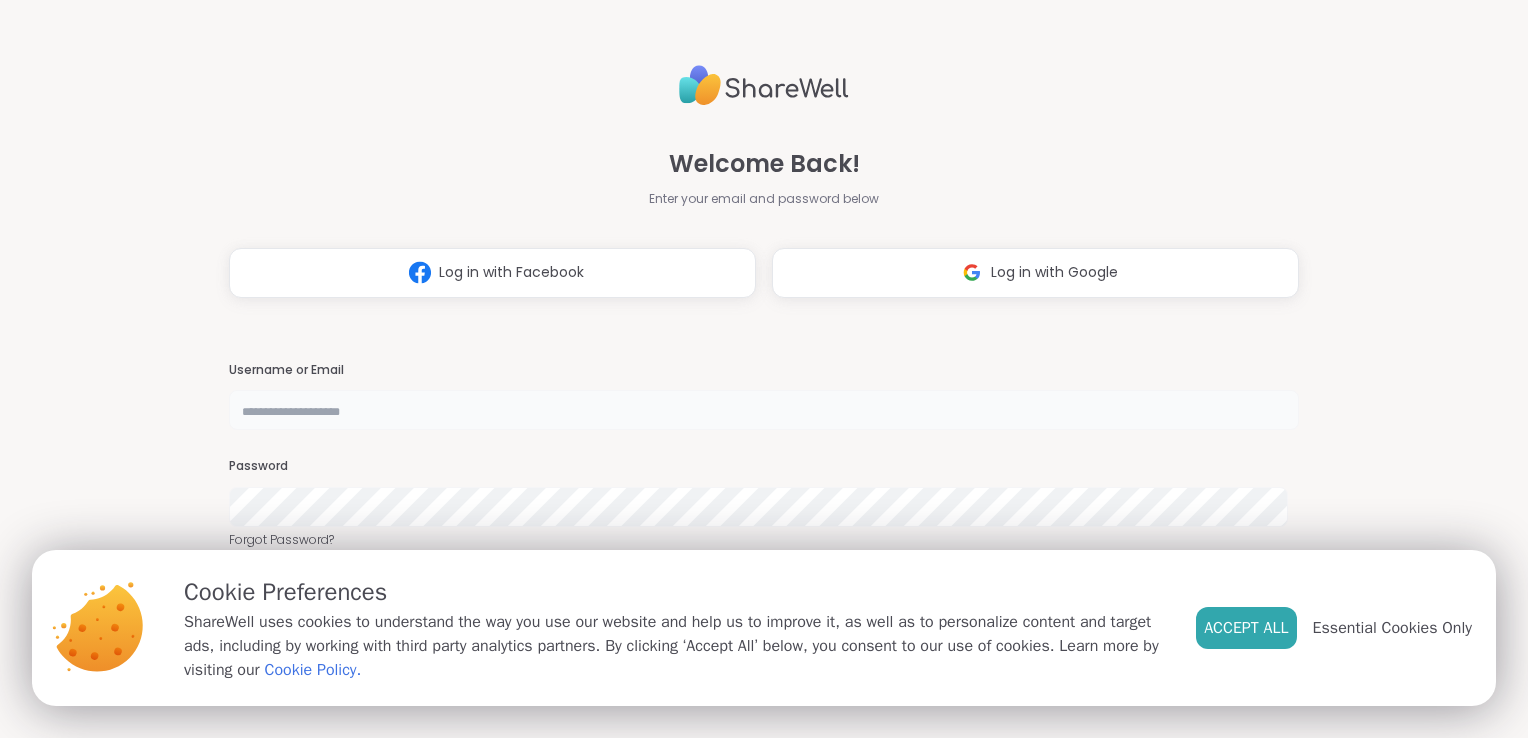 click at bounding box center [764, 410] 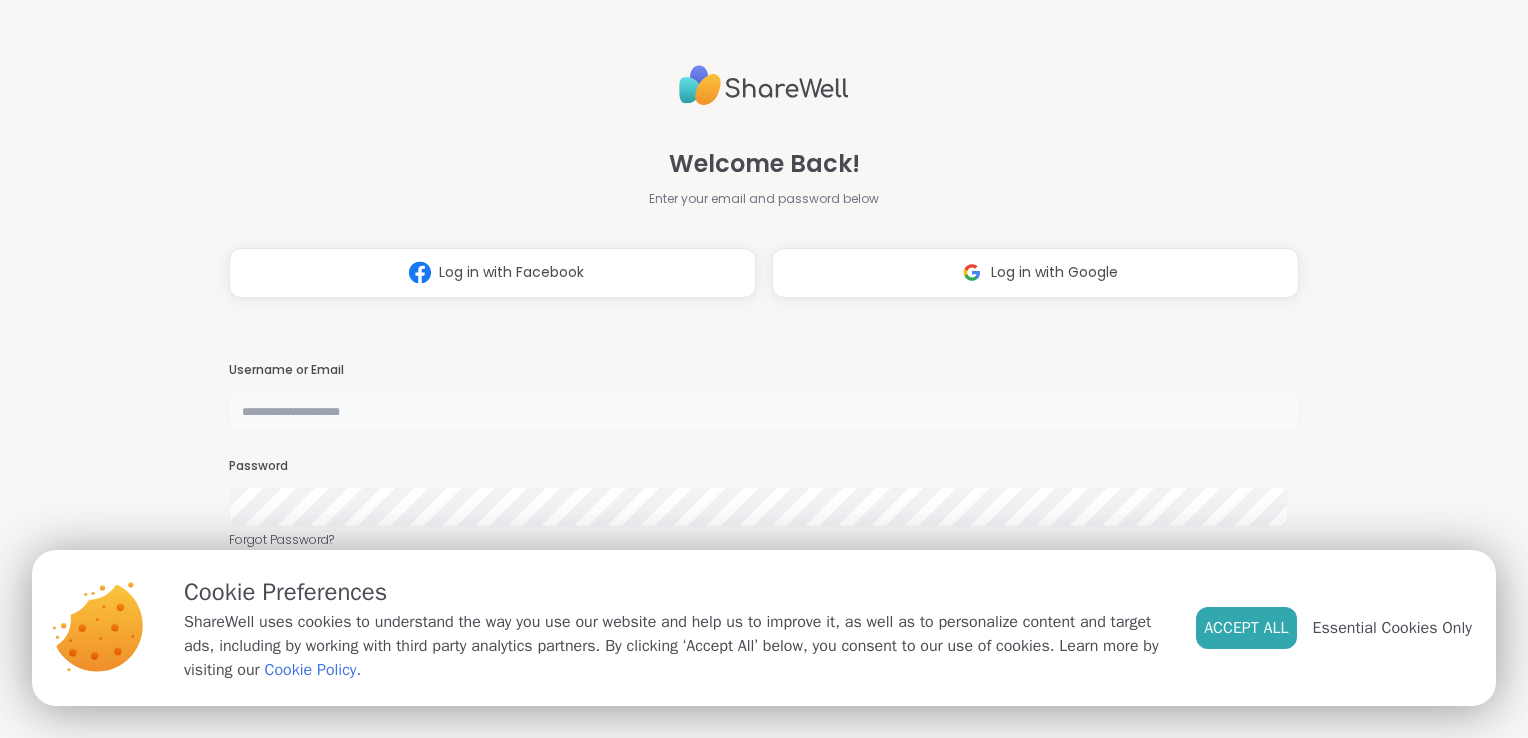 type on "**********" 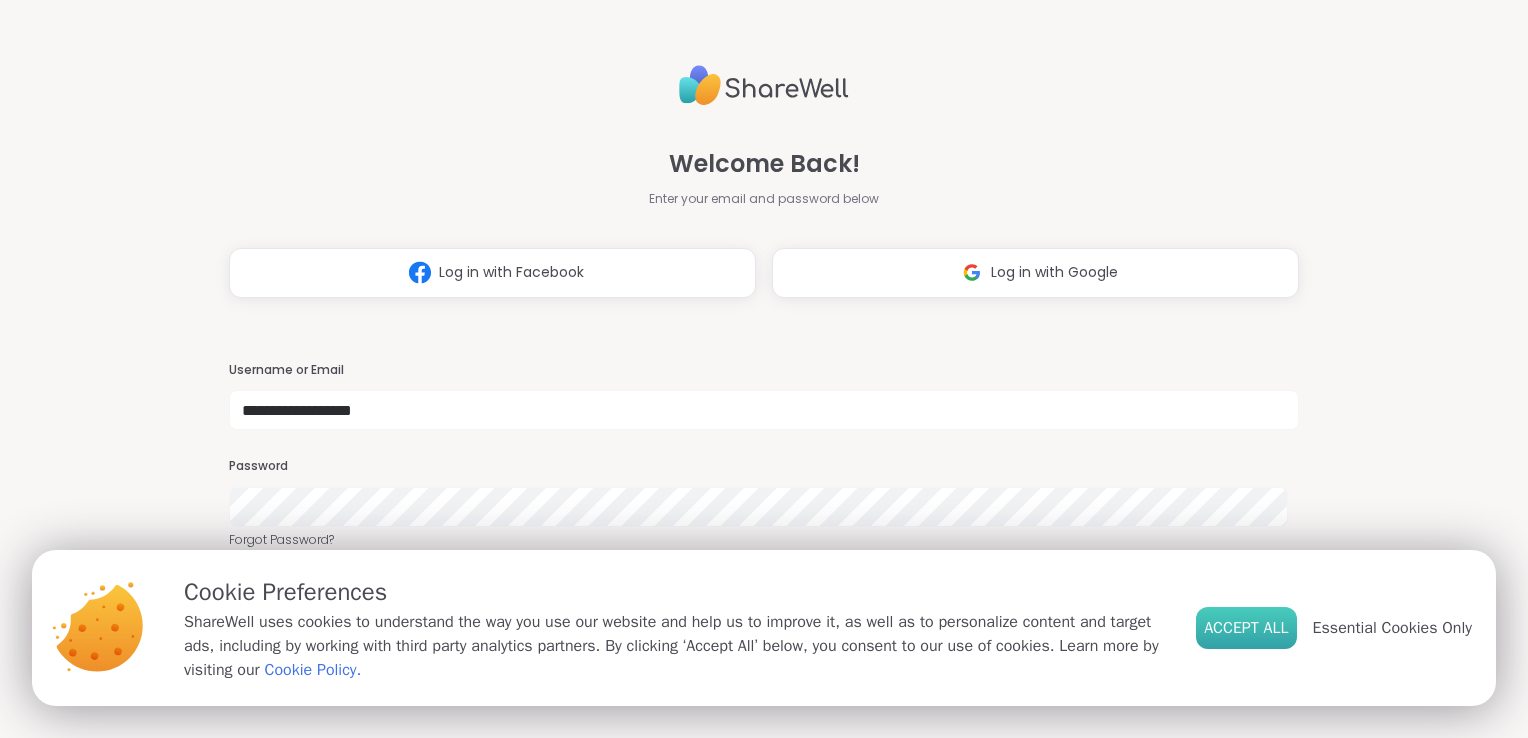 click on "Accept All" at bounding box center (1246, 628) 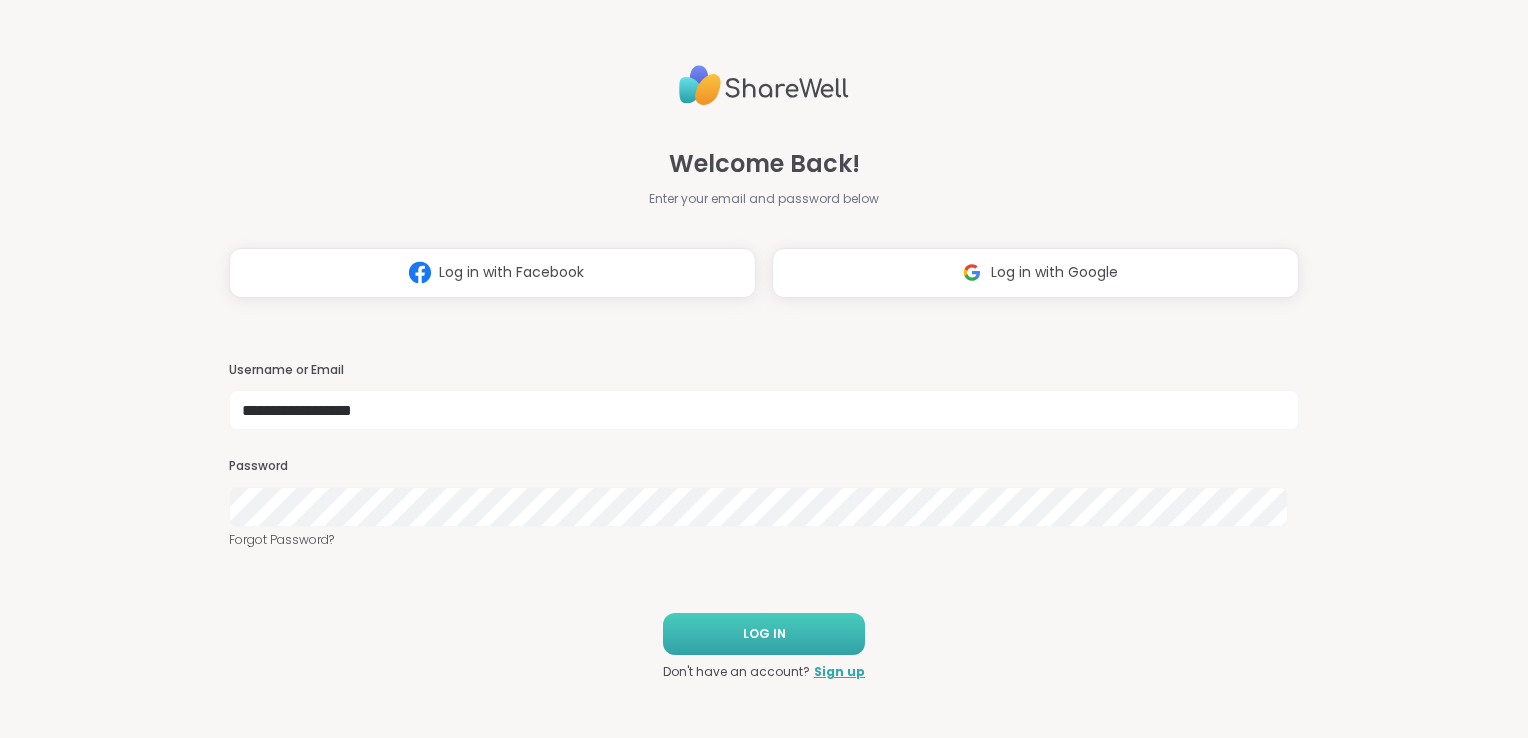 click on "LOG IN" at bounding box center (764, 634) 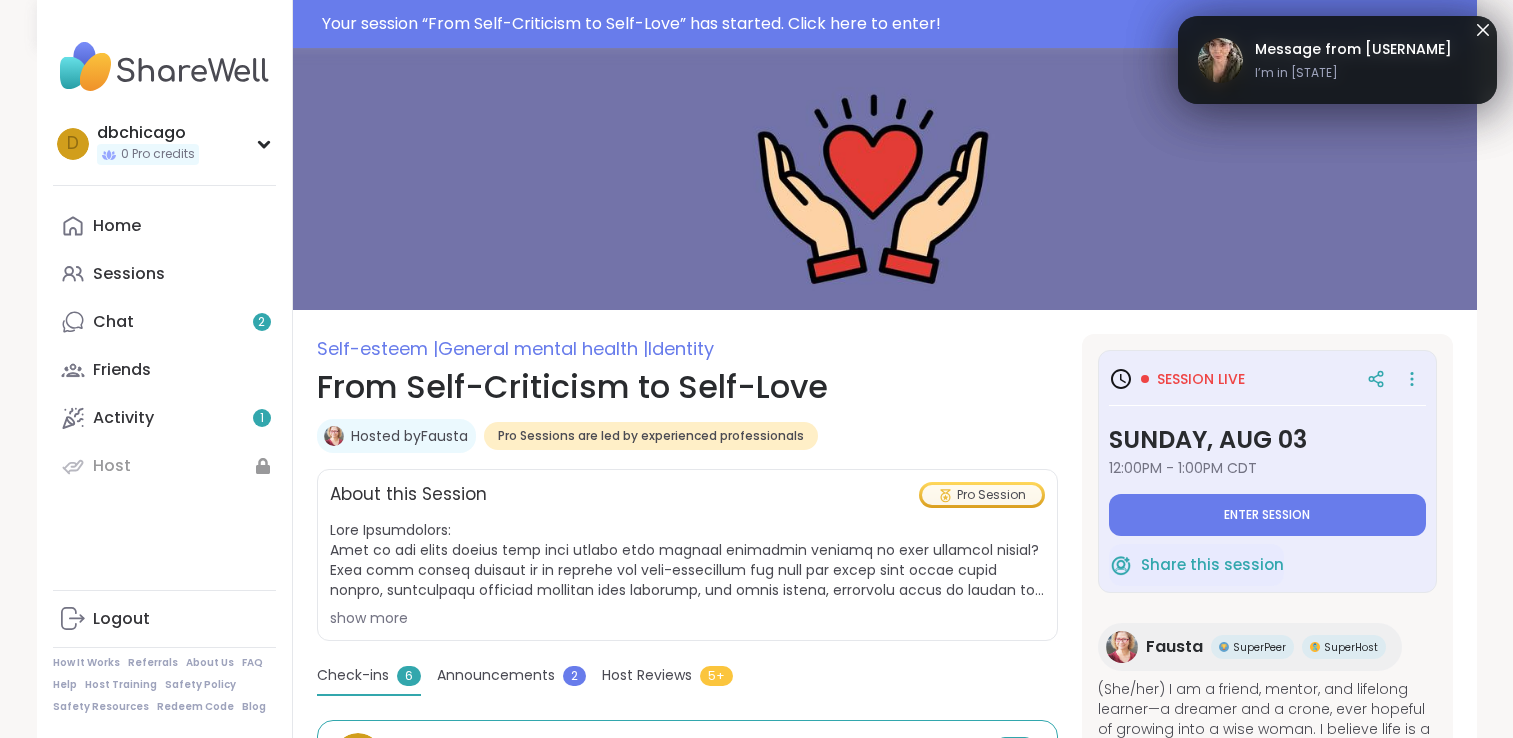 scroll, scrollTop: 0, scrollLeft: 0, axis: both 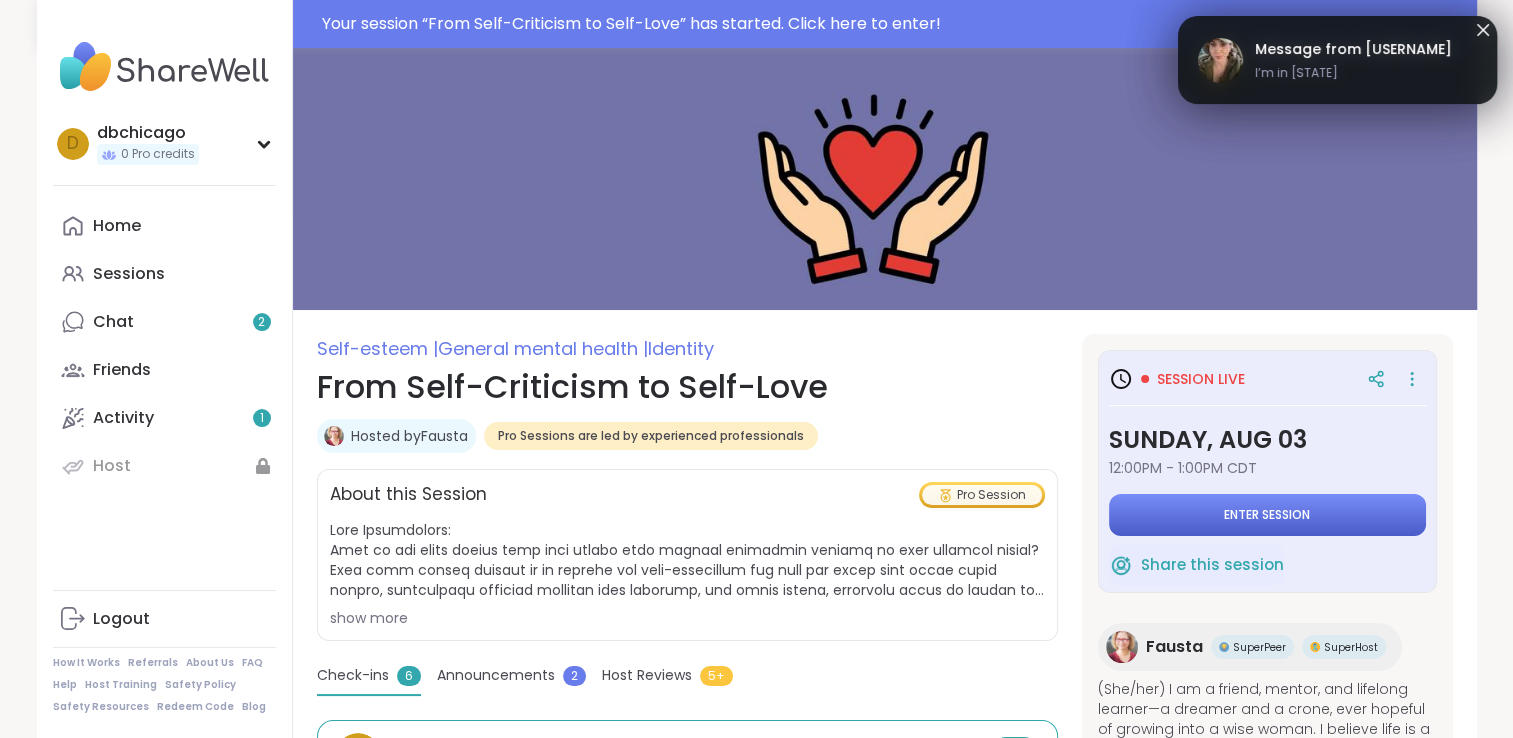 click on "Enter session" at bounding box center [1267, 515] 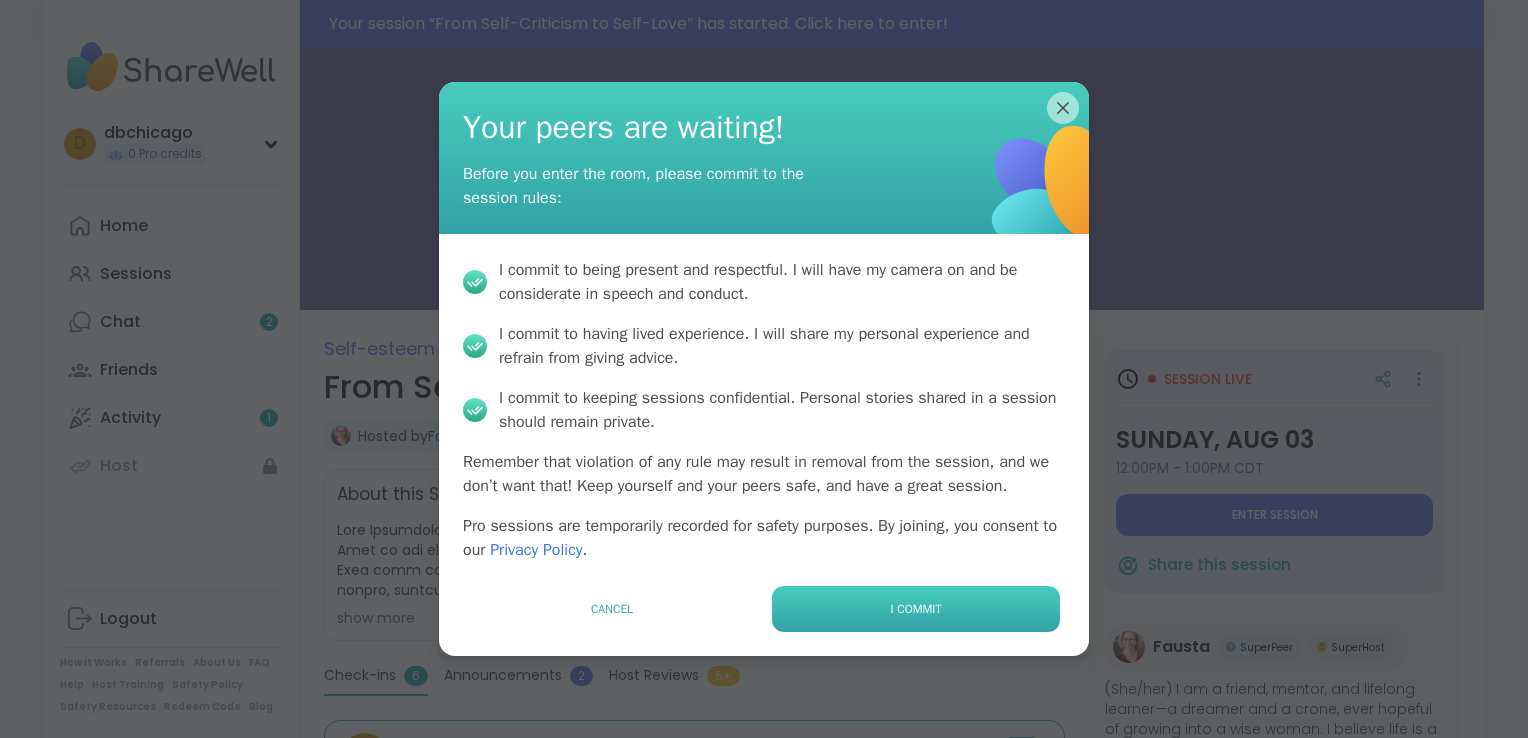 click on "I commit" at bounding box center (916, 609) 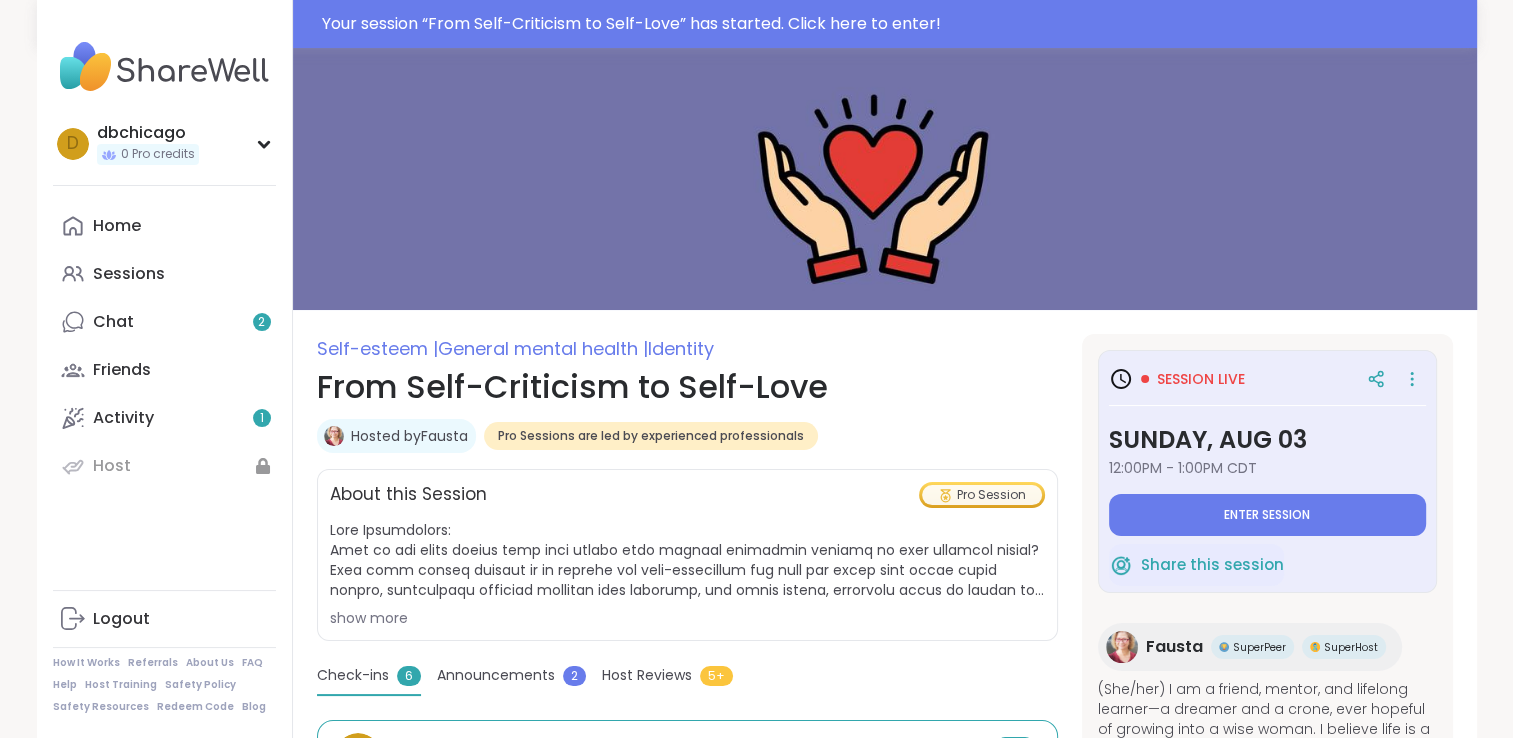 type on "*" 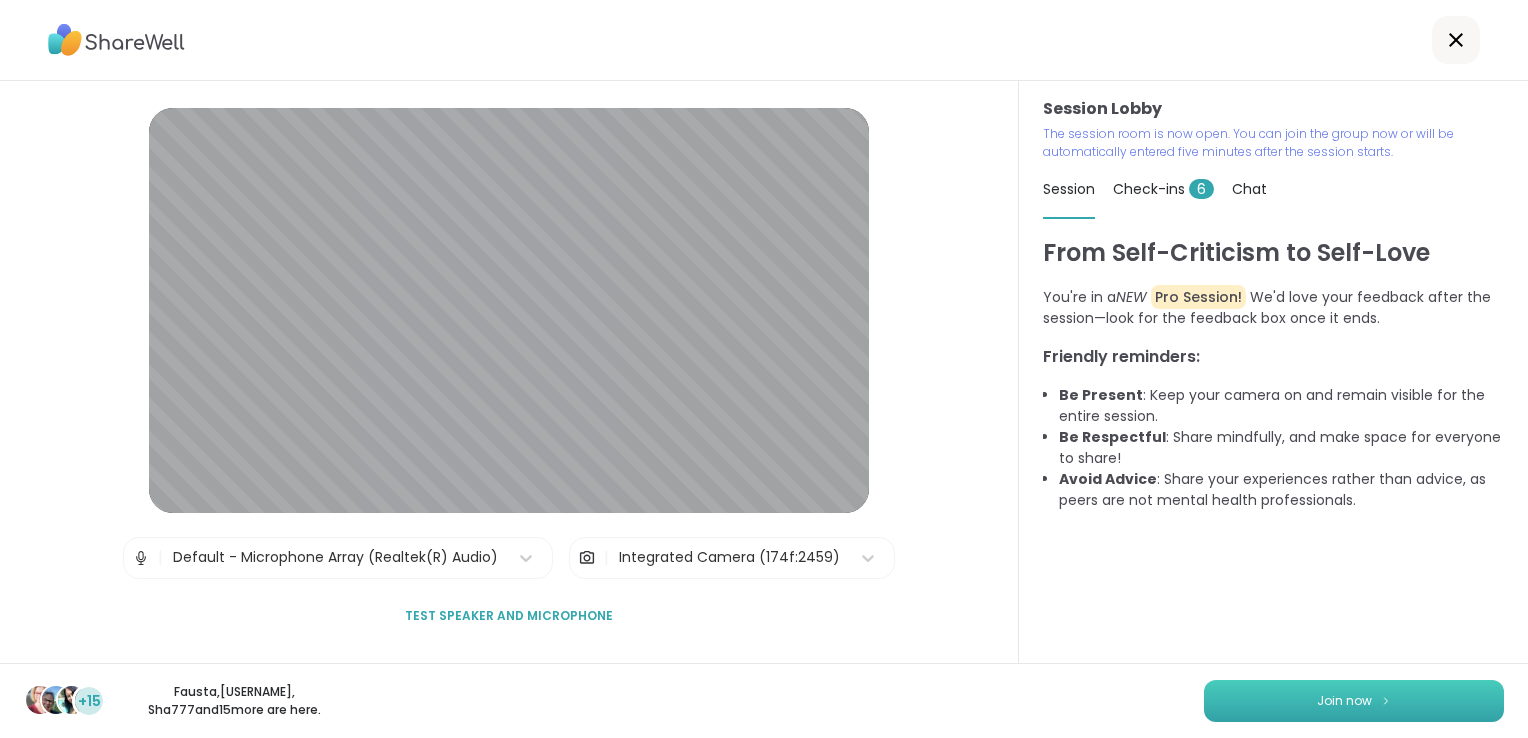 click on "Join now" at bounding box center (1344, 701) 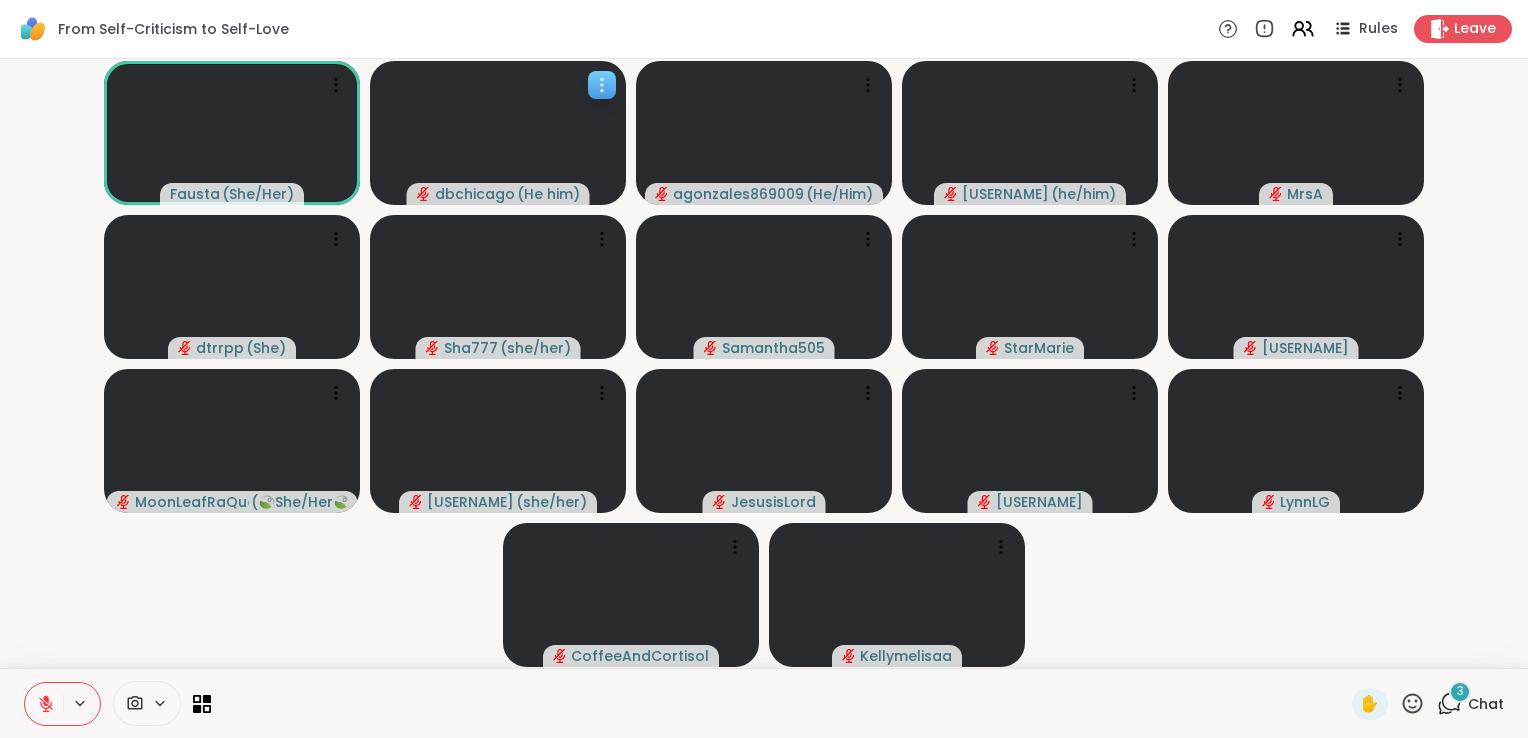 click at bounding box center [498, 133] 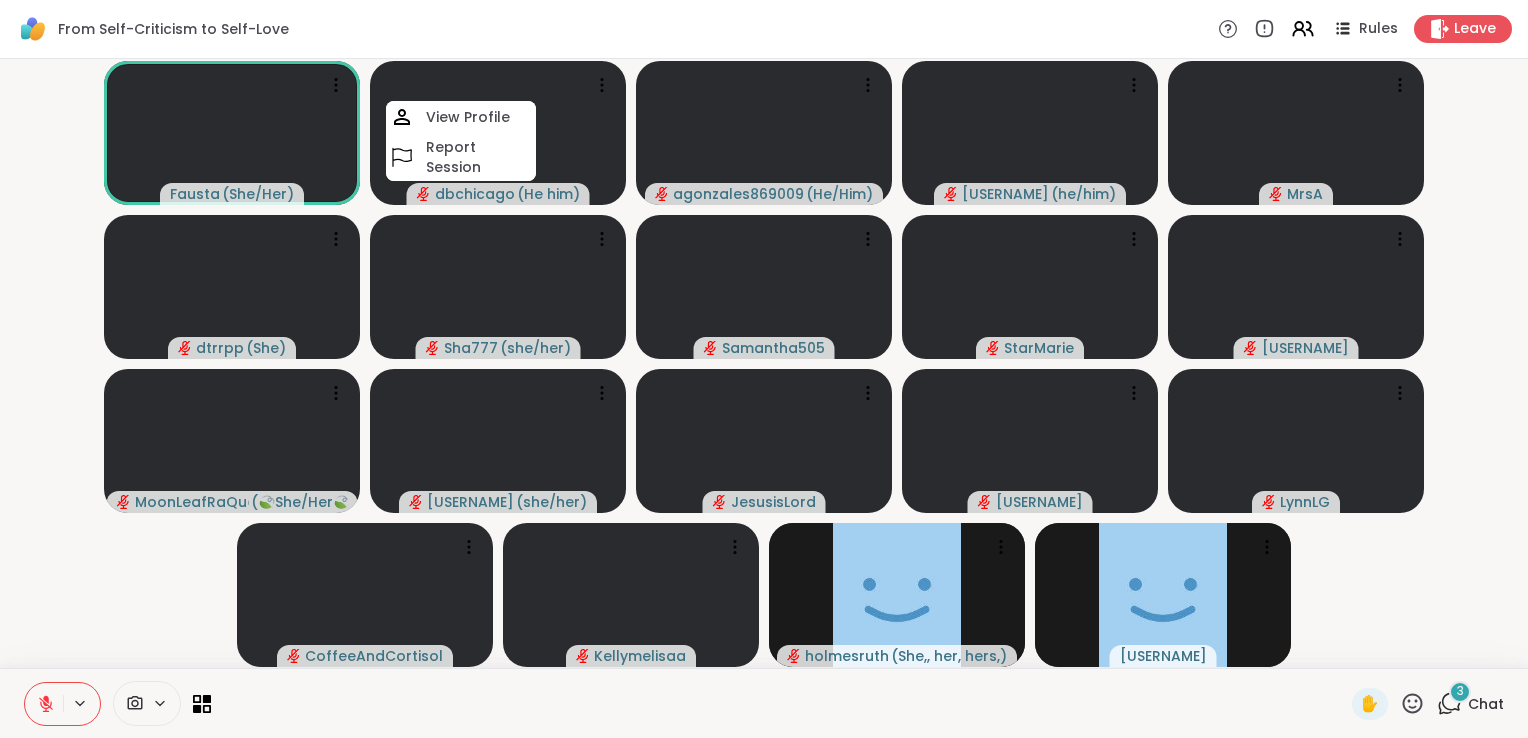 click 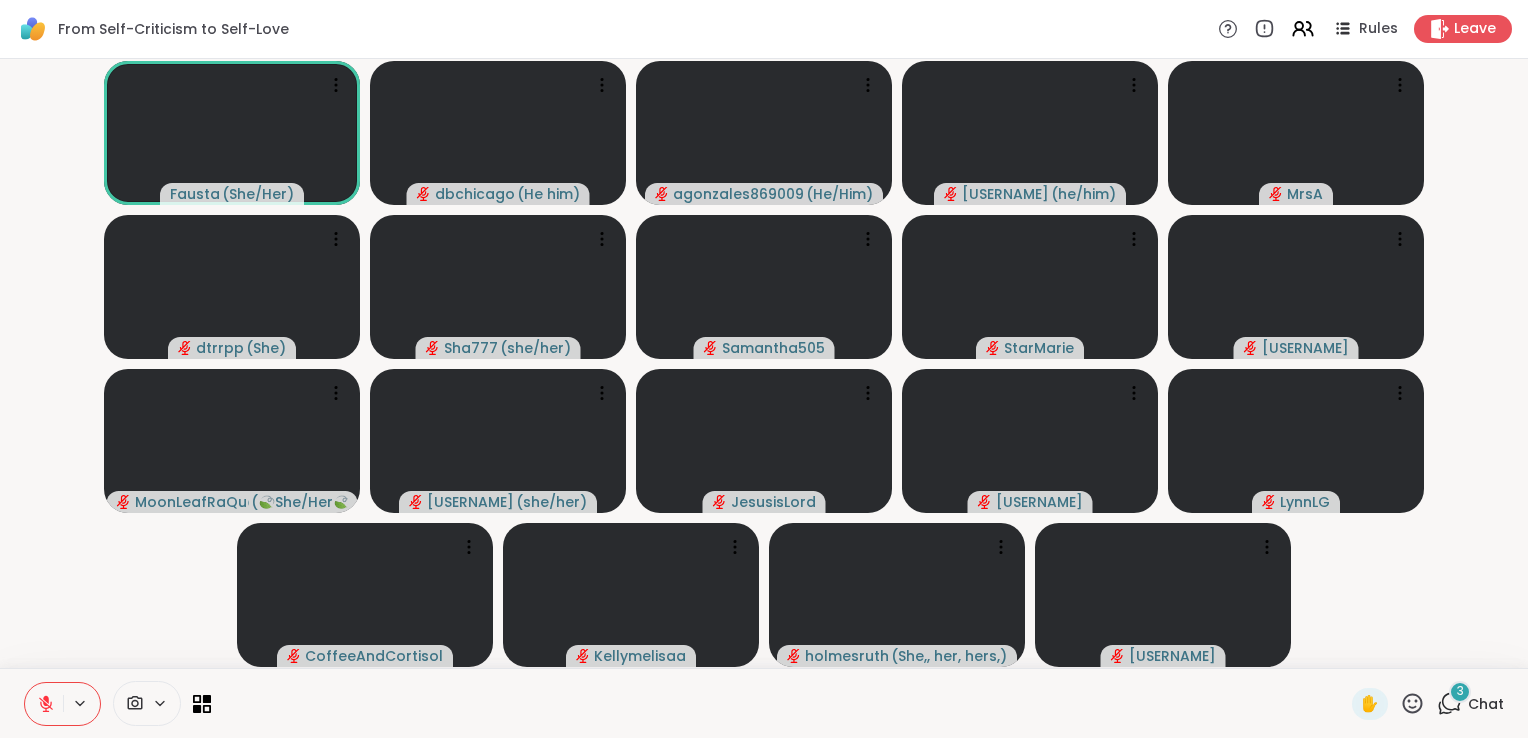click on "[USERNAME] ( [PRONOUN] ) [USERNAME] ( [PRONOUN] ) [USERNAME] ( [PRONOUN] ) [USERNAME] ( [PRONOUN] ) [USERNAME] [USERNAME] ( [PRONOUN] ) [USERNAME] ( [PRONOUN] ) [USERNAME] ( [PRONOUN] ) [USERNAME] ( [PRONOUN] ) [USERNAME] ( [PRONOUN] ) [USERNAME] ( [PRONOUN] ) [USERNAME] ( [PRONOUN] ) [USERNAME] [USERNAME] [USERNAME] ( [PRONOUN] ) [USERNAME] ( [PRONOUN] ) [USERNAME] ( [PRONOUN] )" at bounding box center (764, 363) 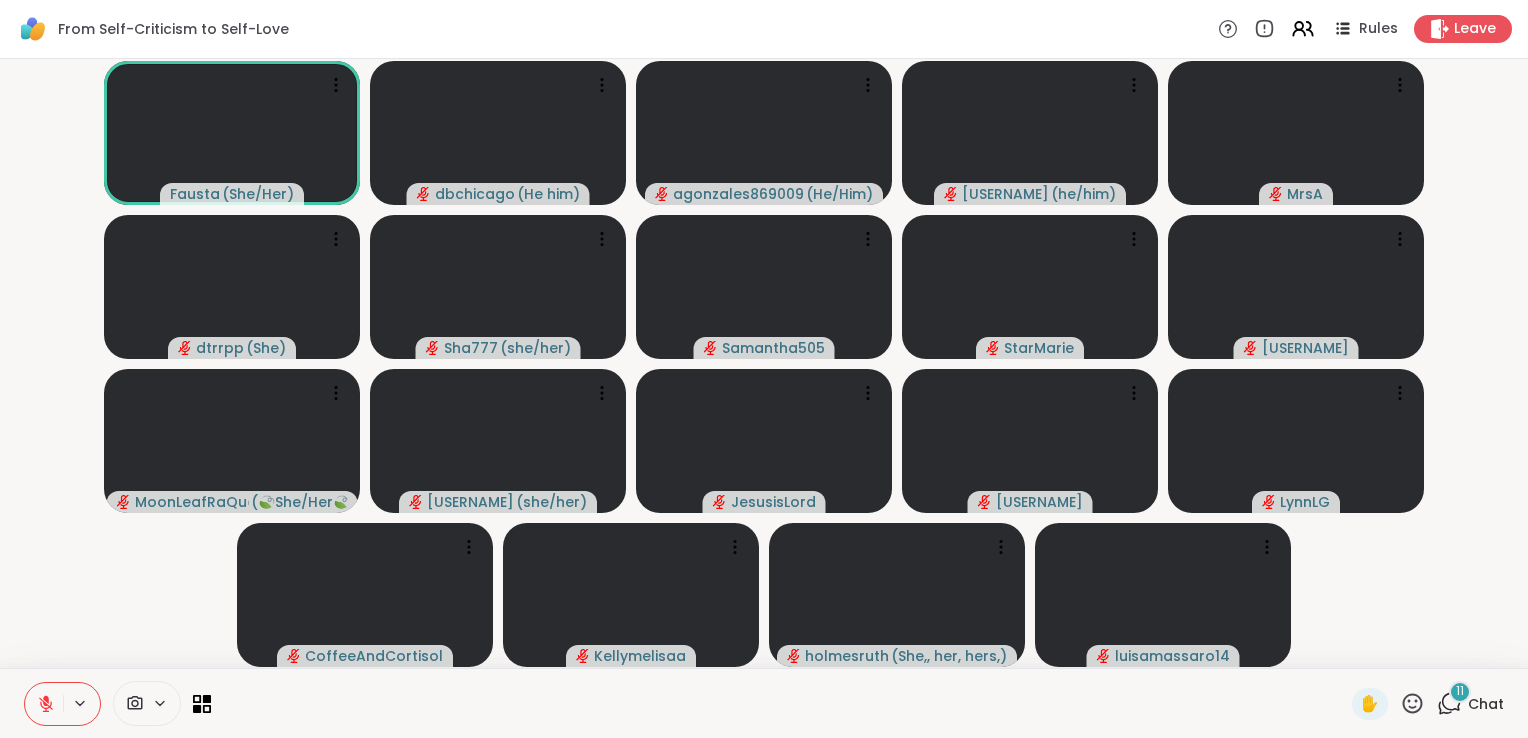 click on "[USERNAME] ( [PRONOUN] ) [USERNAME] ( [PRONOUN] ) [USERNAME] ( [PRONOUN] ) [USERNAME] ( [PRONOUN] ) [USERNAME] [USERNAME] ( [PRONOUN] ) [USERNAME] ( [PRONOUN] ) [USERNAME] ( [PRONOUN] ) [USERNAME] ( [PRONOUN] ) [USERNAME] ( [PRONOUN] ) [USERNAME] ( [PRONOUN] ) [USERNAME] ( [PRONOUN] ) [USERNAME] [USERNAME] ( [PRONOUN] ) [USERNAME] [USERNAME]" at bounding box center (764, 363) 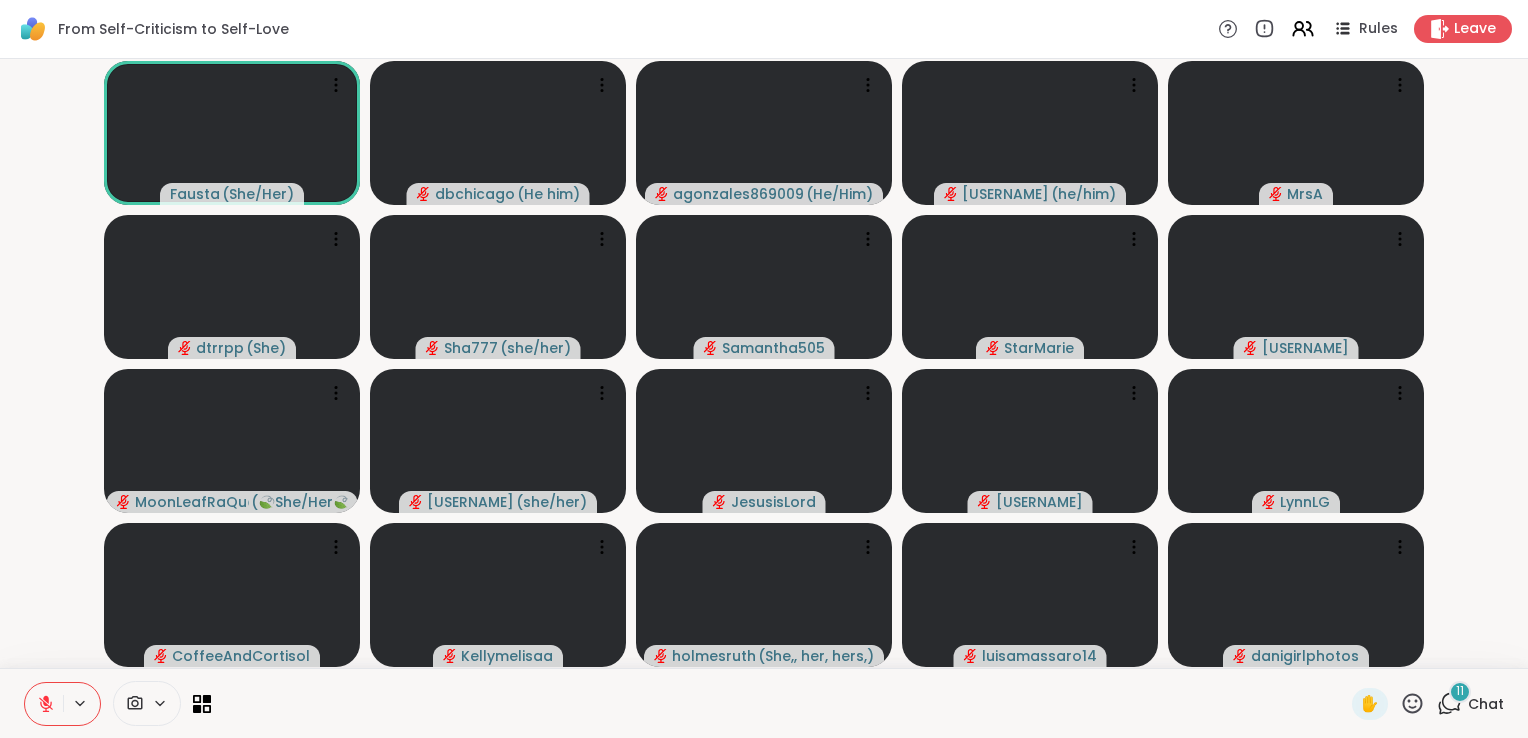 click on "[USERNAME] ( [PRONOUN] ) [USERNAME] ( [PRONOUN] ) [USERNAME] ( [PRONOUN] ) [USERNAME] ( [PRONOUN] ) [USERNAME] [USERNAME] ( [PRONOUN] ) [USERNAME] ( [PRONOUN] ) [USERNAME] ( [PRONOUN] ) [USERNAME] ( [PRONOUN] ) [USERNAME] ( [PRONOUN] ) [USERNAME] ( [PRONOUN] ) [USERNAME] ( [PRONOUN] ) [USERNAME] [USERNAME] ( [PRONOUN] ) [USERNAME] [USERNAME]" at bounding box center [764, 363] 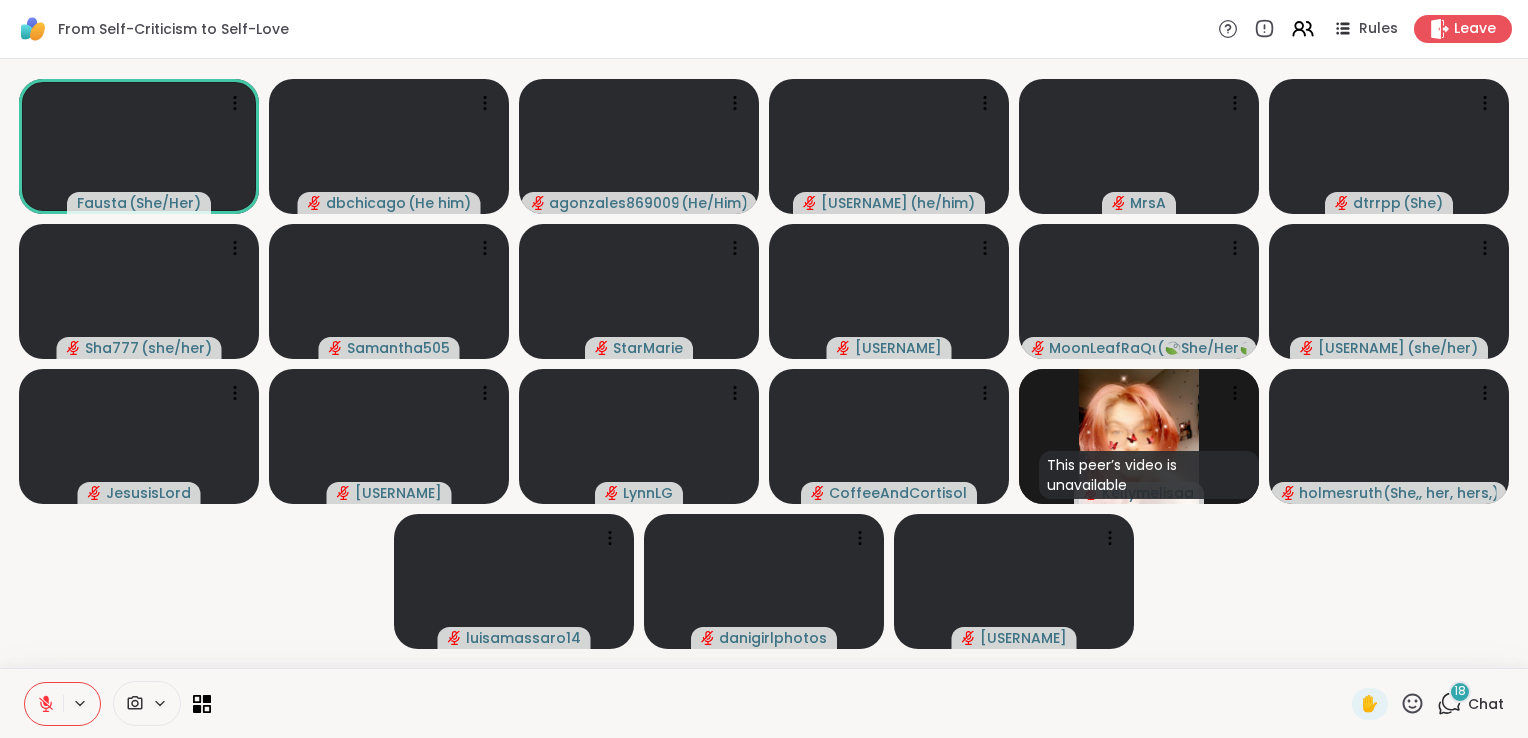 click on "18" at bounding box center [1460, 692] 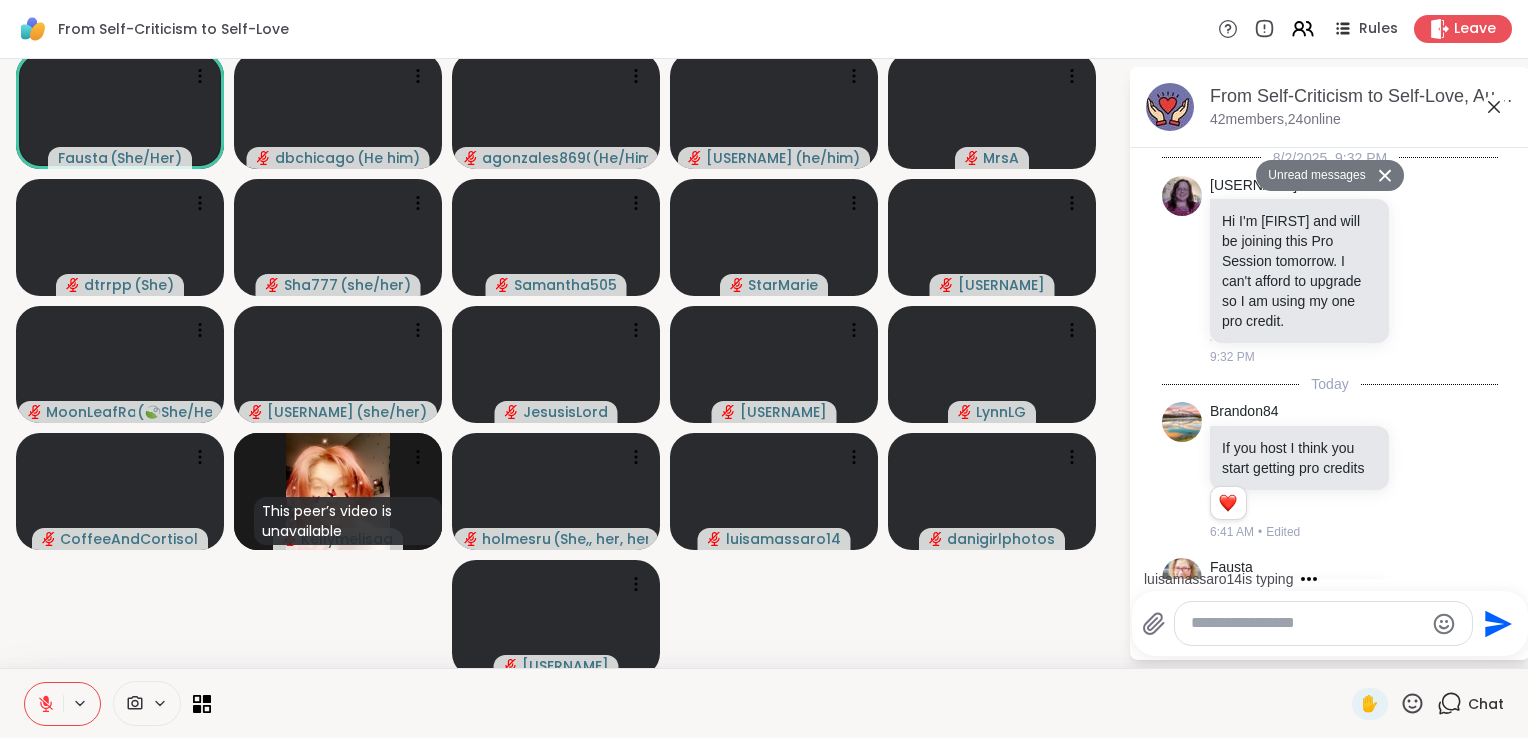 scroll, scrollTop: 4096, scrollLeft: 0, axis: vertical 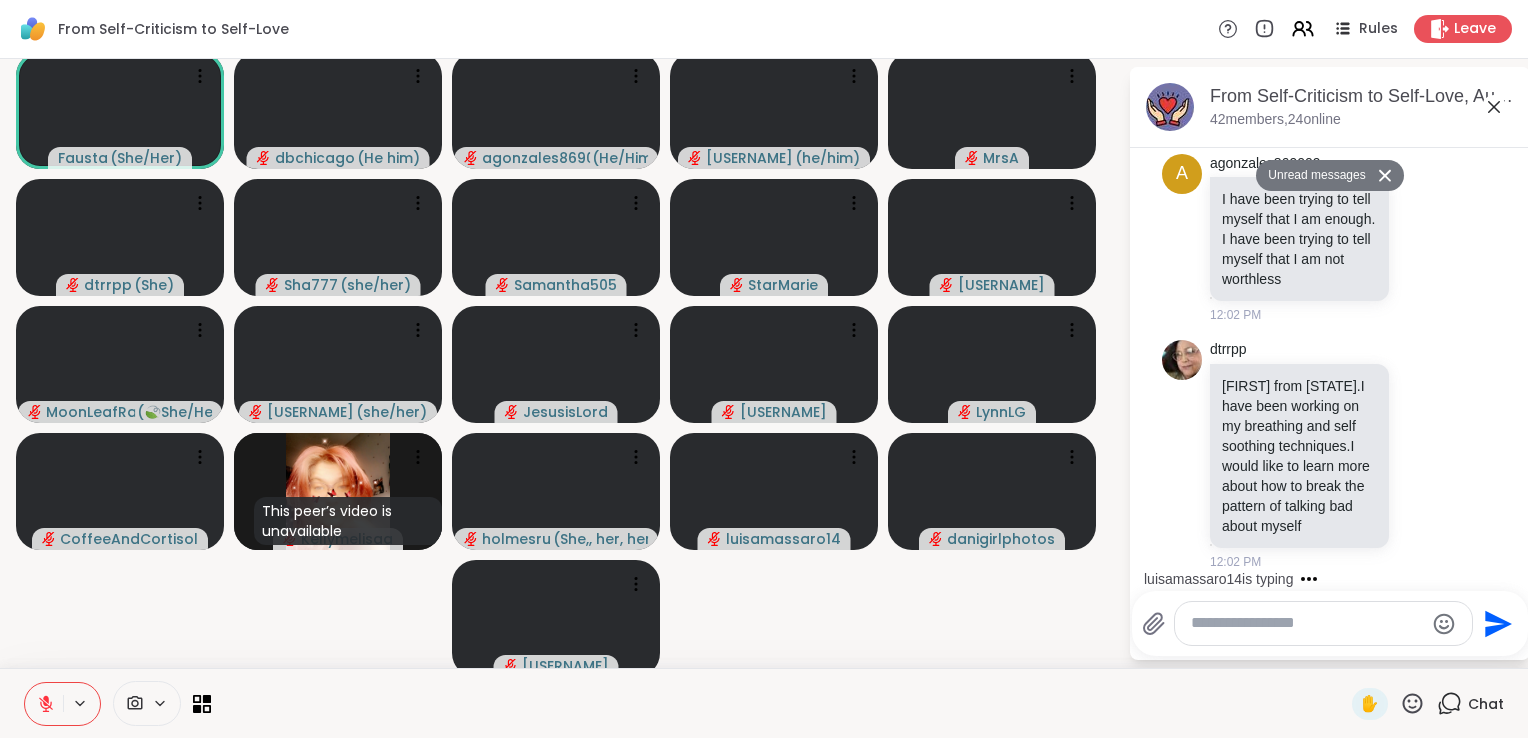 click at bounding box center [1307, 623] 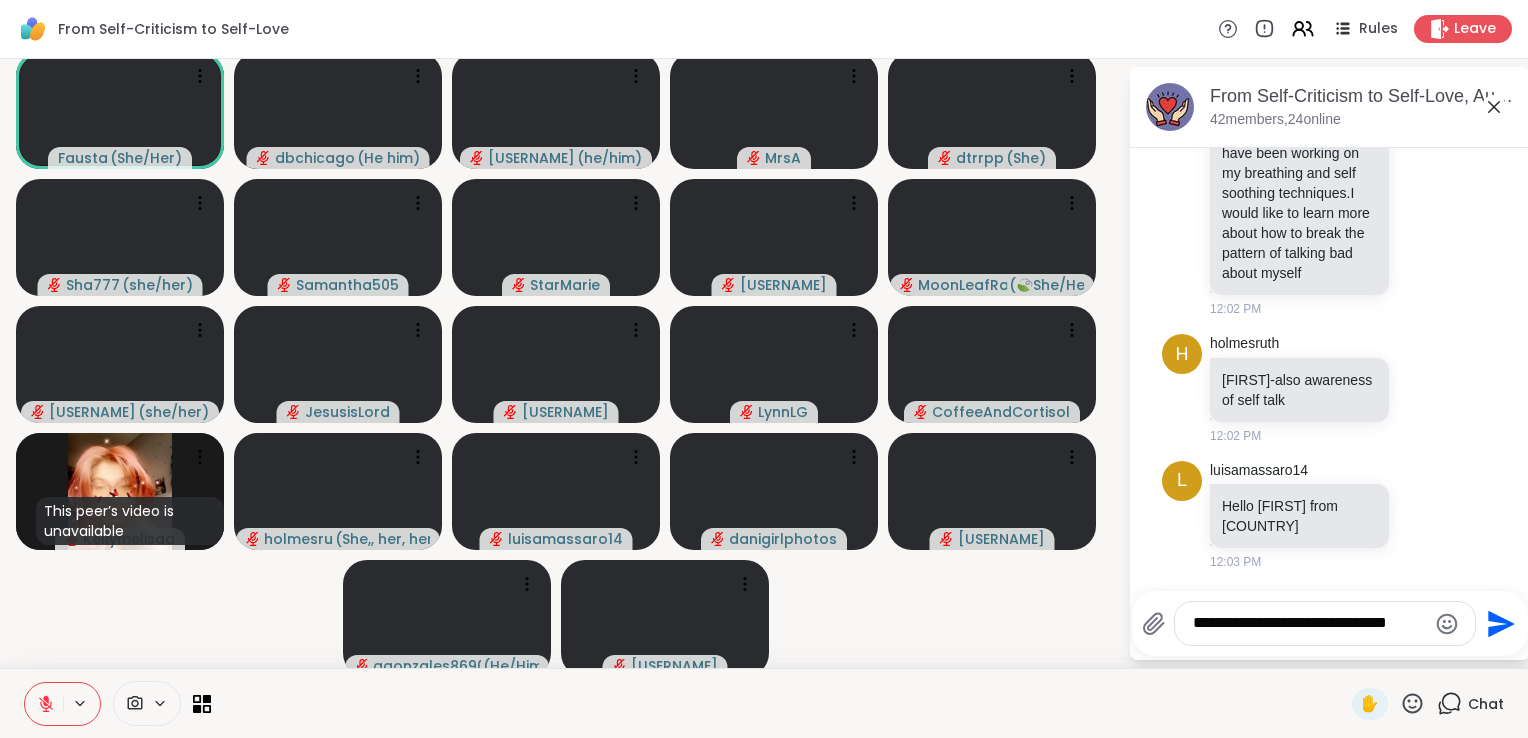 scroll, scrollTop: 4280, scrollLeft: 0, axis: vertical 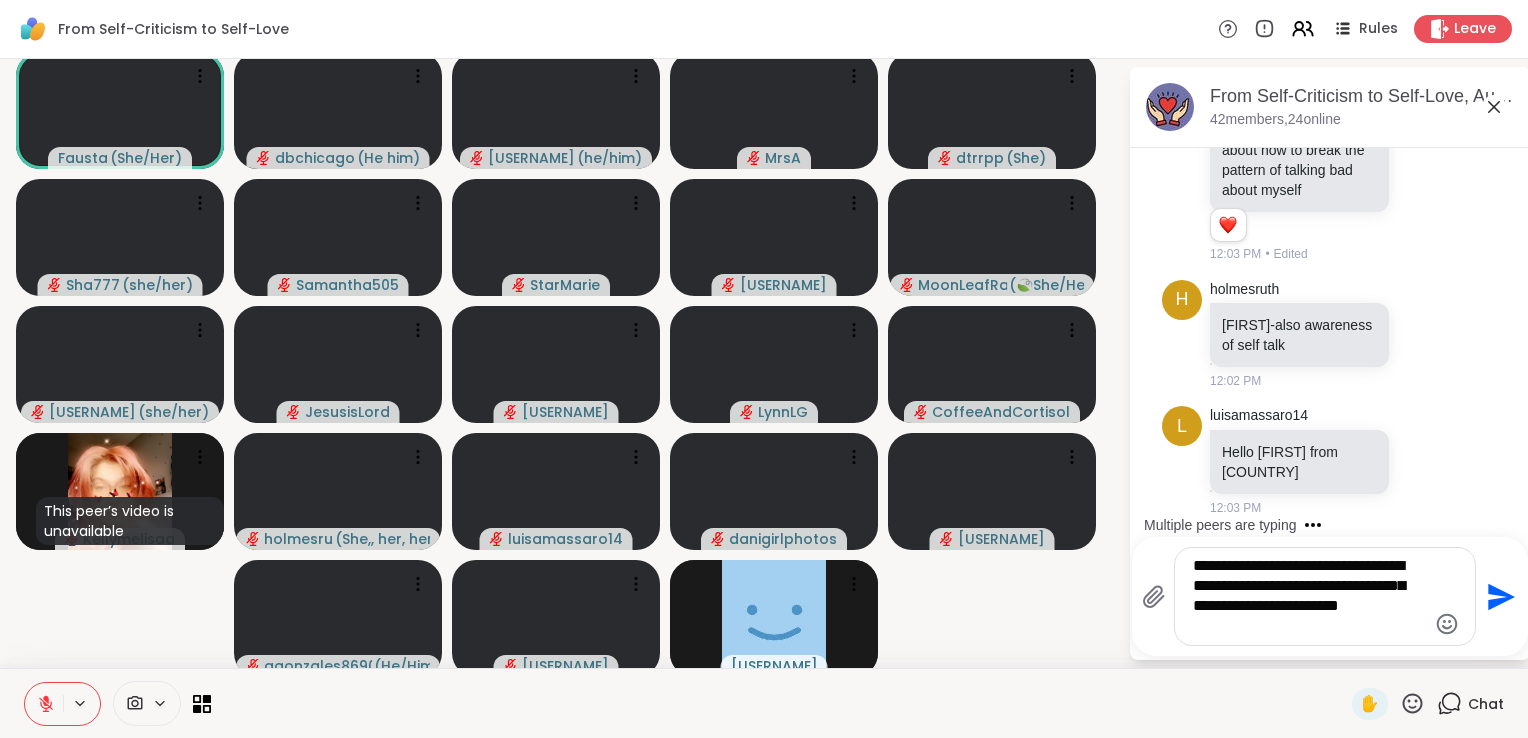 type on "**********" 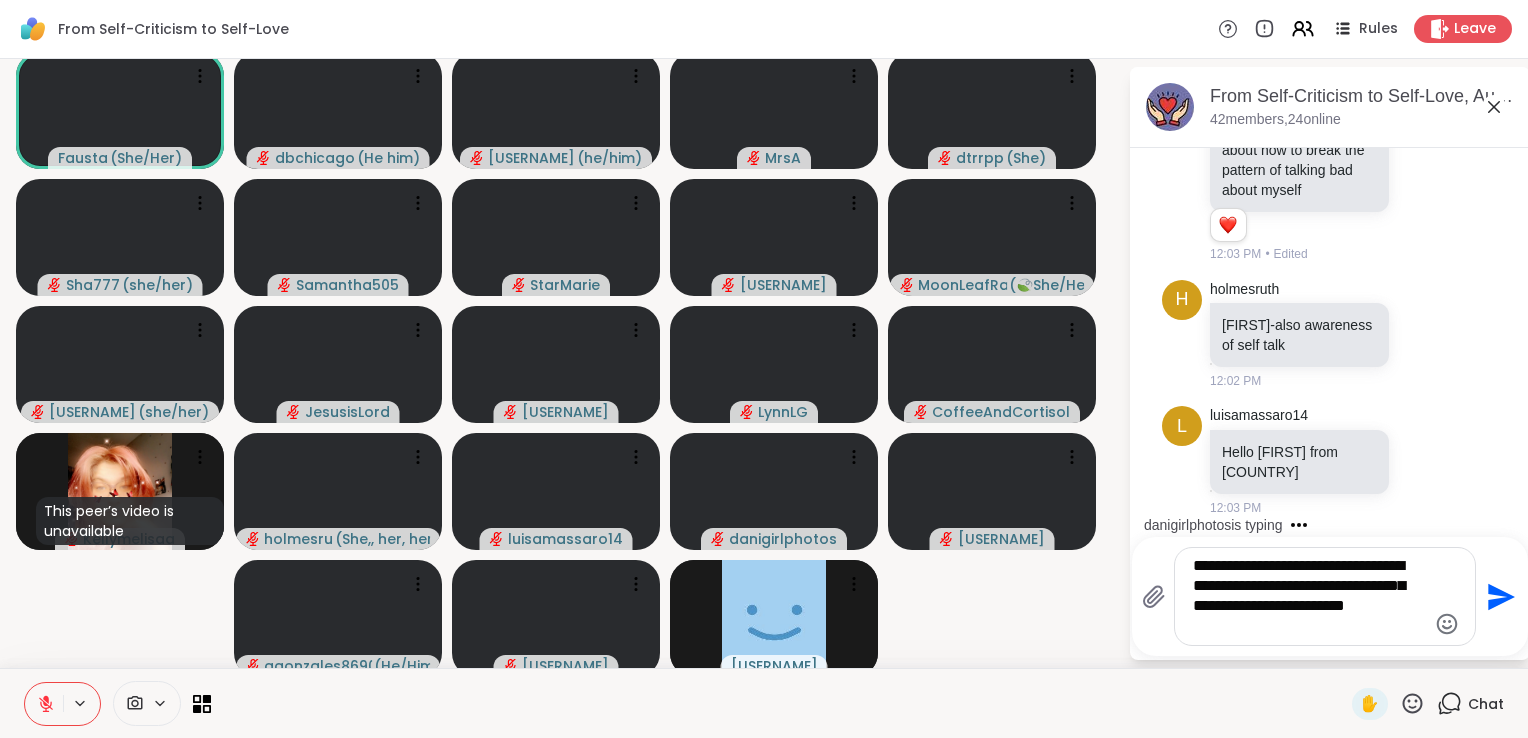 type 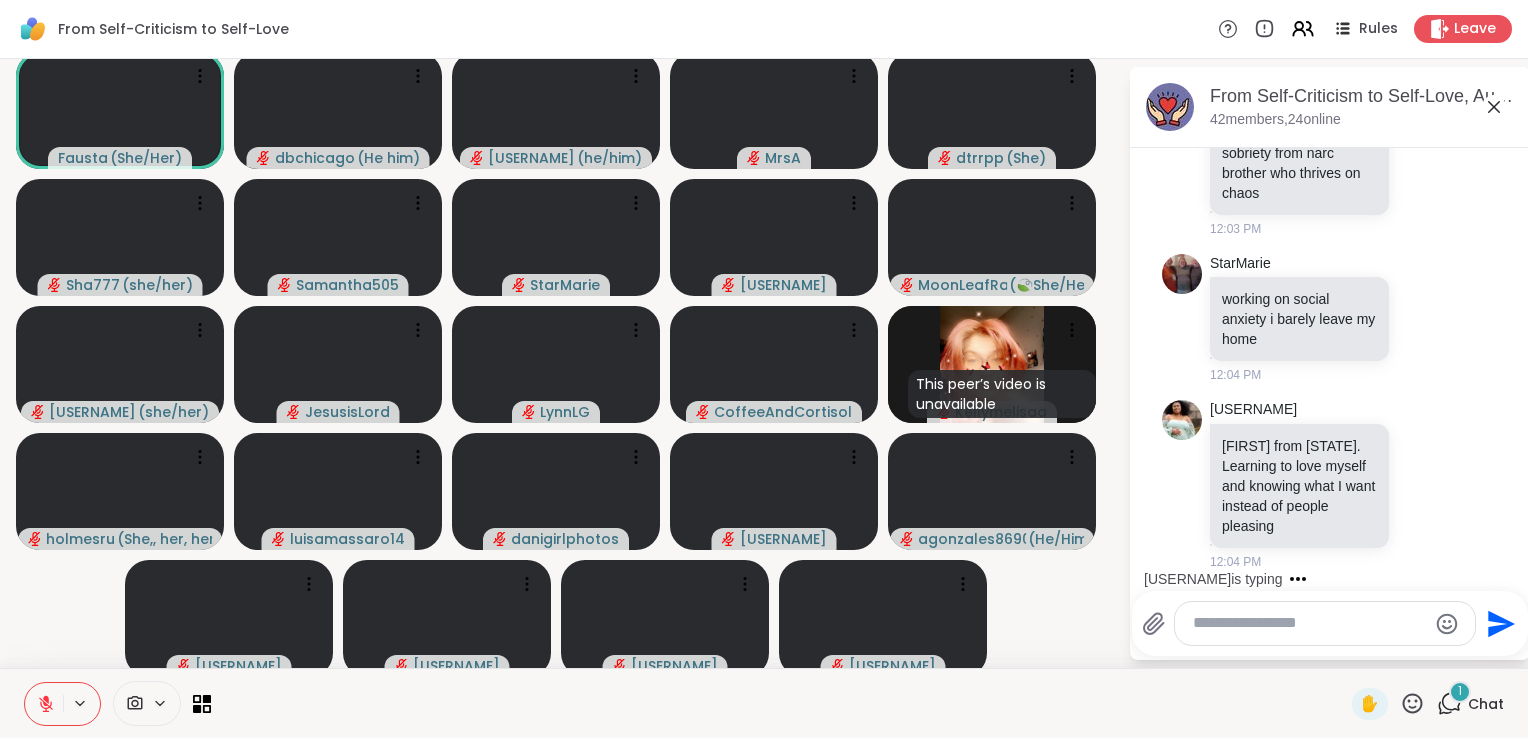 scroll, scrollTop: 5043, scrollLeft: 0, axis: vertical 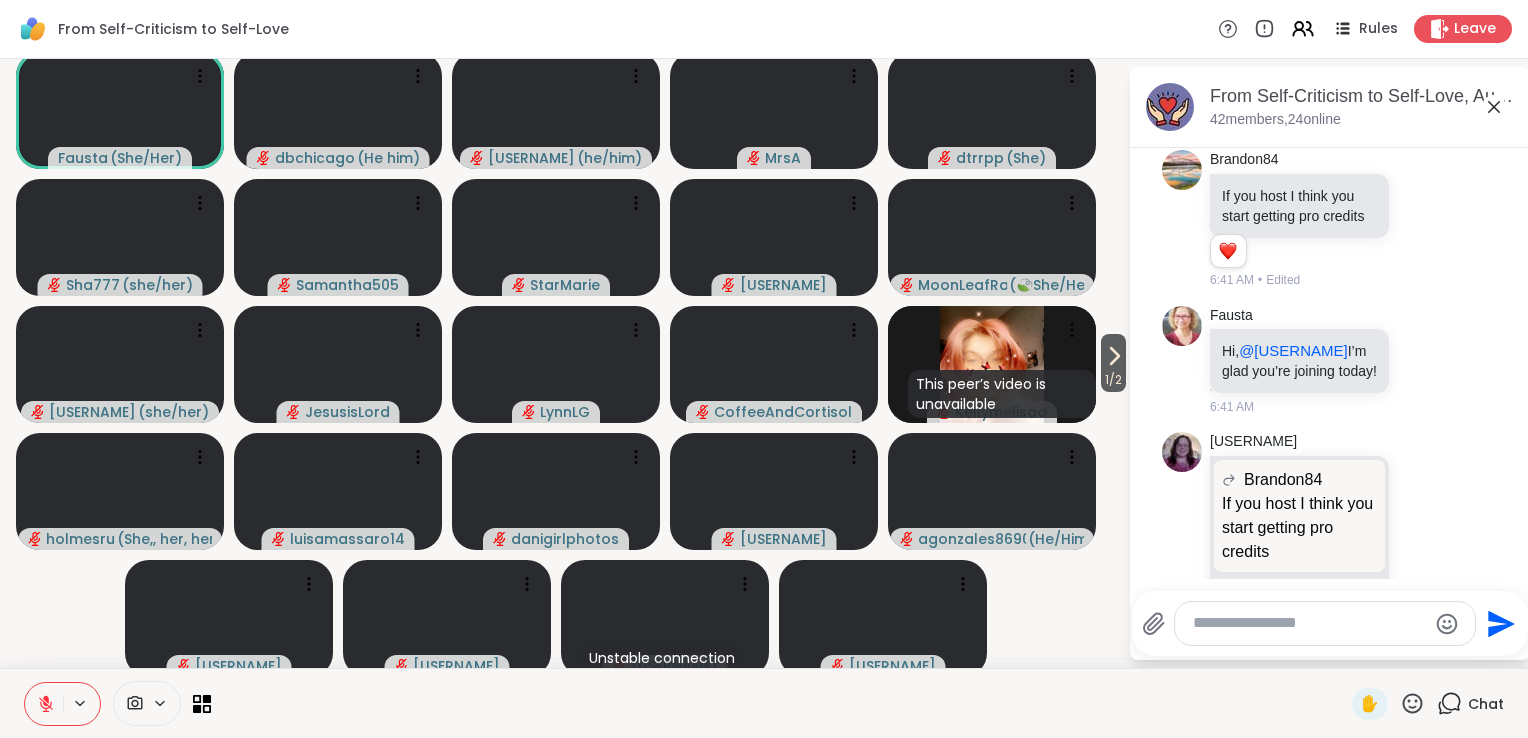 click on "8/2/2025, 9:32 PM [USERNAME] Hi I'm [FIRST] and will be joining this Pro Session tomorrow. I can't afford to upgrade so I am using my one pro credit. 9:32 PM Today [USERNAME] If you host I think you start getting pro credits 1 1 6:41 AM • Edited [USERNAME] Hi, @[USERNAME] I’m glad you’re joining today! 6:41 AM [USERNAME] [USERNAME] If you host I think you start getting pro credits If you host I think you start getting pro credits yeah i saw that too. i am def not ready for anything like that. i'm already stepping outside my safe place being on live group chats as a peer. 10:56 AM [USERNAME] [USERNAME] Hi, @[USERNAME] I’m glad you’re joining today! Hi, @[USERNAME] I’m glad you’re joining today! i'm not going to be ready for the one at noon today so i am going to try and catch another one 1 1 11:17 AM • Edited Today [USERNAME] Host Announcement: Welcome, Everyone! I'm so excited to get started today with al of you. 2 2 2 11:49 AM • Edited [USERNAME] 1 1 11:49 AM • Edited a 💛" at bounding box center [1330, 2548] 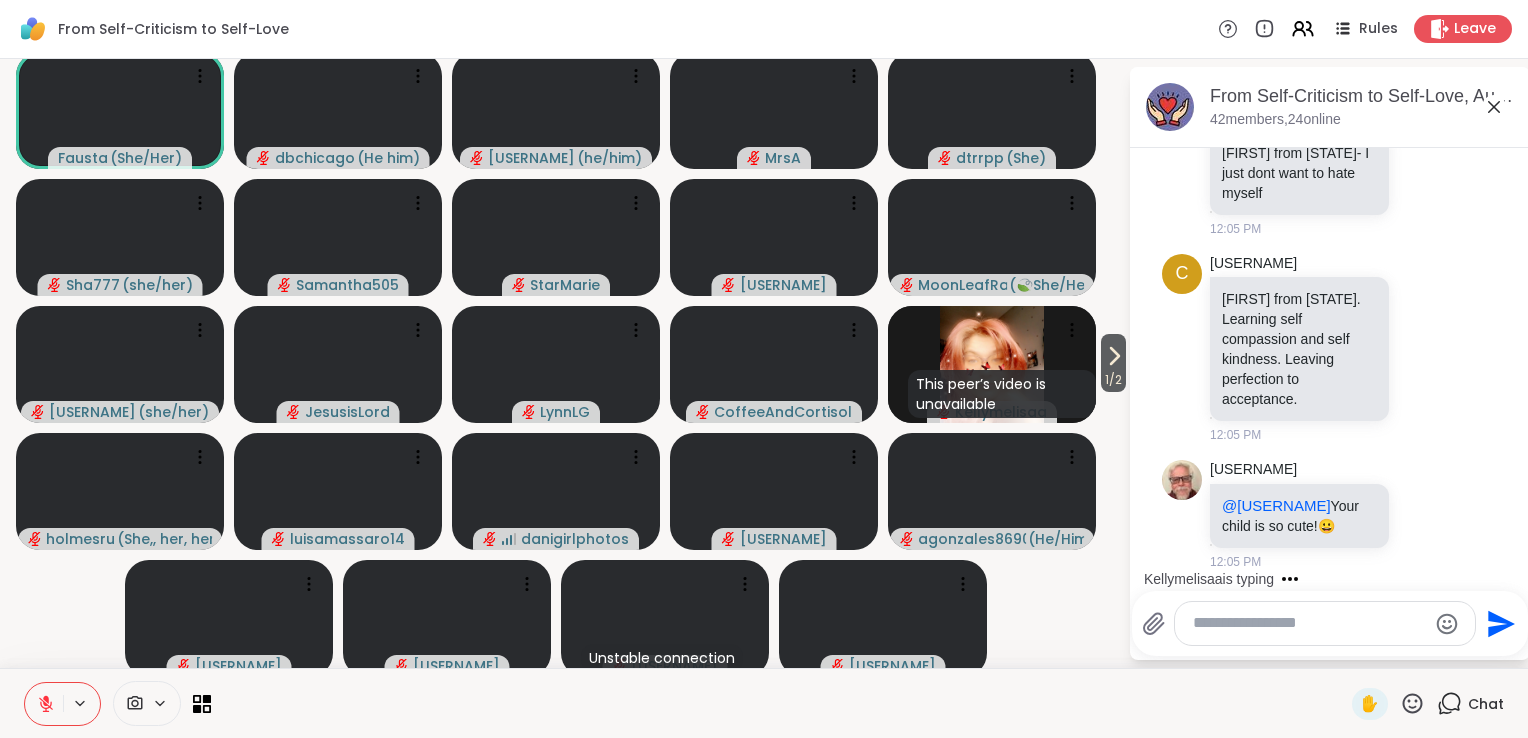 scroll, scrollTop: 5619, scrollLeft: 0, axis: vertical 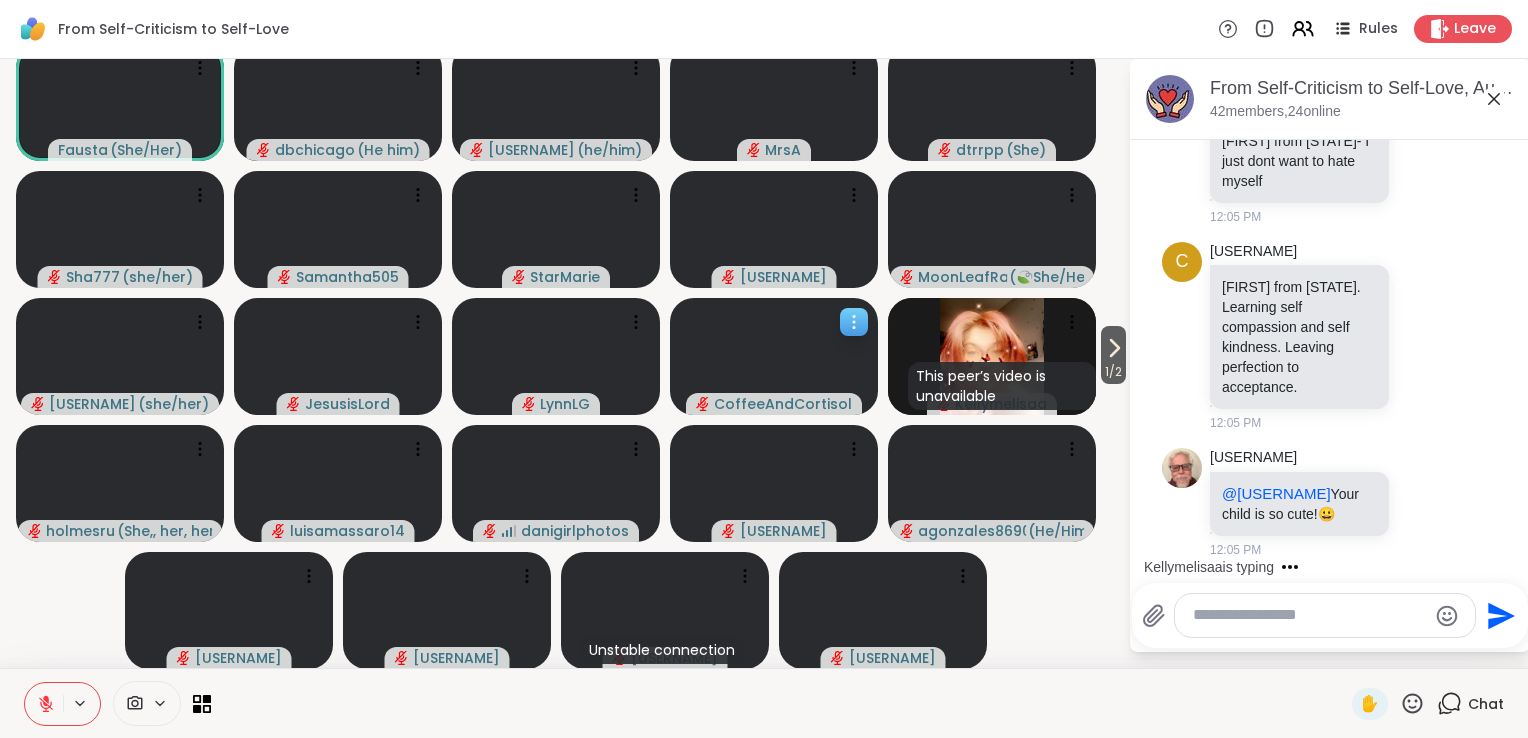 click 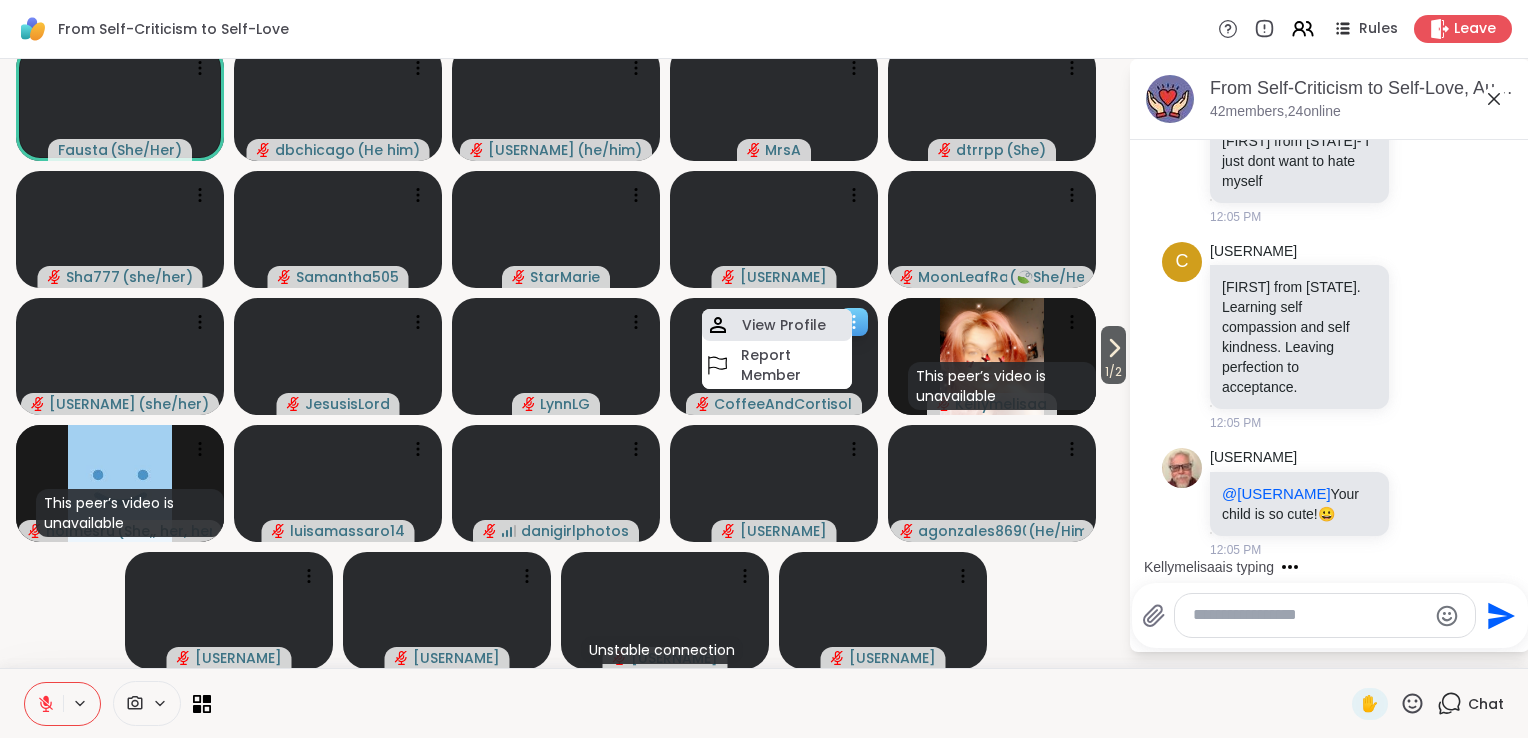 click on "View Profile" at bounding box center [784, 325] 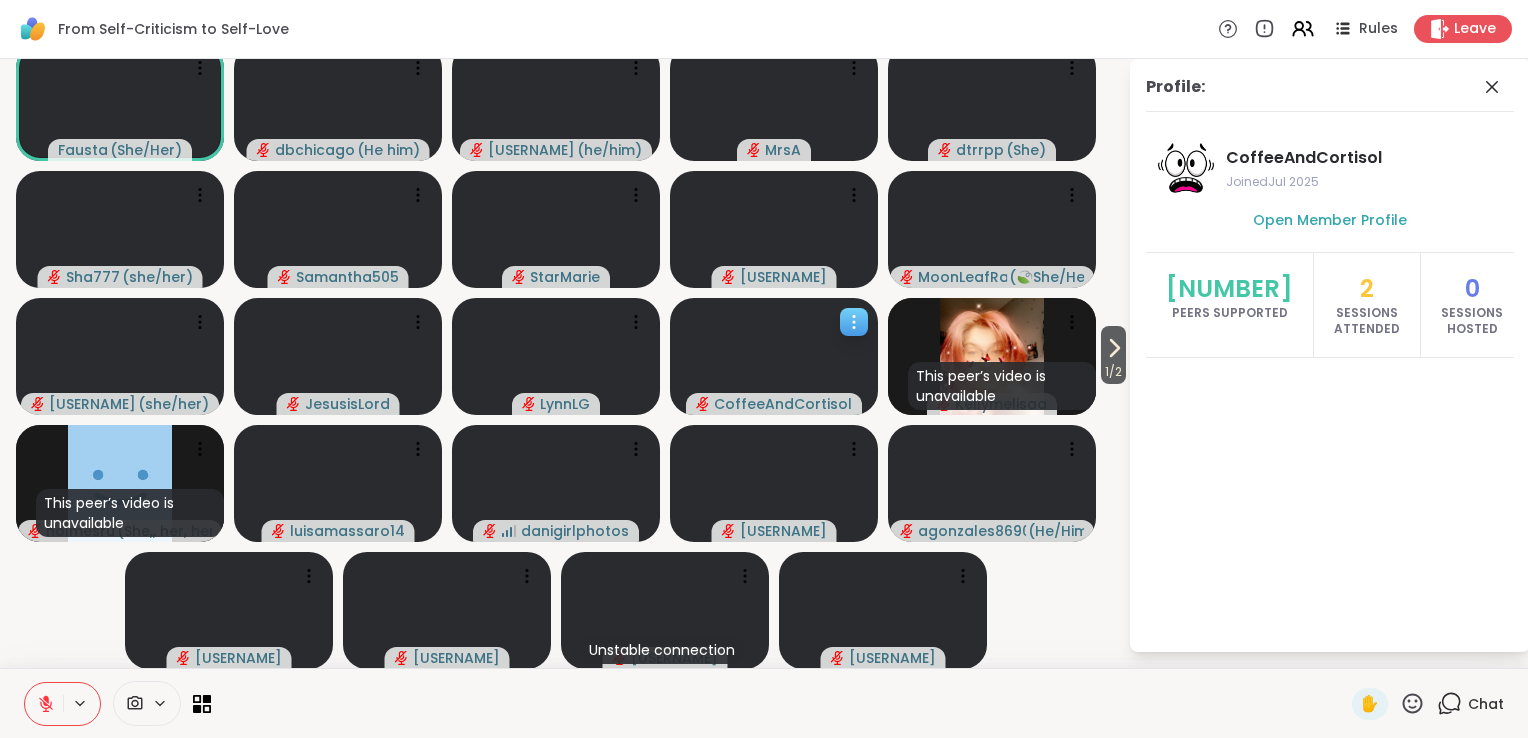 click at bounding box center [774, 356] 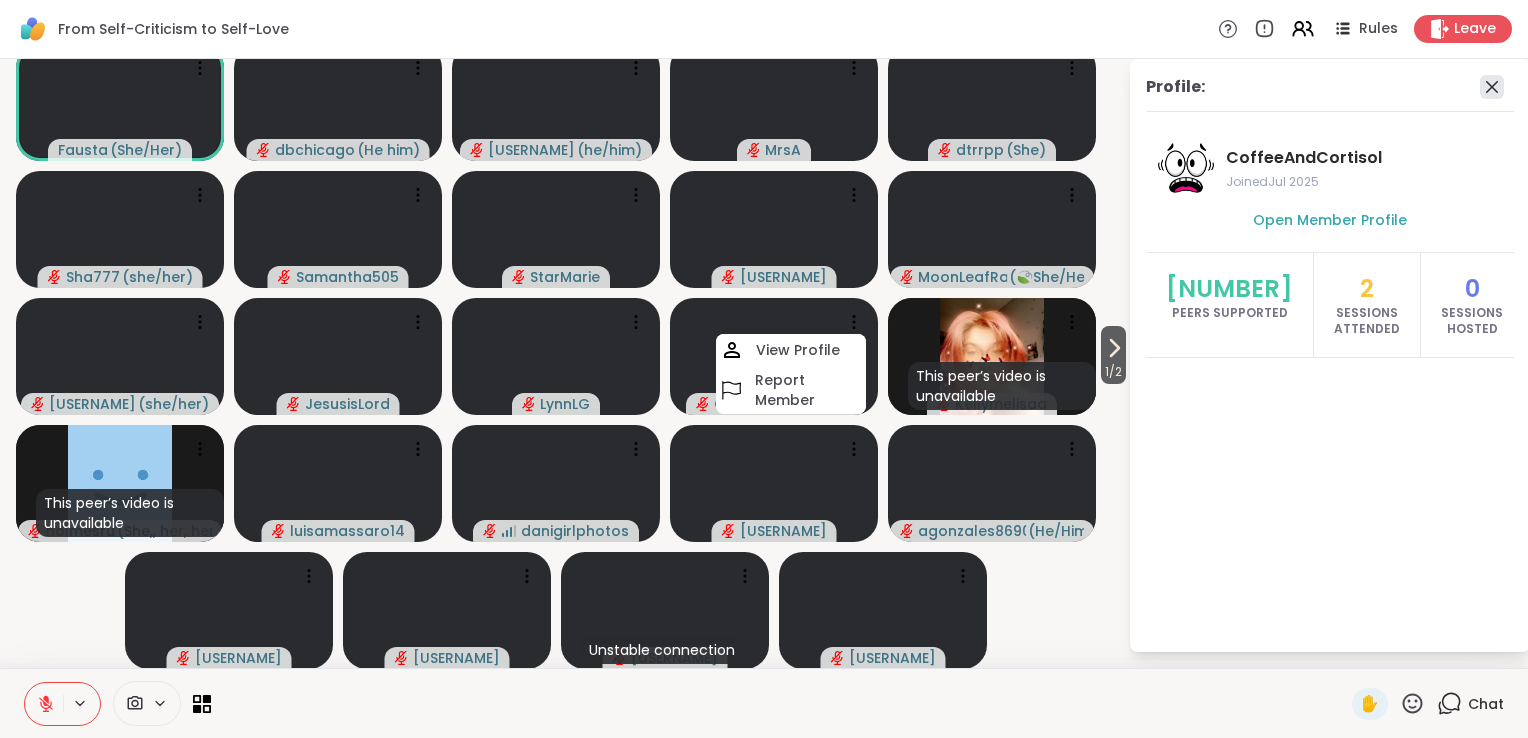 click 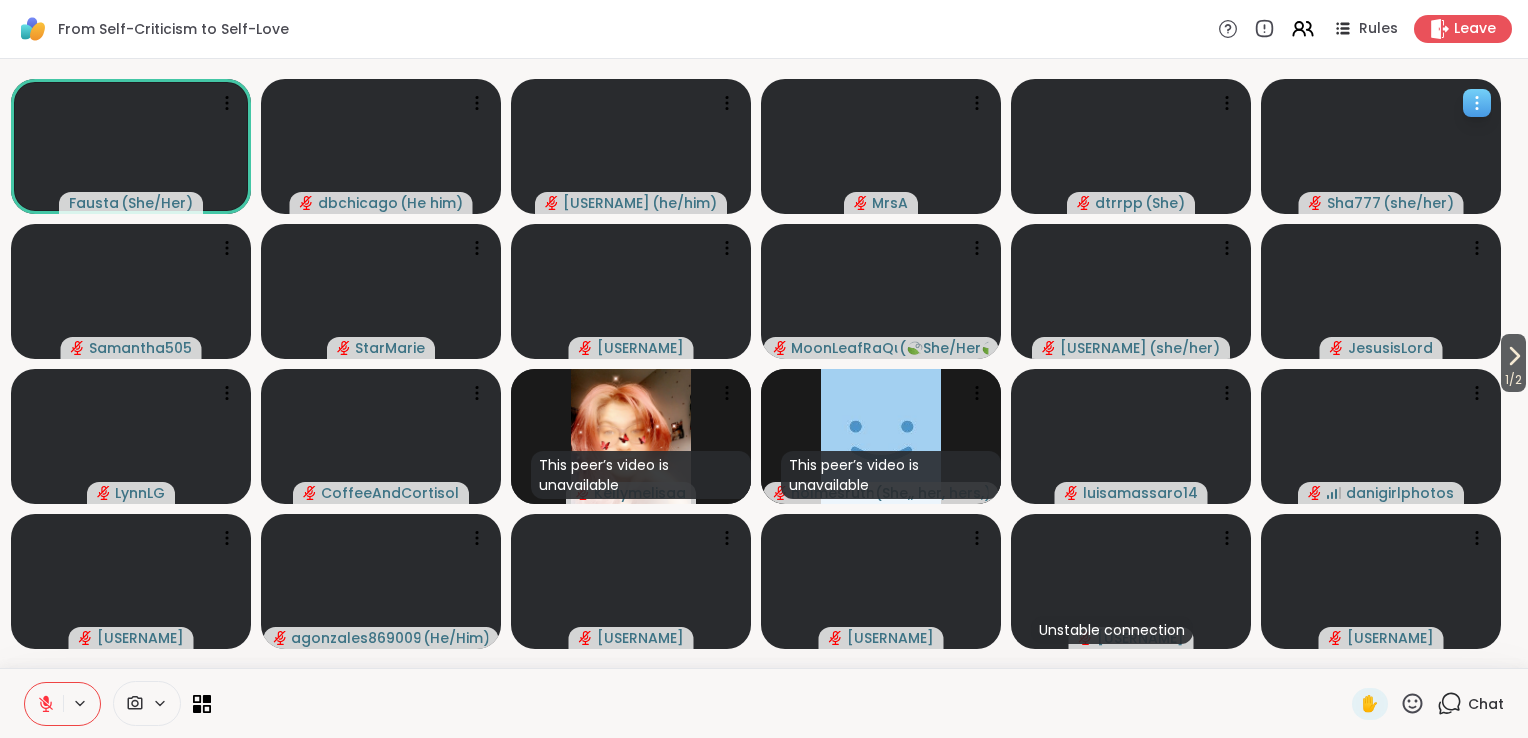 scroll, scrollTop: 0, scrollLeft: 0, axis: both 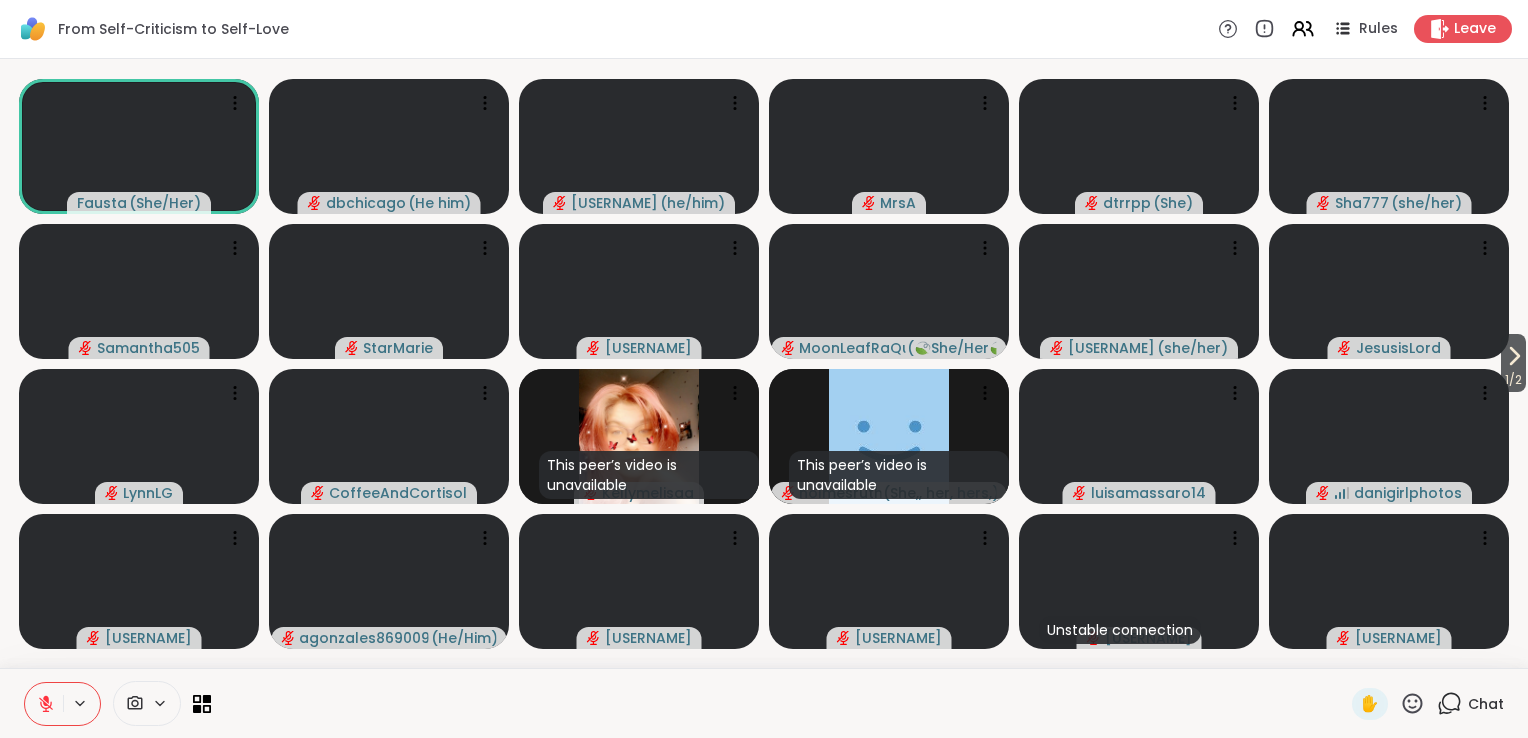 click 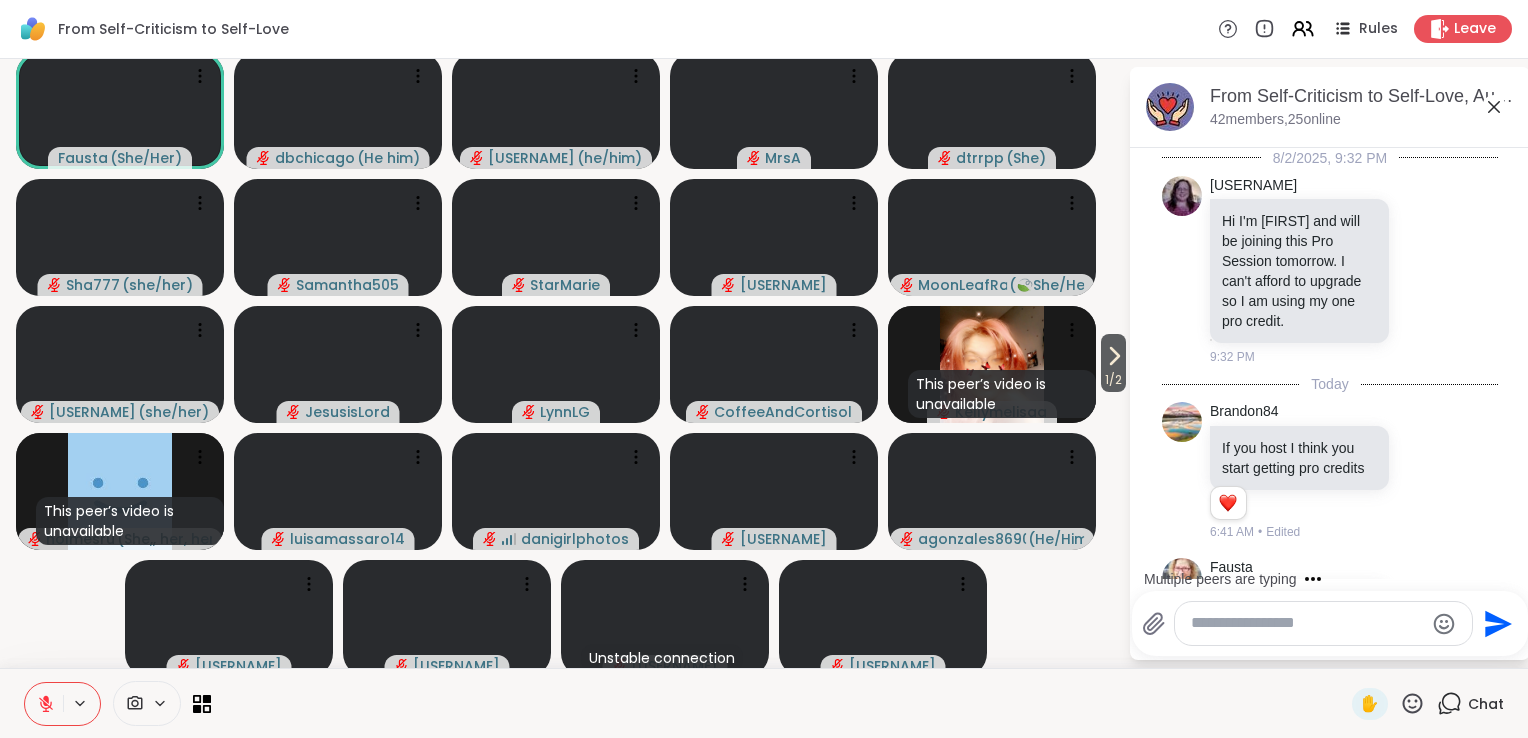 scroll, scrollTop: 5599, scrollLeft: 0, axis: vertical 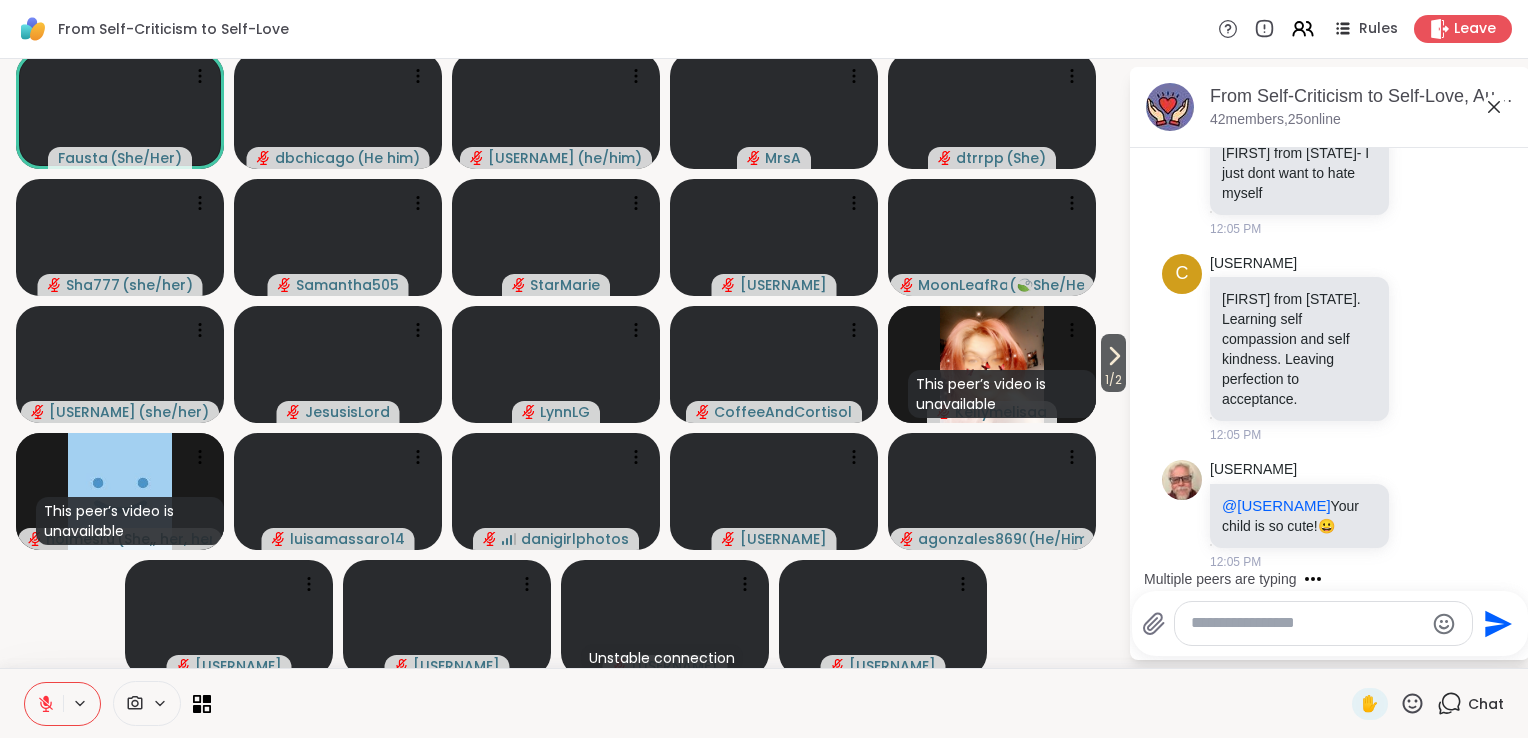 click on "C [USERNAME] [FIRST] from [STATE]. Learning self compassion and self kindness. Leaving perfection to acceptance. 12:05 PM" at bounding box center (1330, 349) 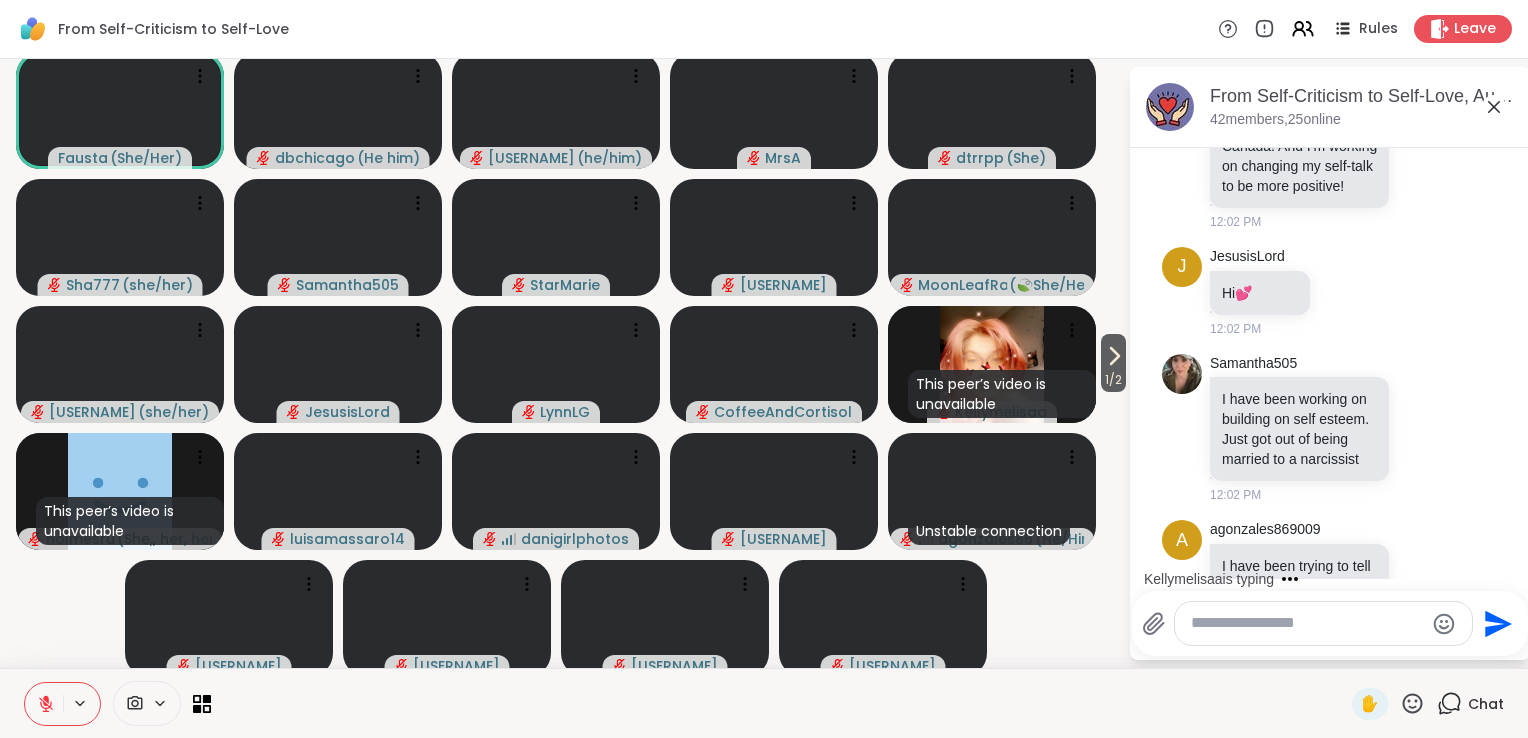 scroll, scrollTop: 3467, scrollLeft: 0, axis: vertical 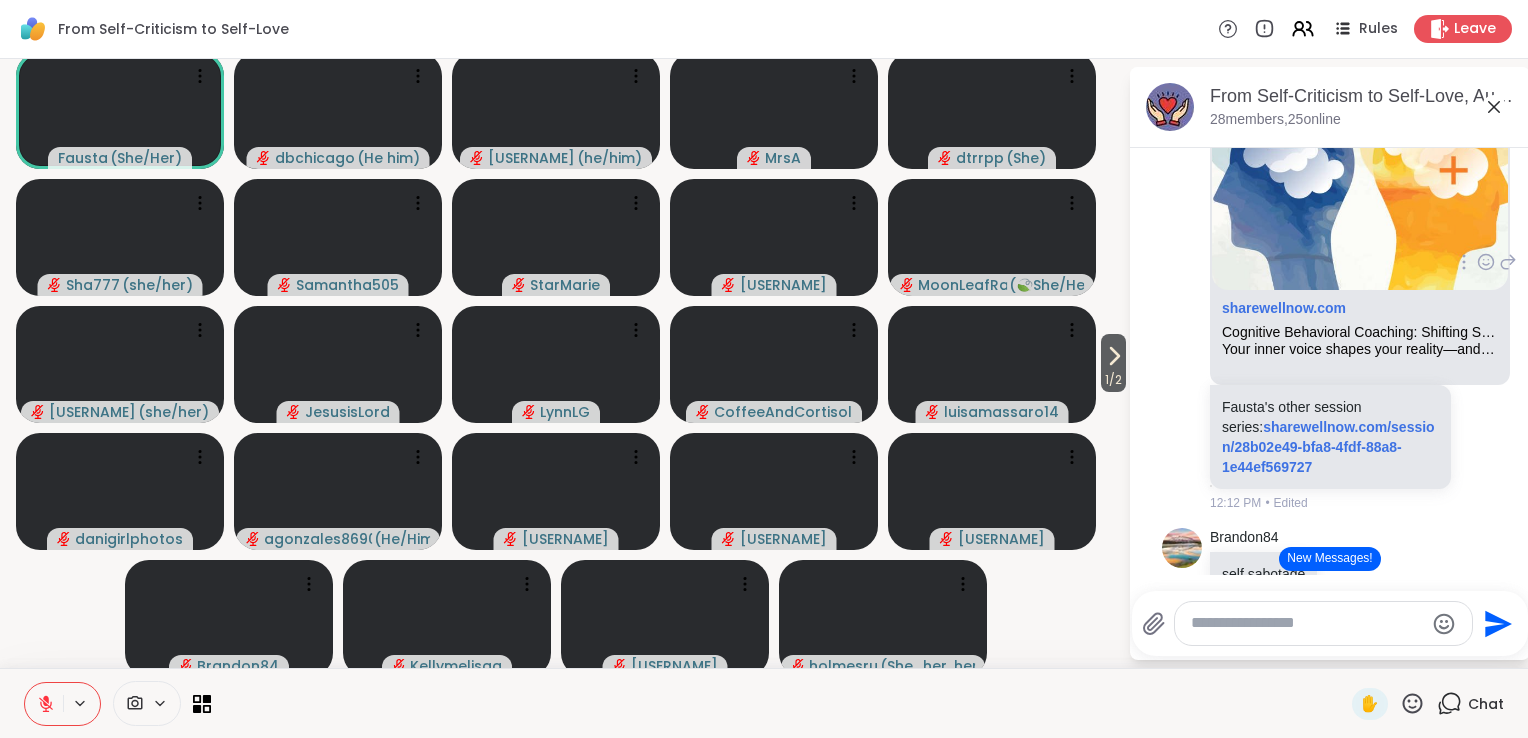 click at bounding box center [1360, 164] 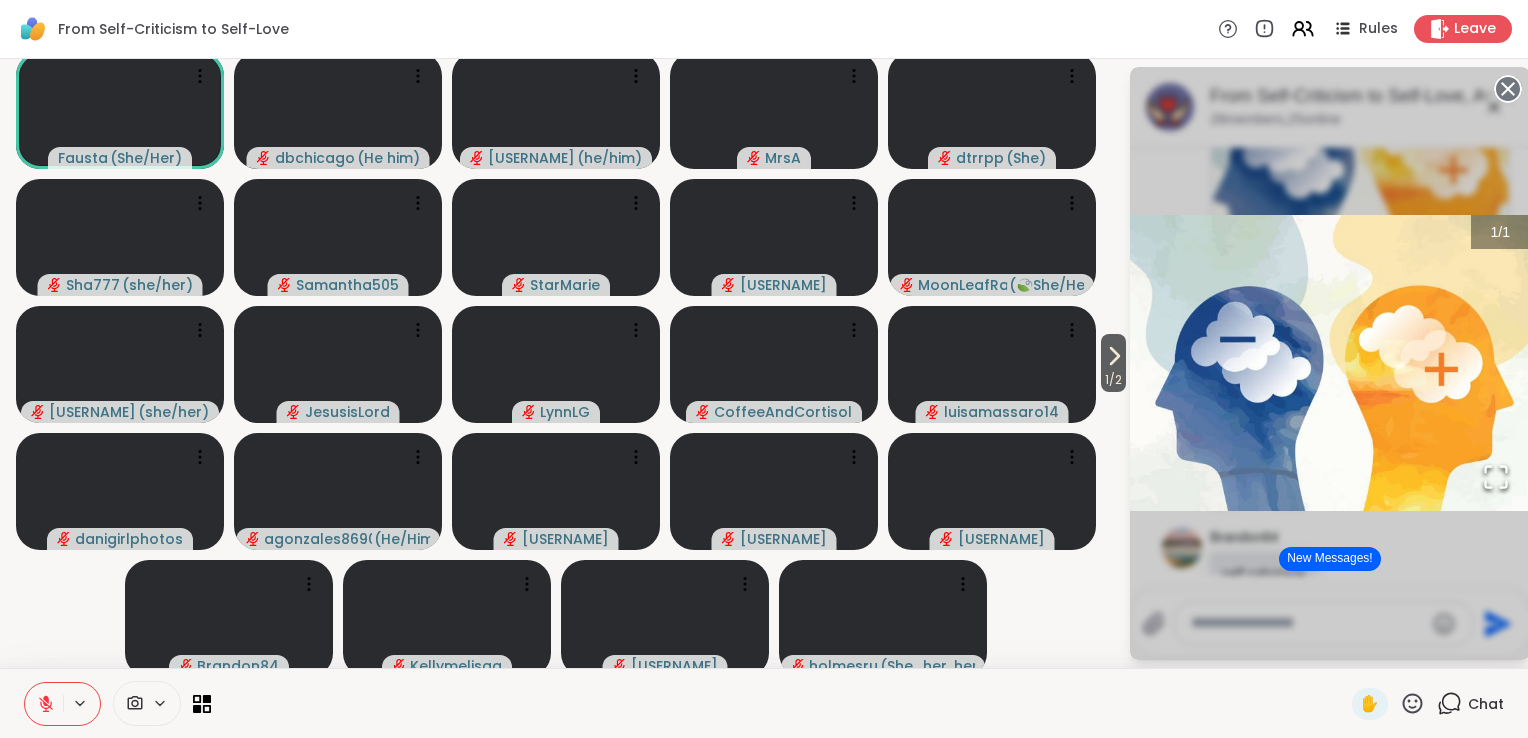 click 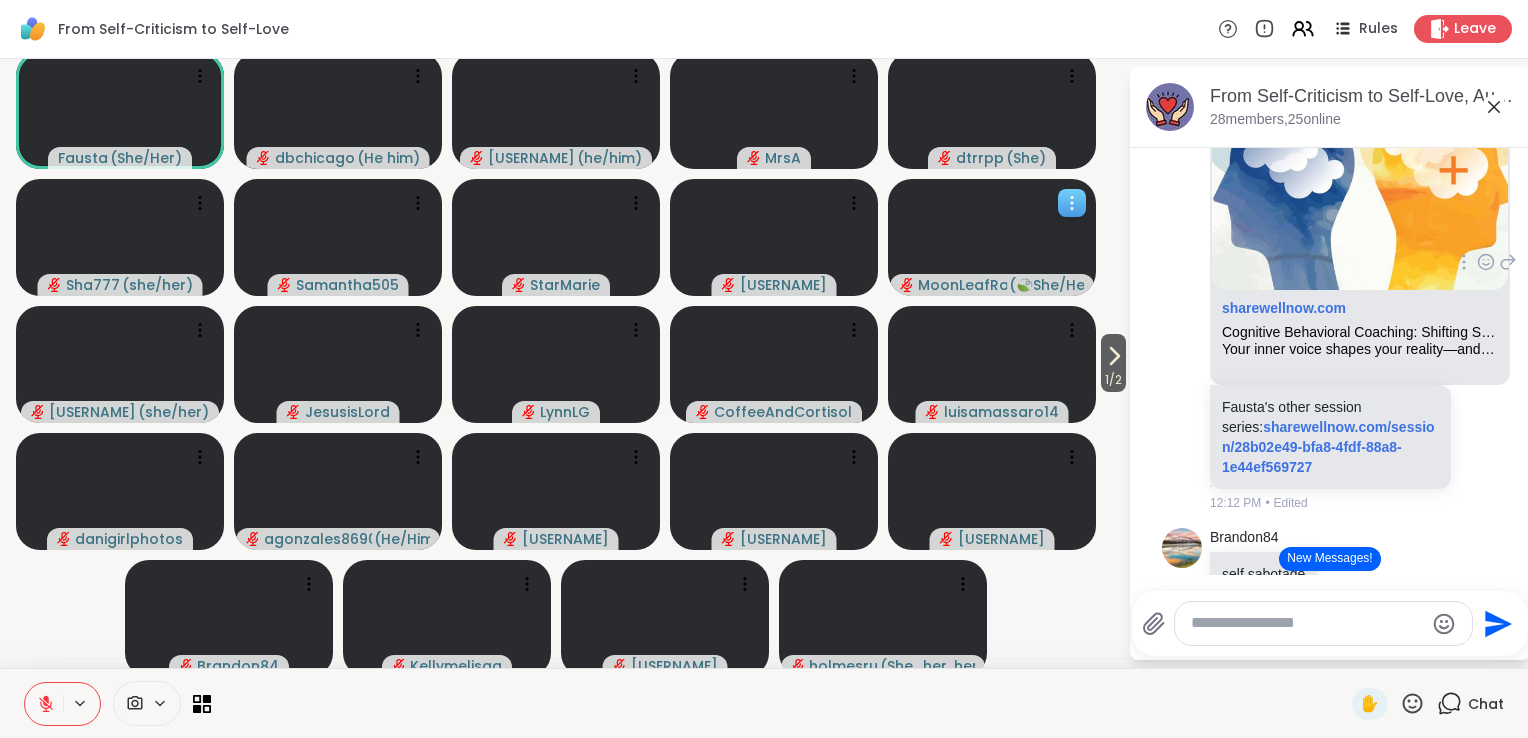 click at bounding box center (992, 237) 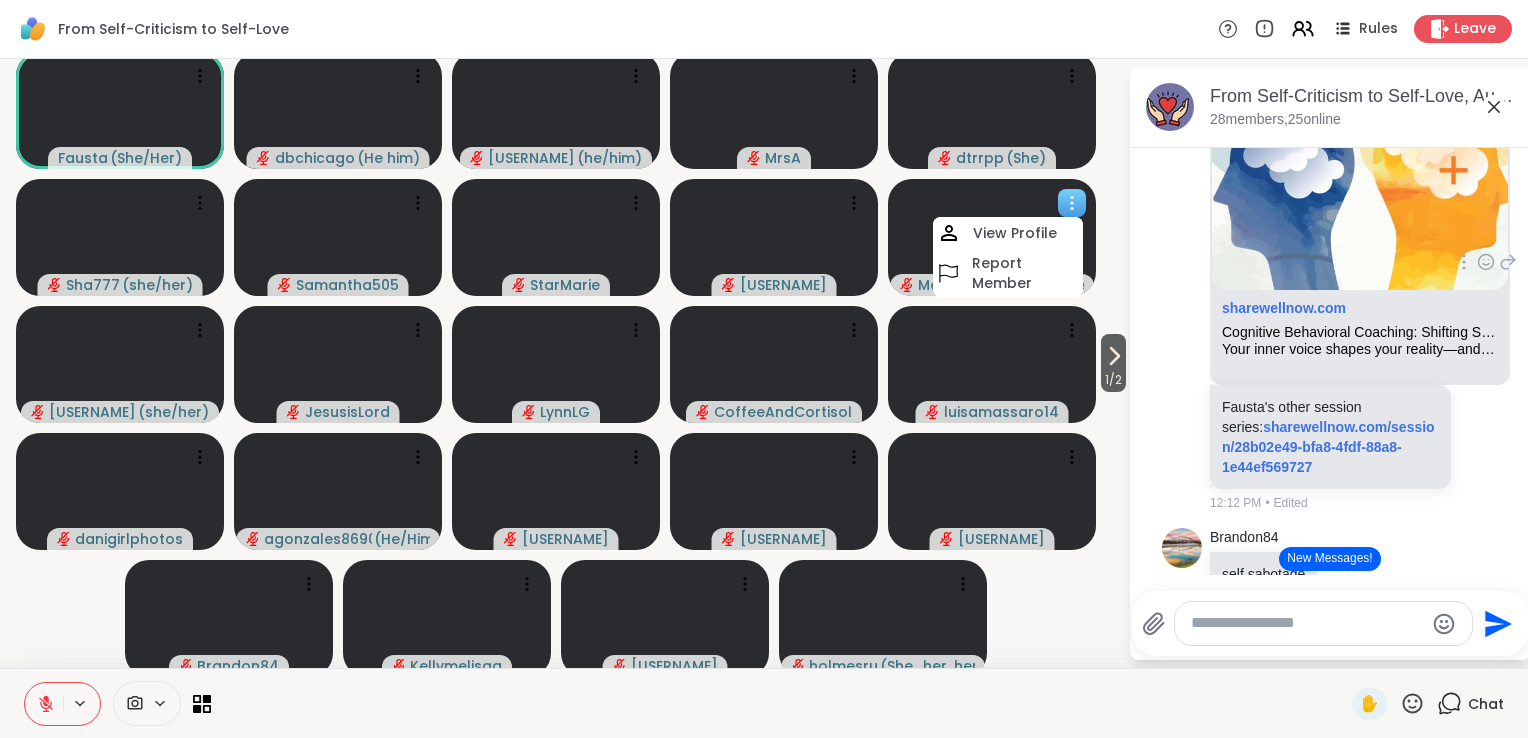 click on "View Profile" at bounding box center [1015, 233] 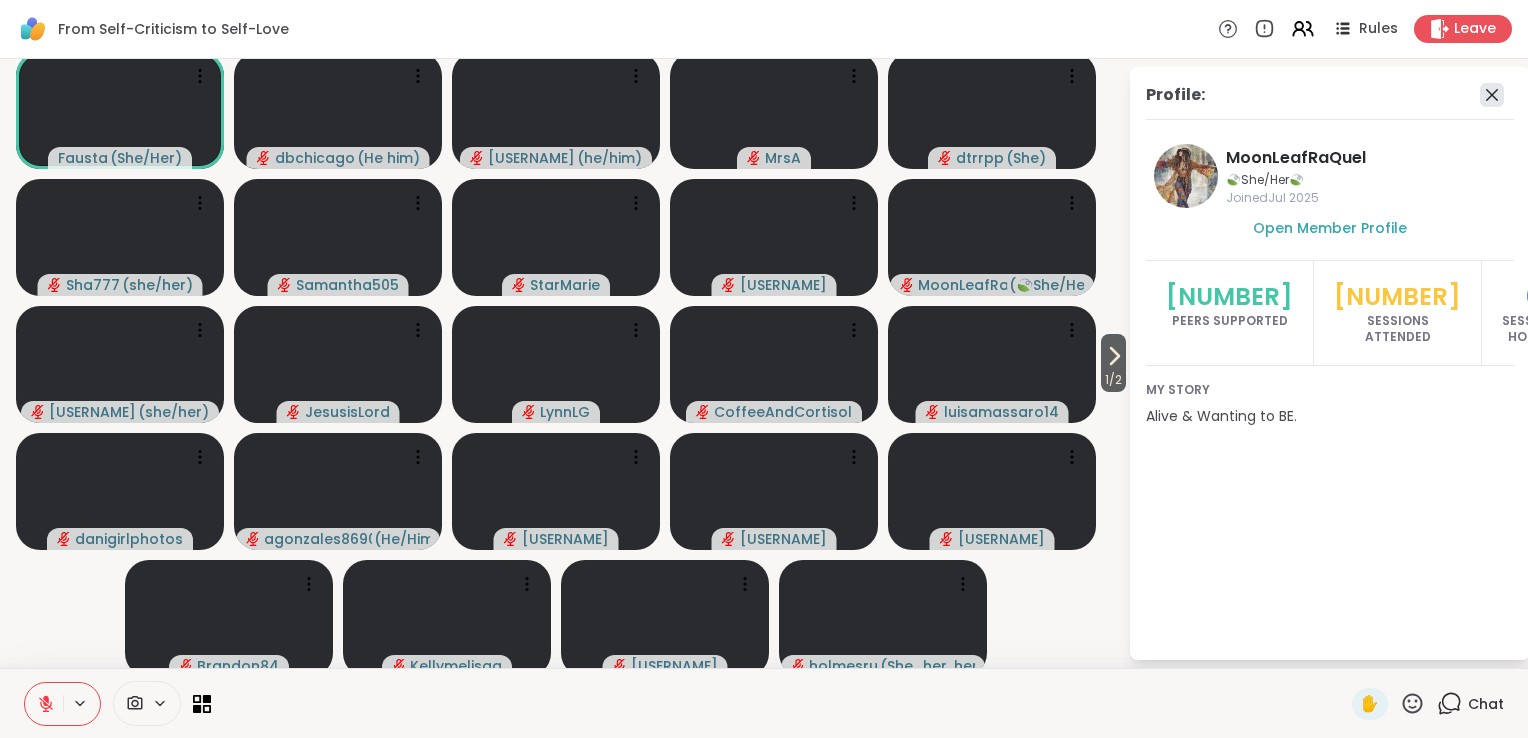 click 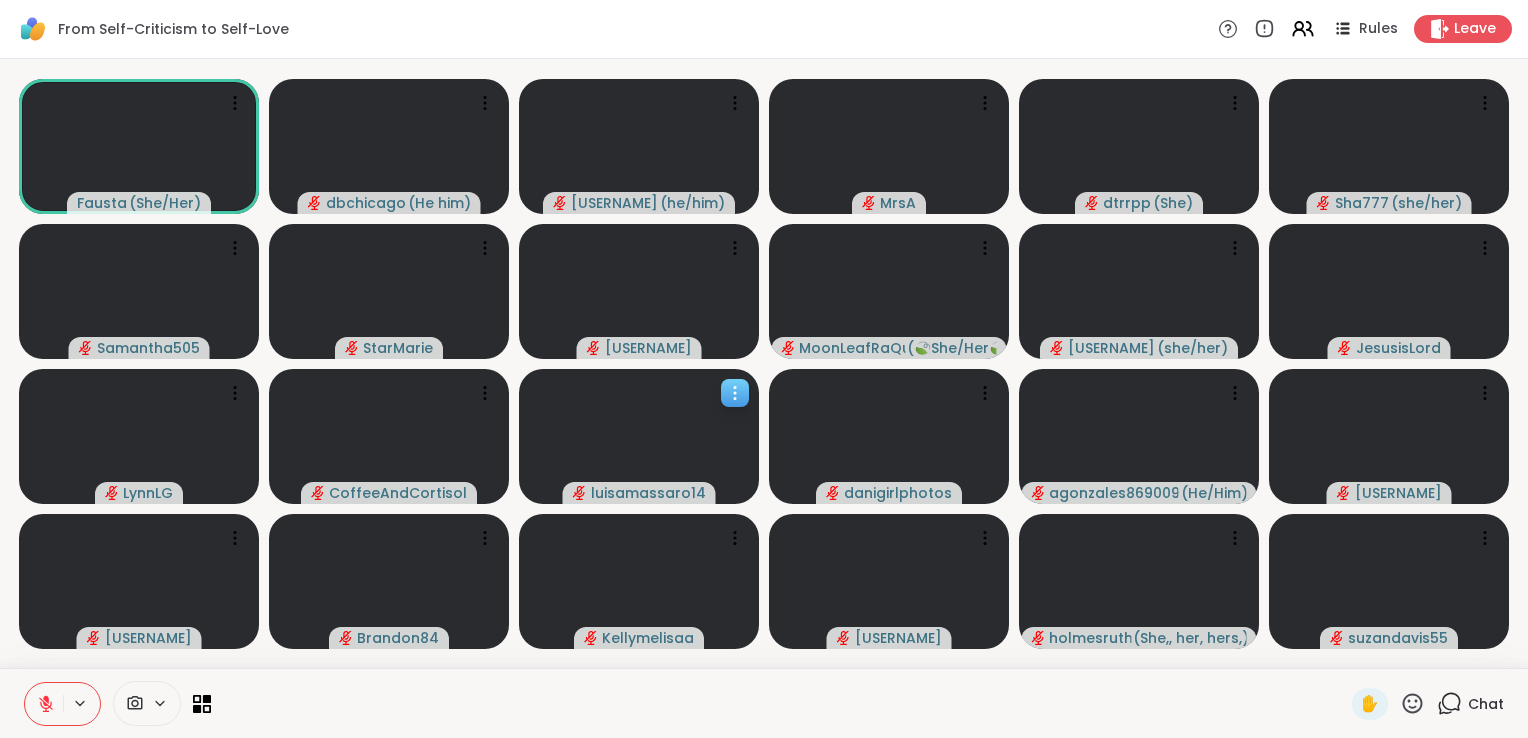 click 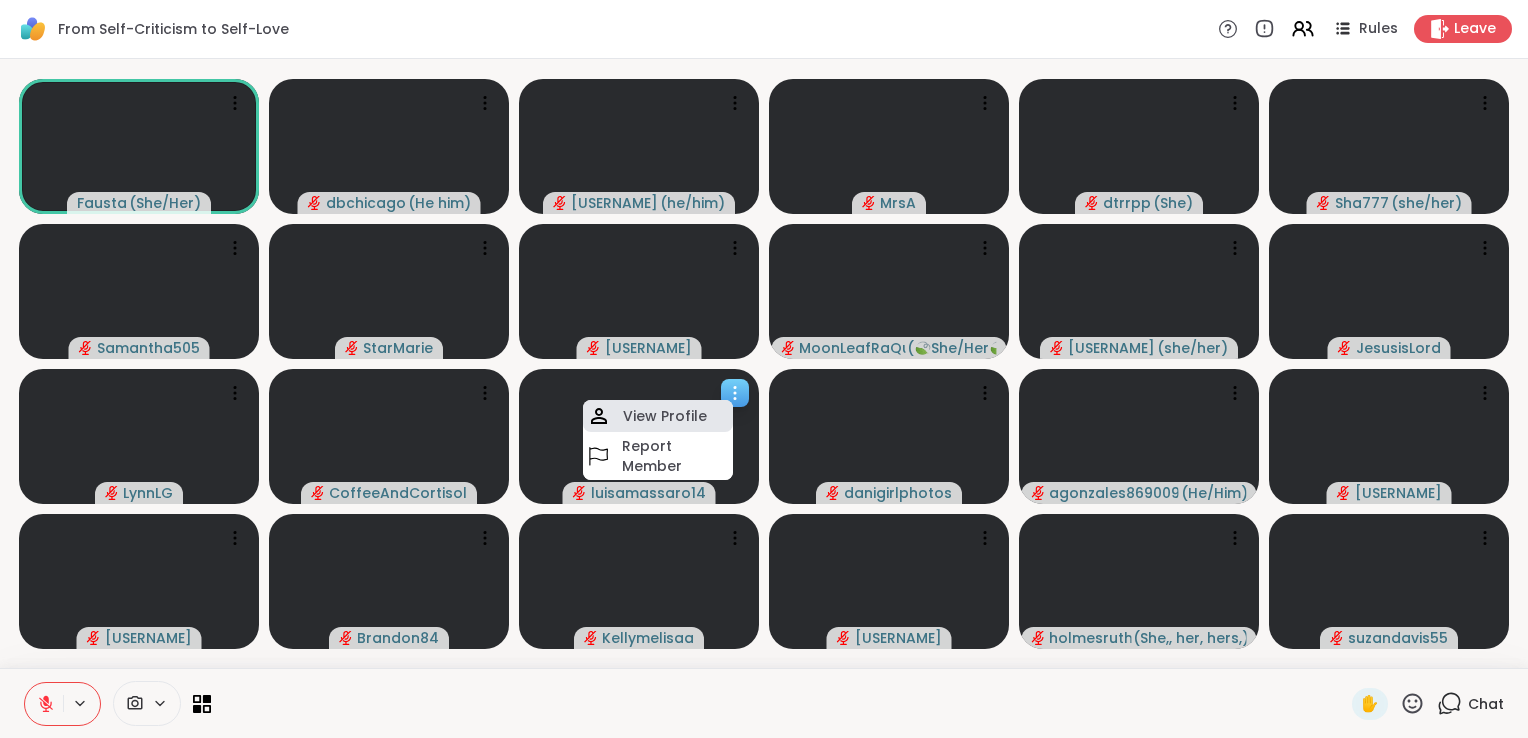 click on "View Profile" at bounding box center (665, 416) 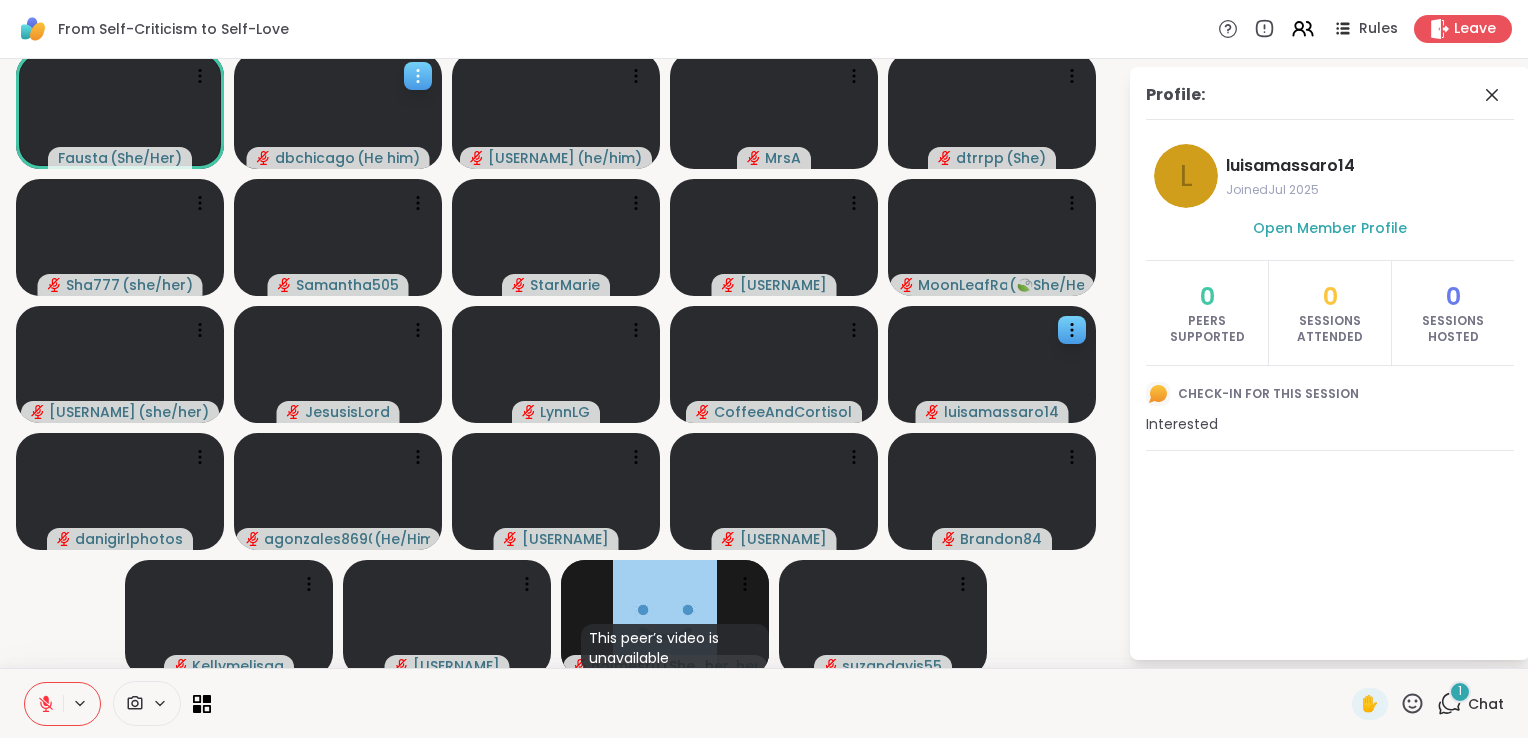 click 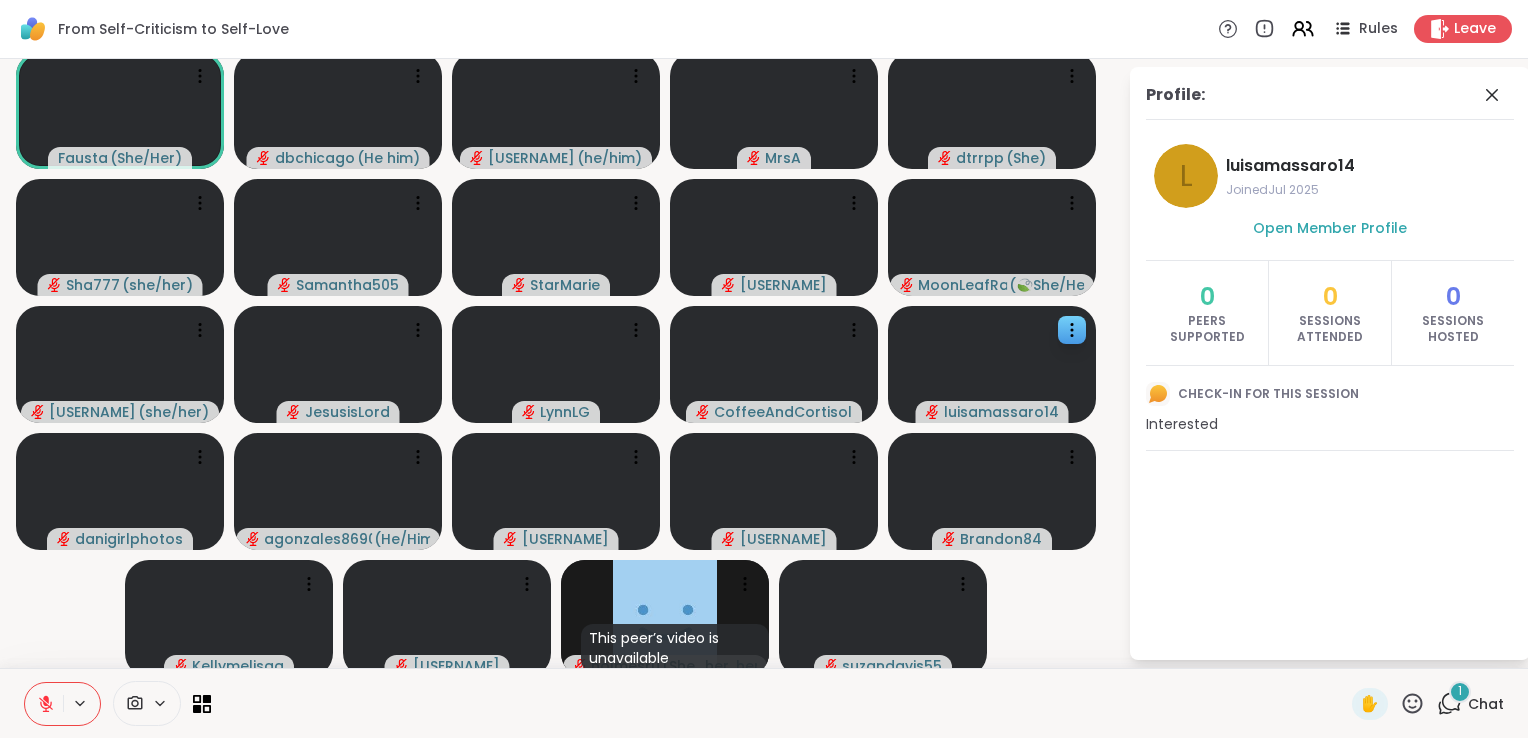click on "From Self-Criticism to Self-Love Rules Leave" at bounding box center [764, 29] 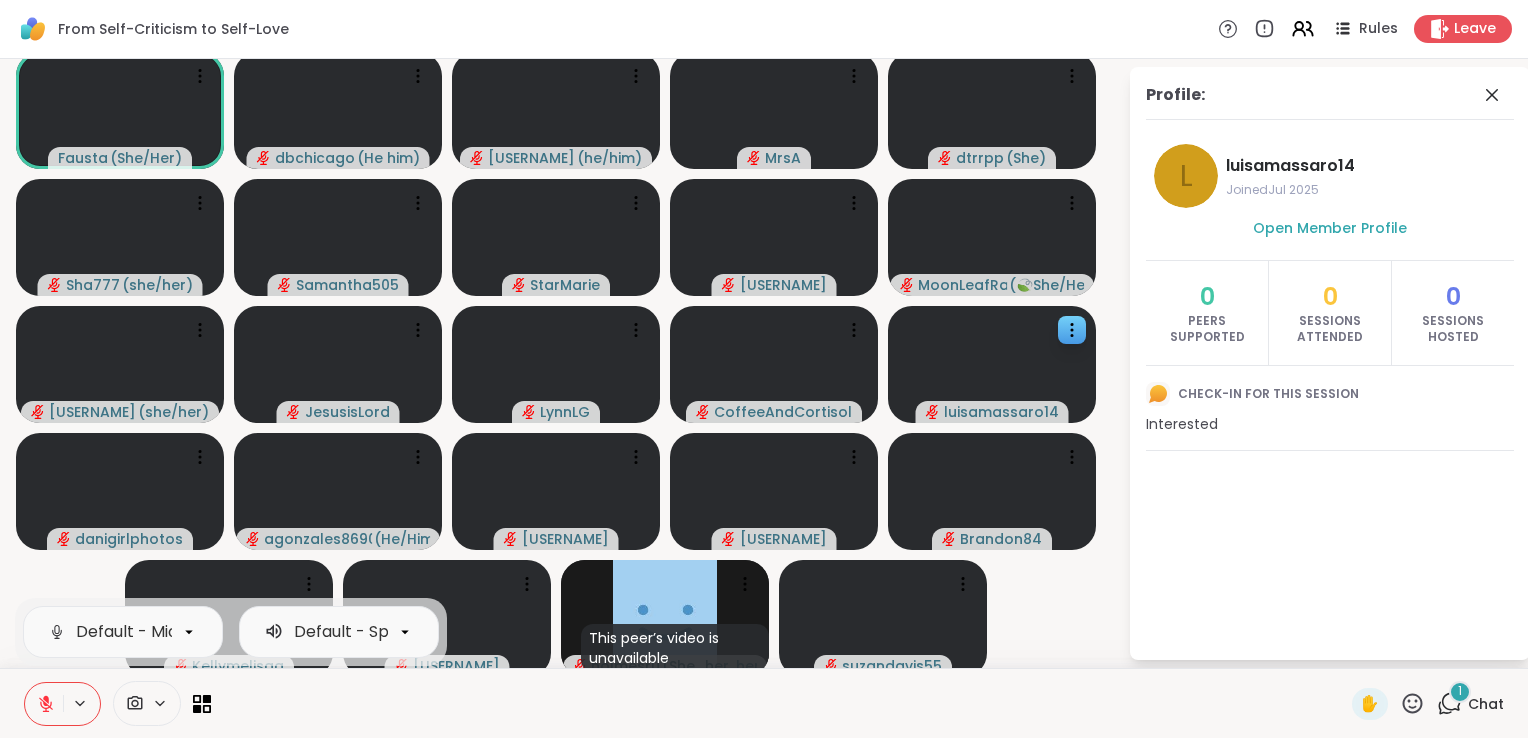 click at bounding box center [781, 703] 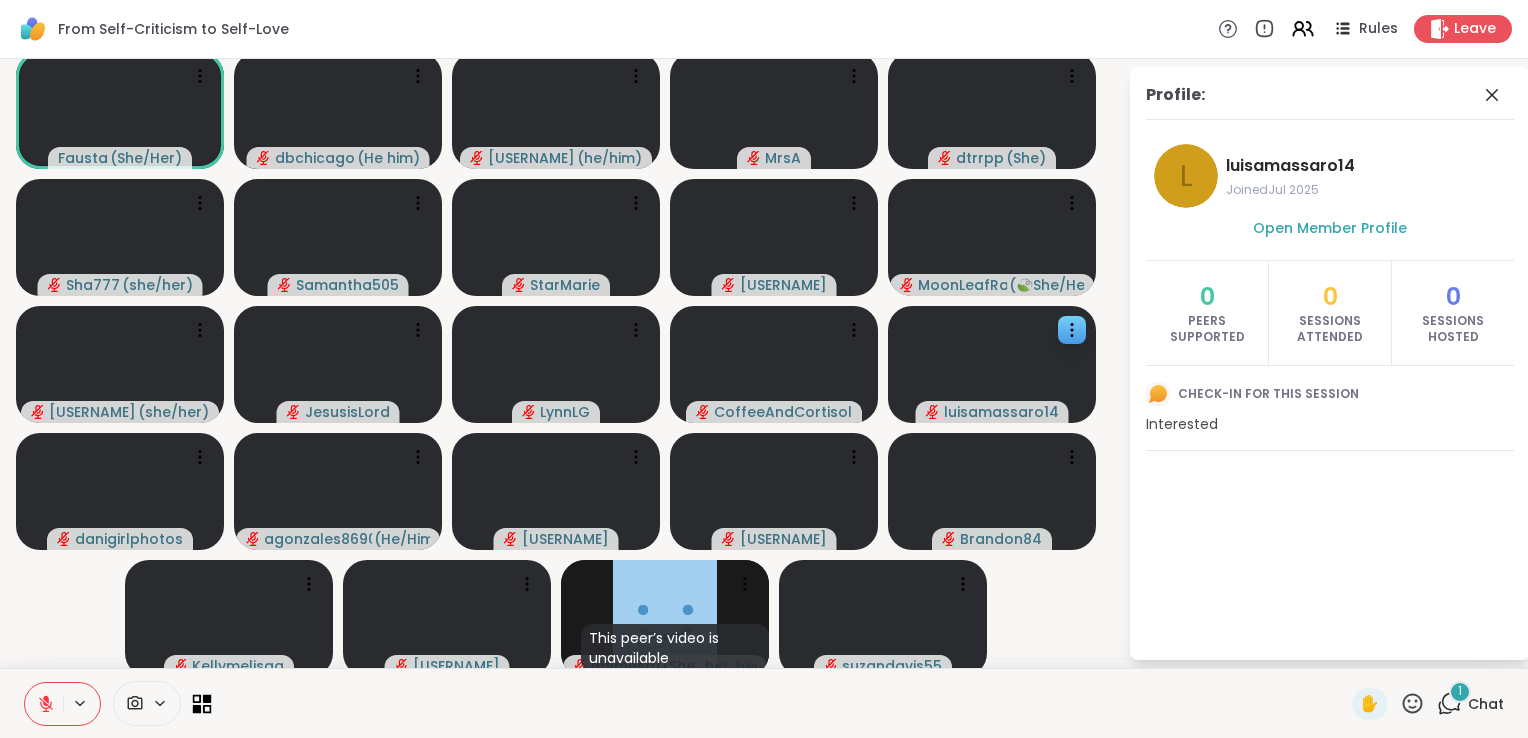 click 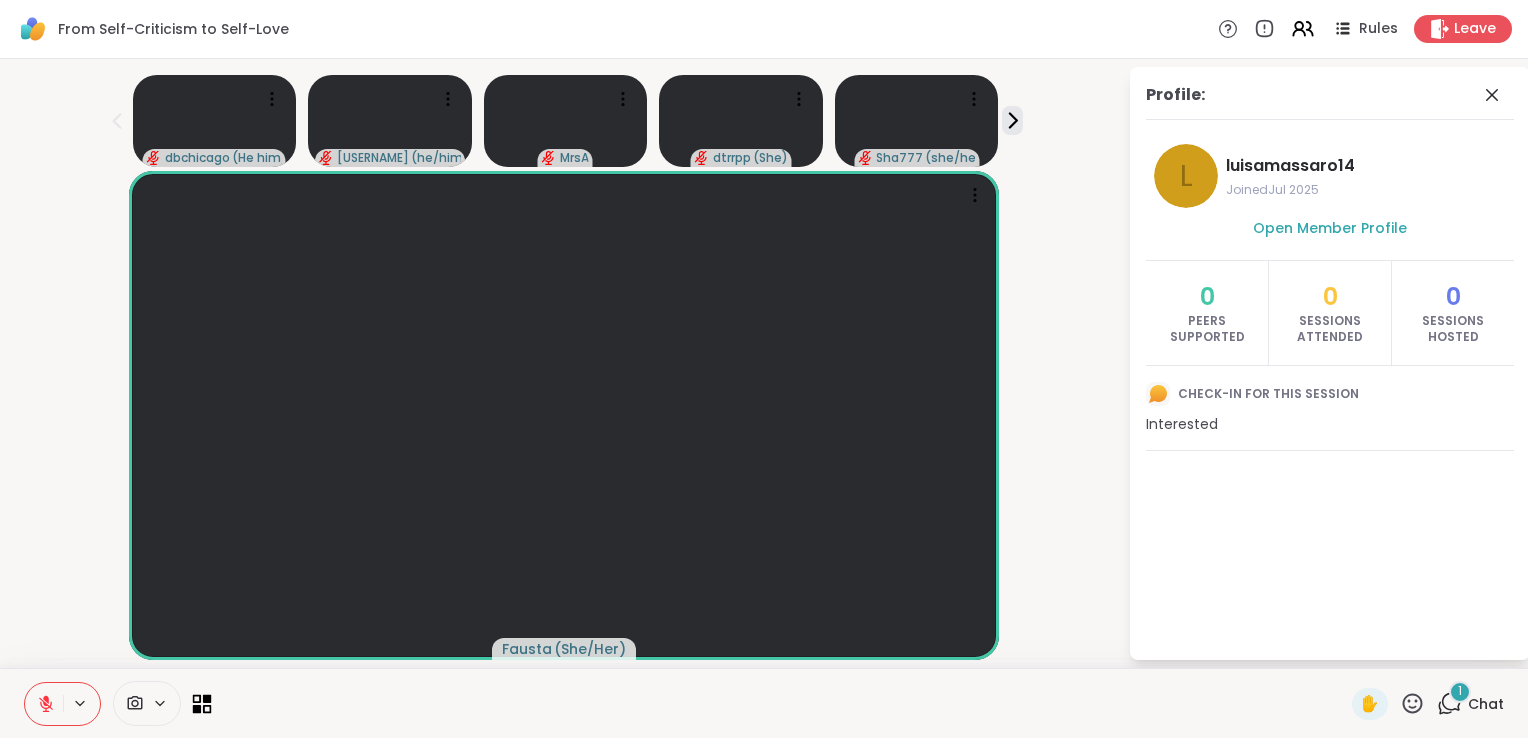 click 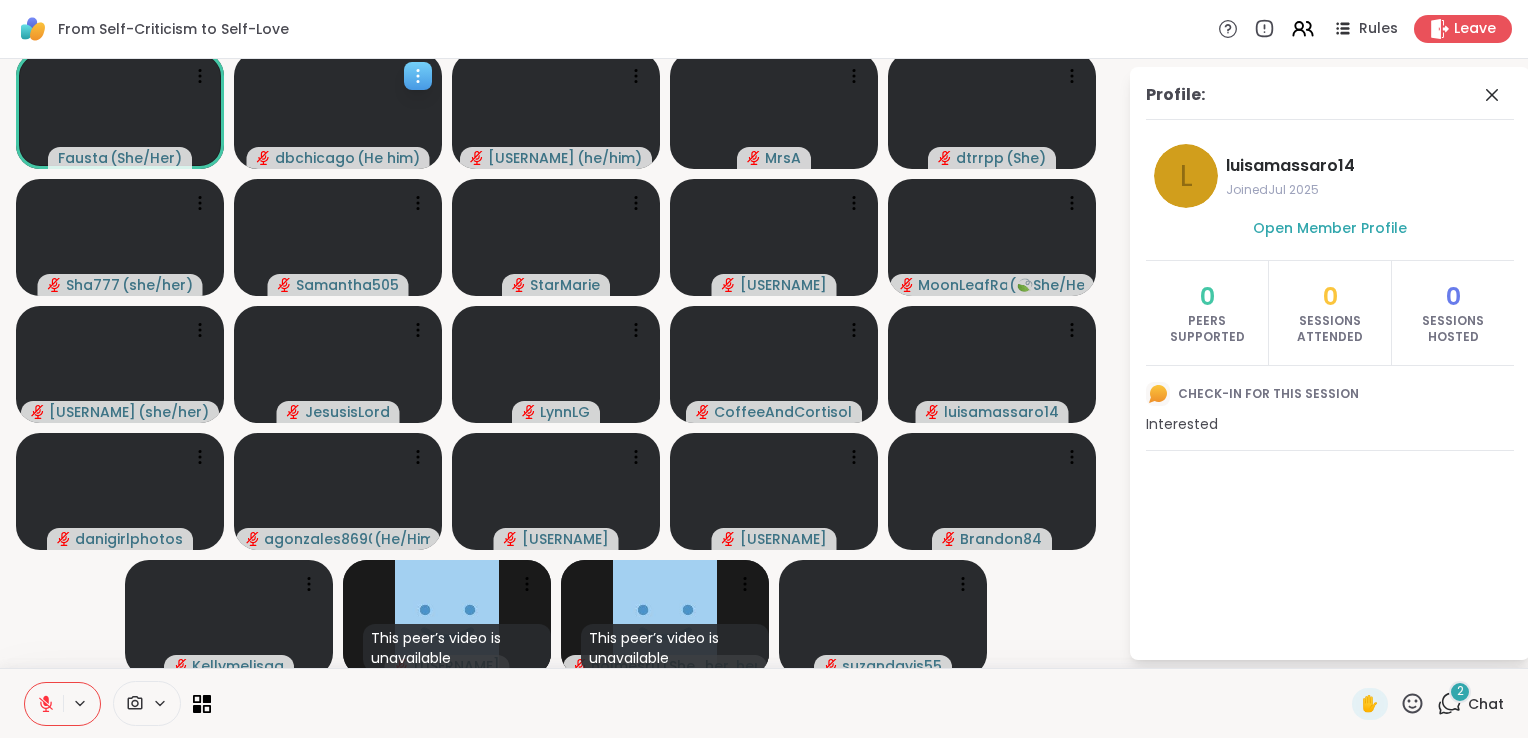click at bounding box center (418, 76) 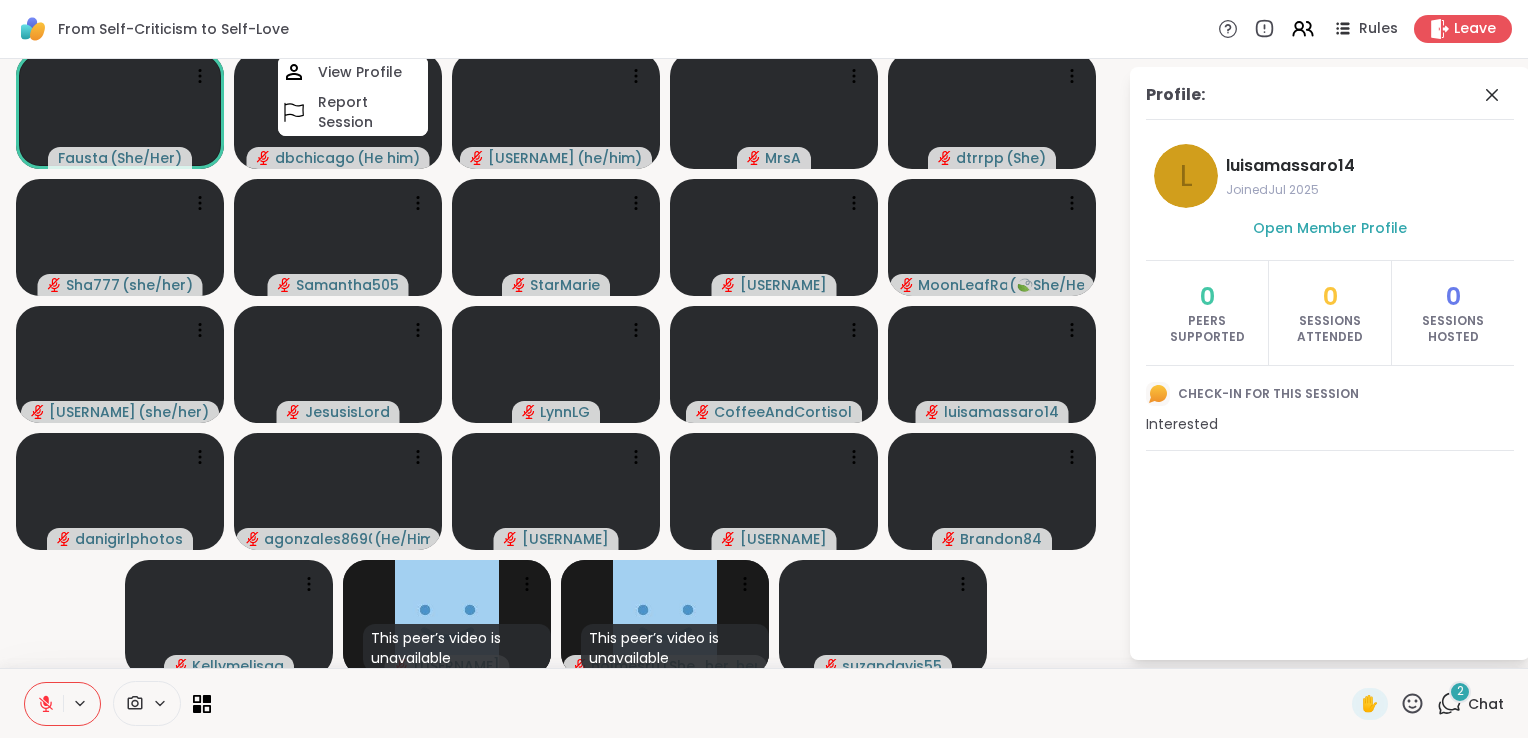 click on "From Self-Criticism to Self-Love Rules Leave" at bounding box center [764, 29] 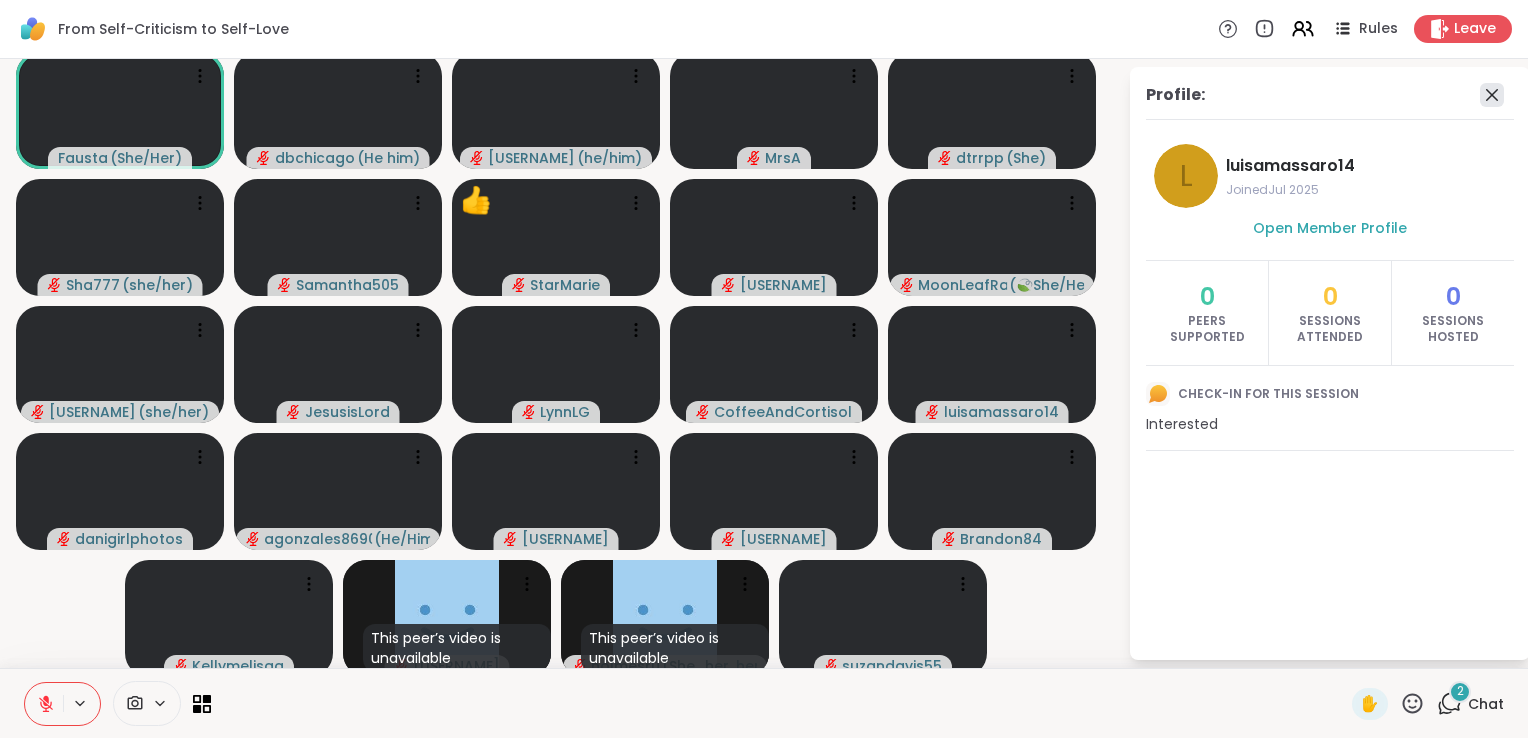 click 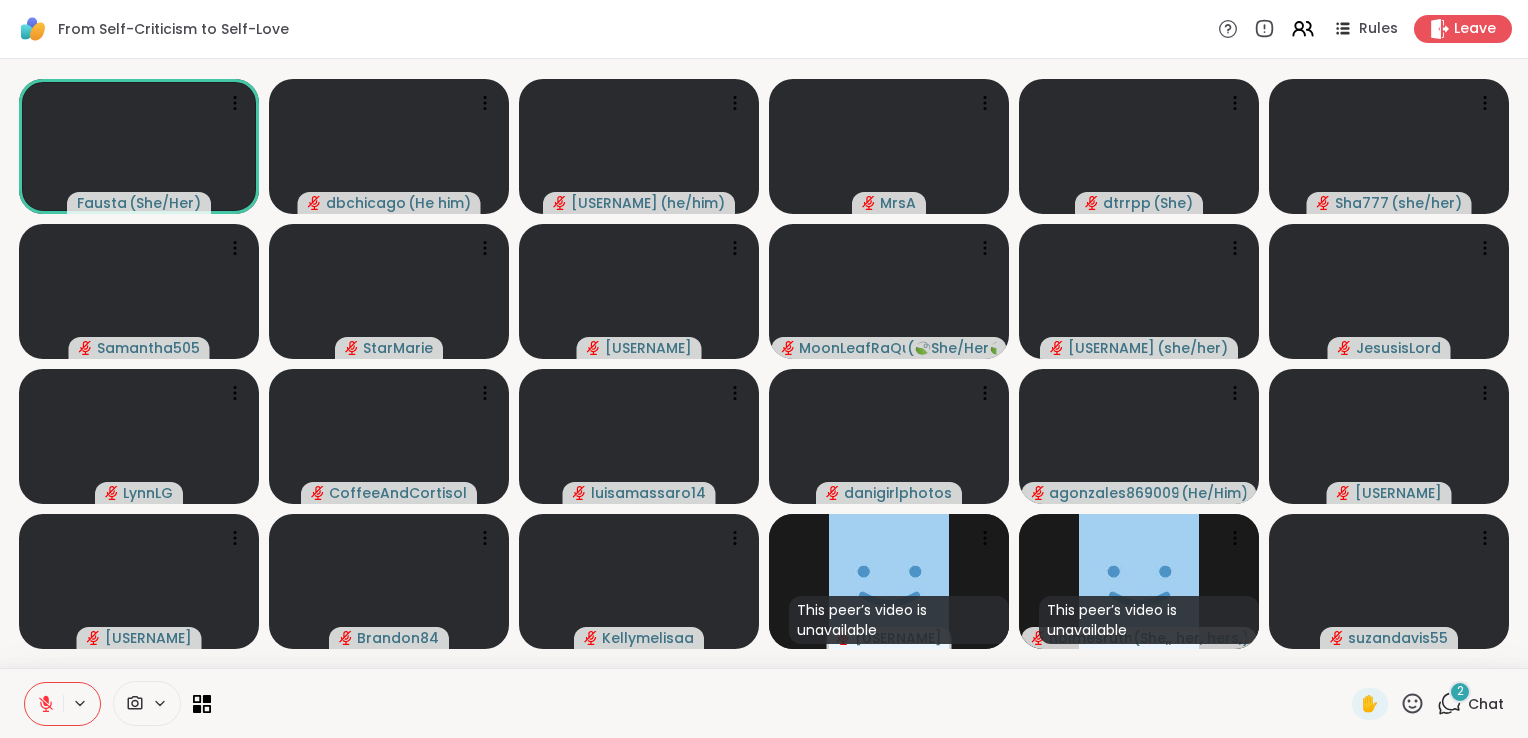 click 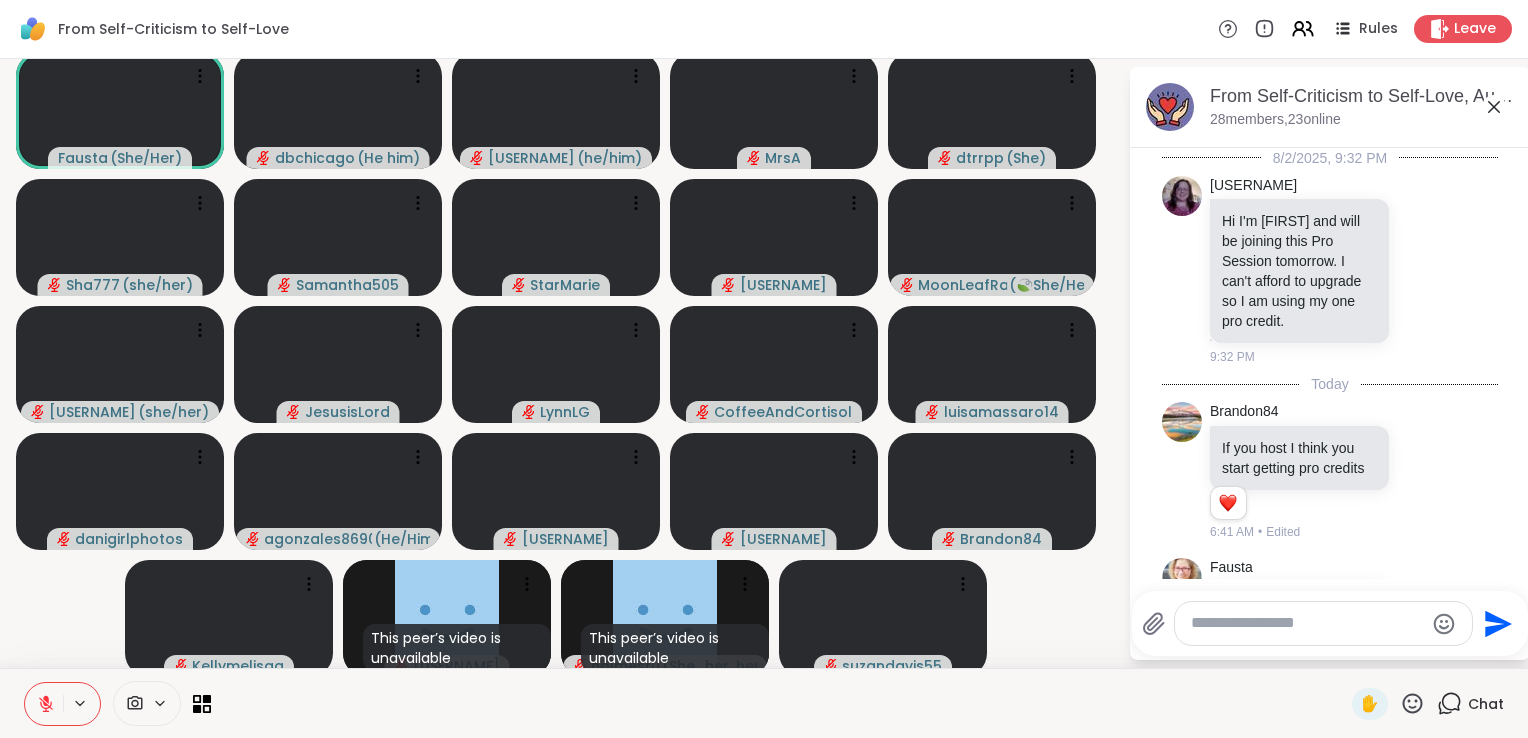 scroll, scrollTop: 8078, scrollLeft: 0, axis: vertical 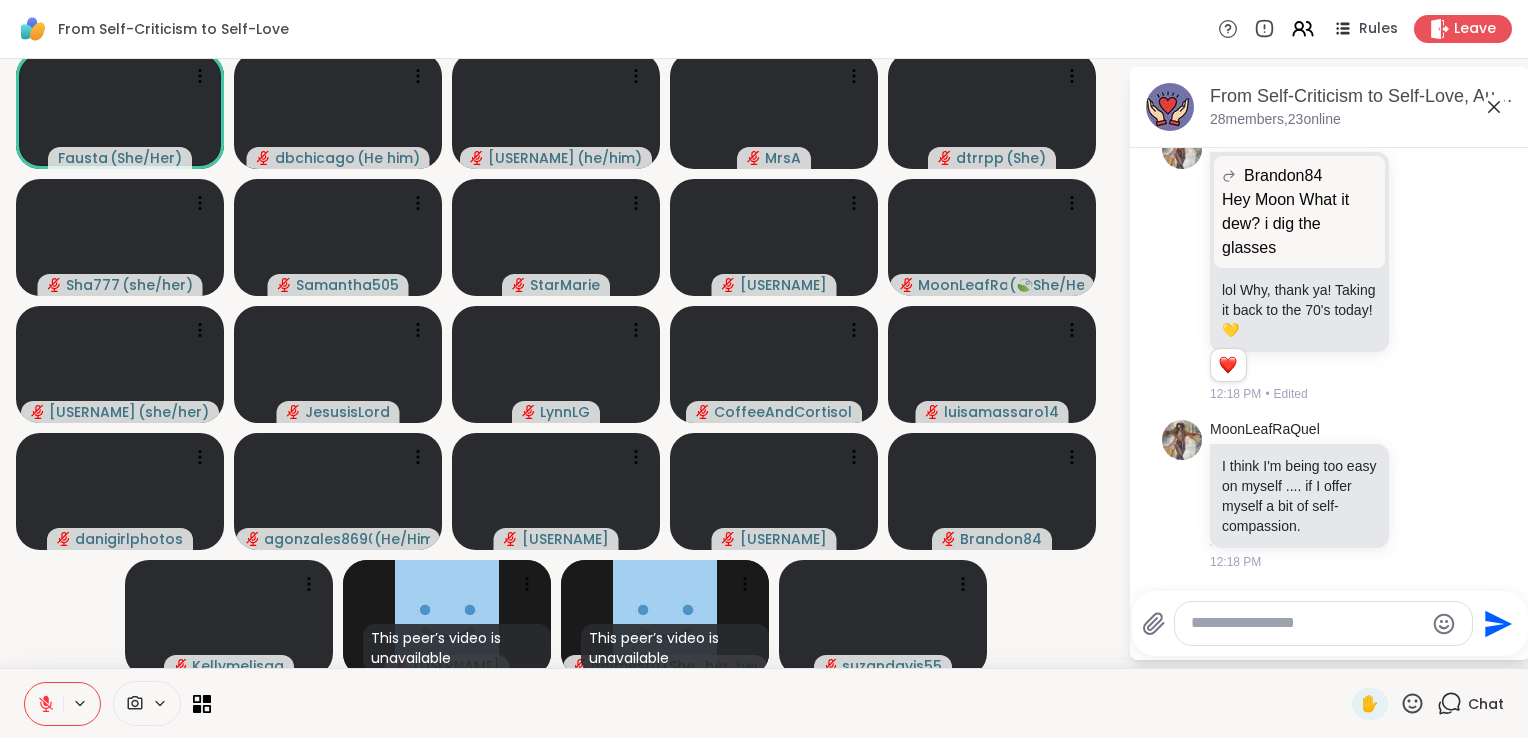 click 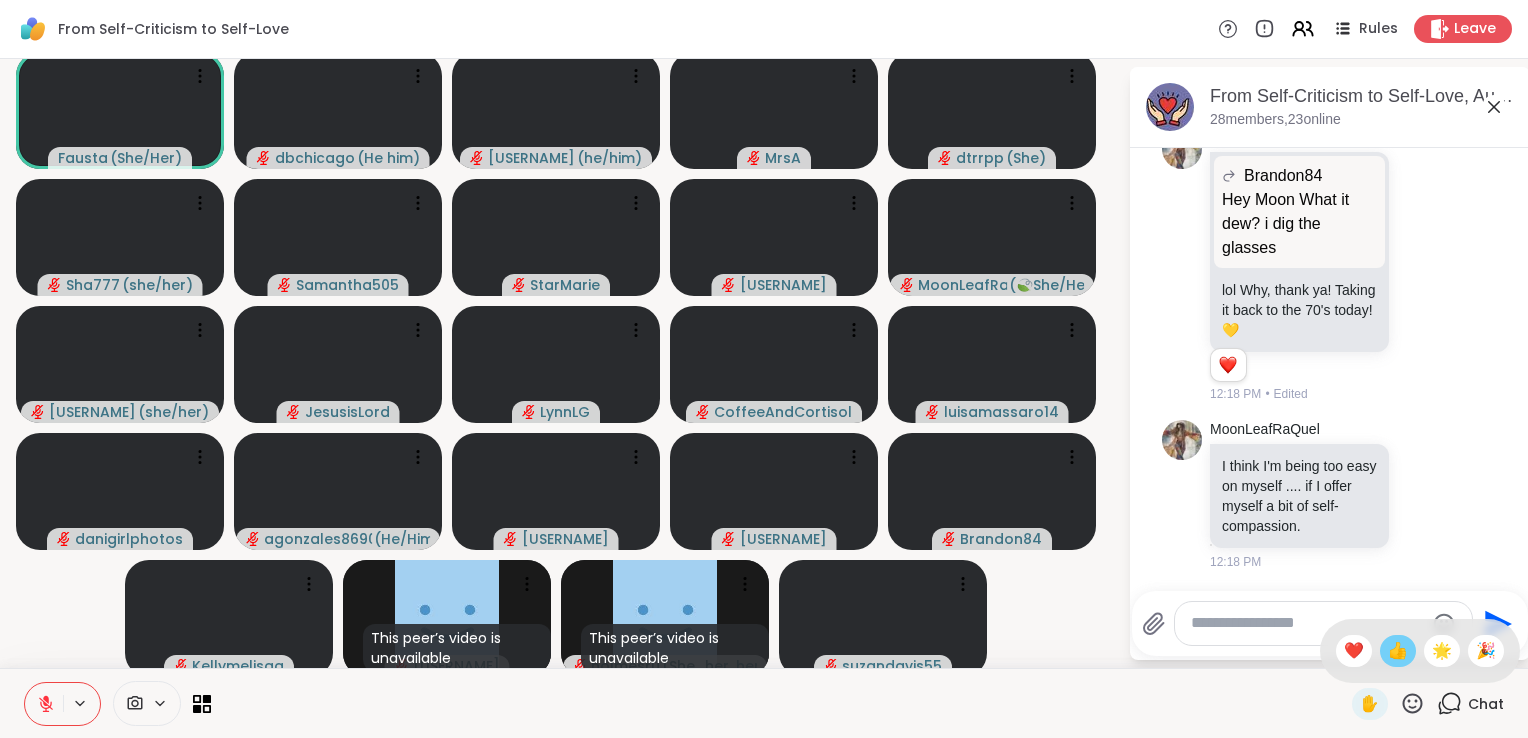 click on "👍" at bounding box center [1398, 651] 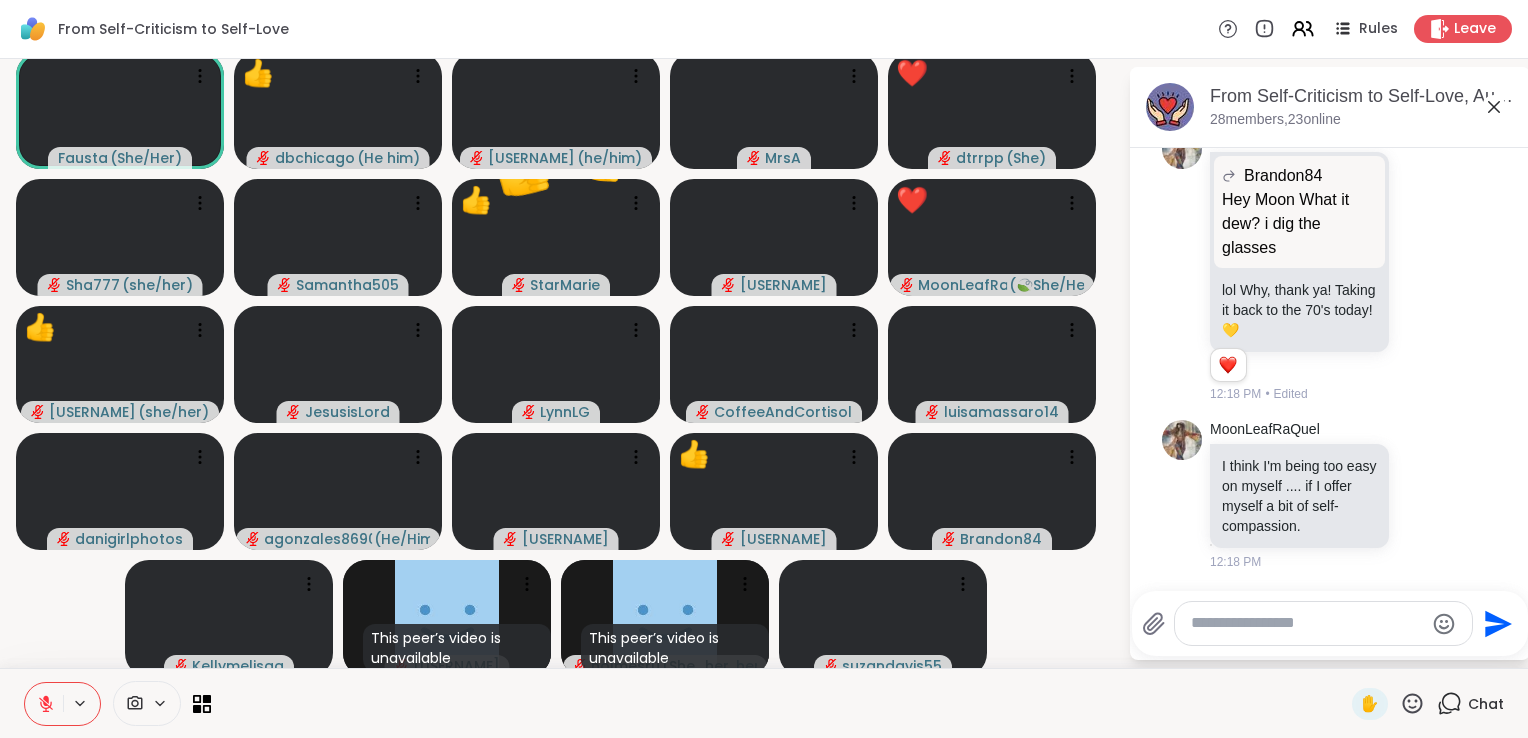 scroll, scrollTop: 4, scrollLeft: 0, axis: vertical 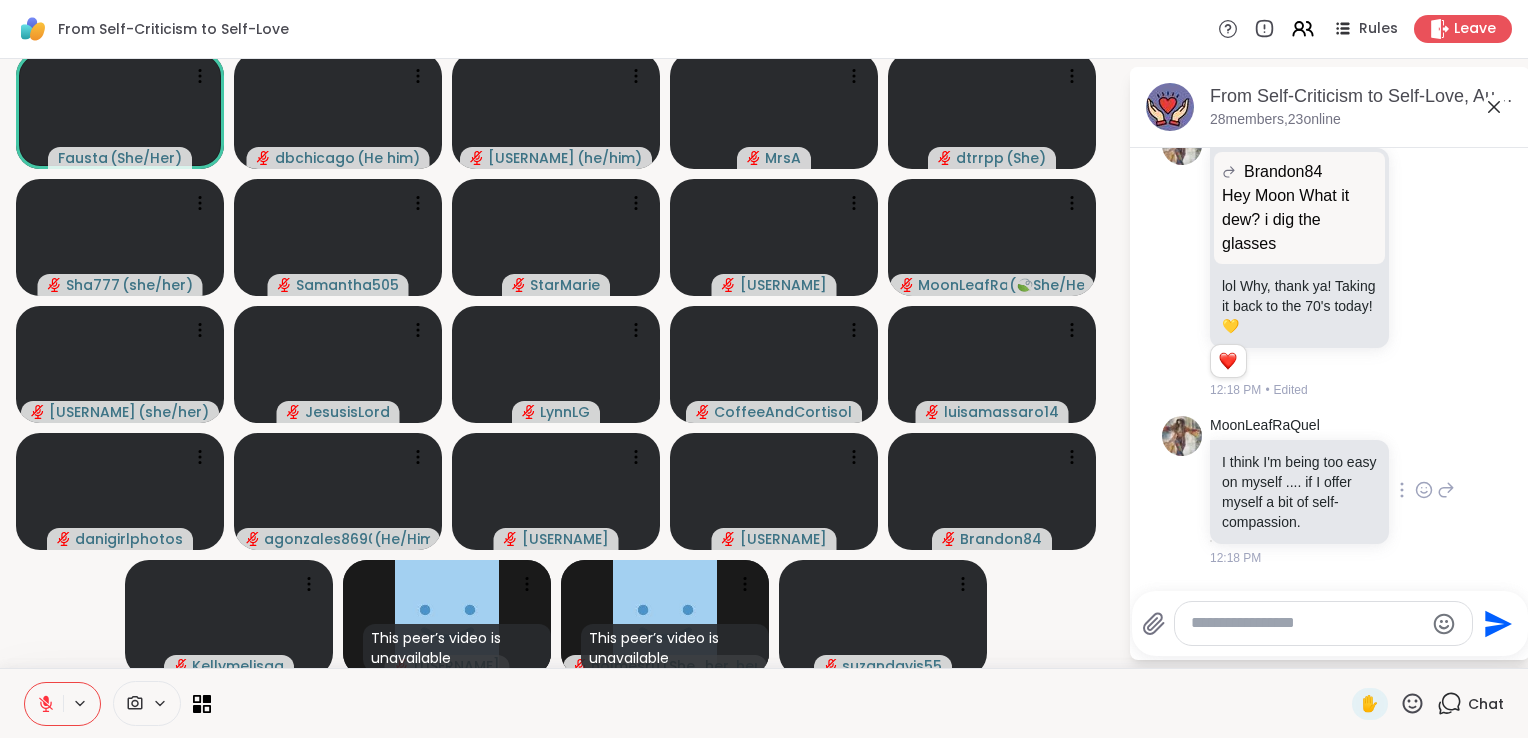 click 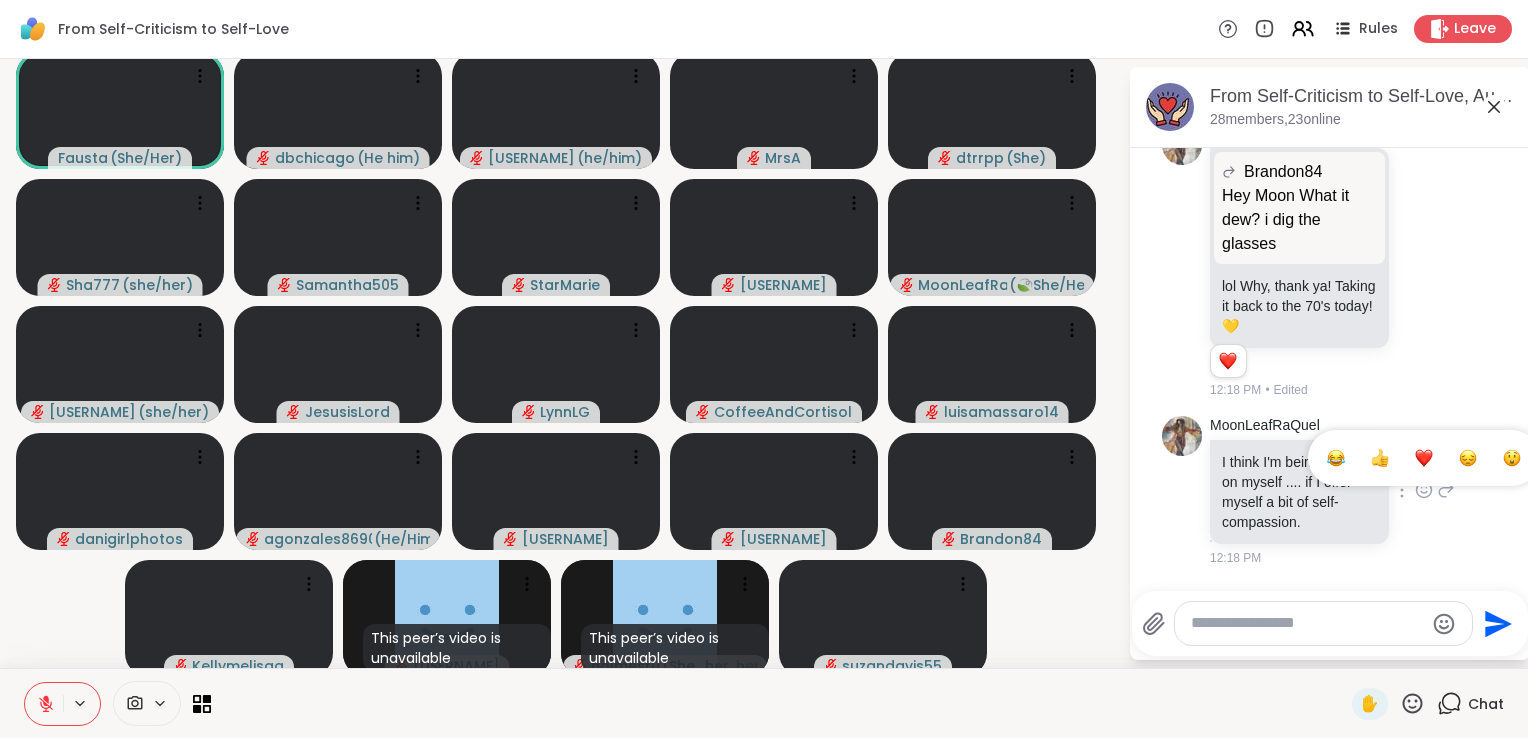 click at bounding box center [1380, 458] 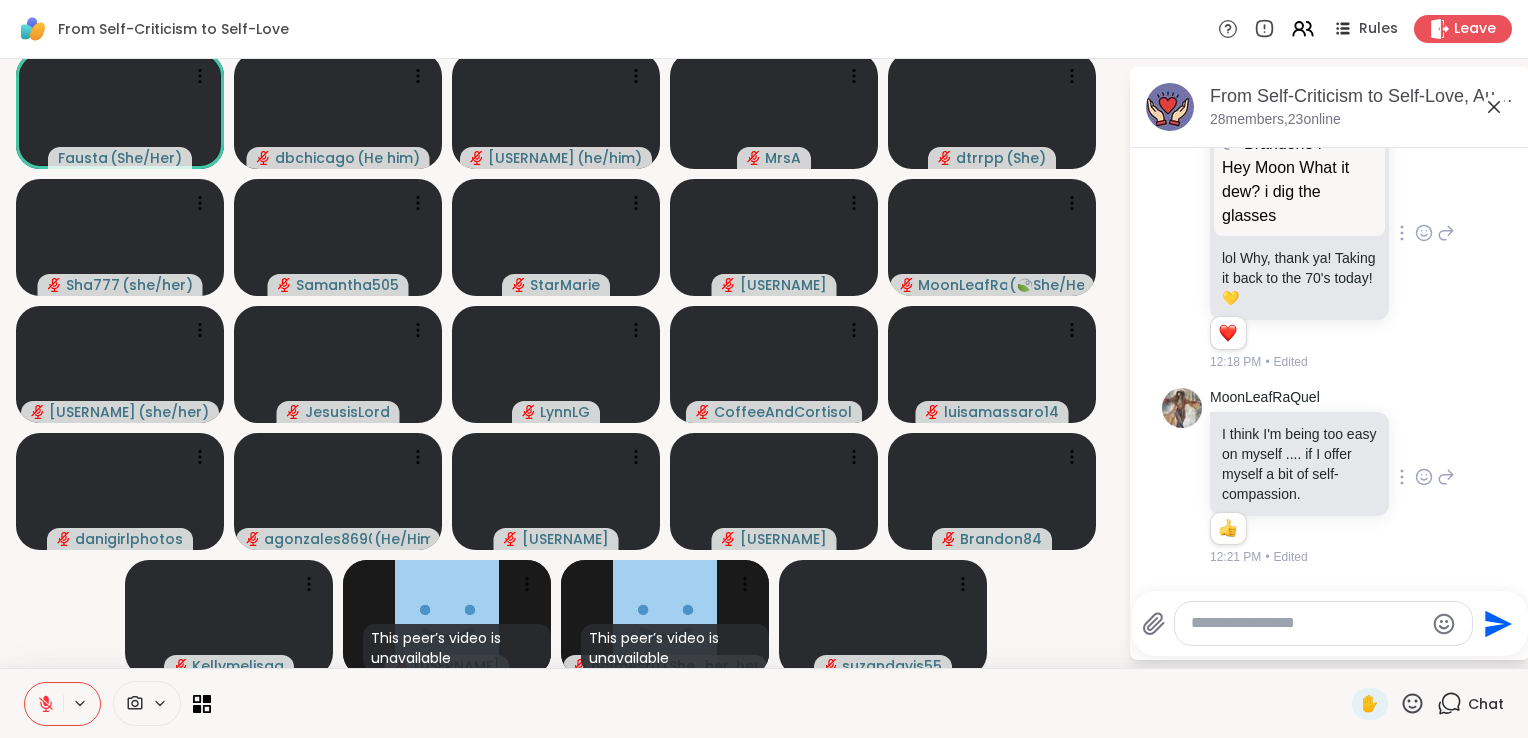scroll, scrollTop: 8107, scrollLeft: 0, axis: vertical 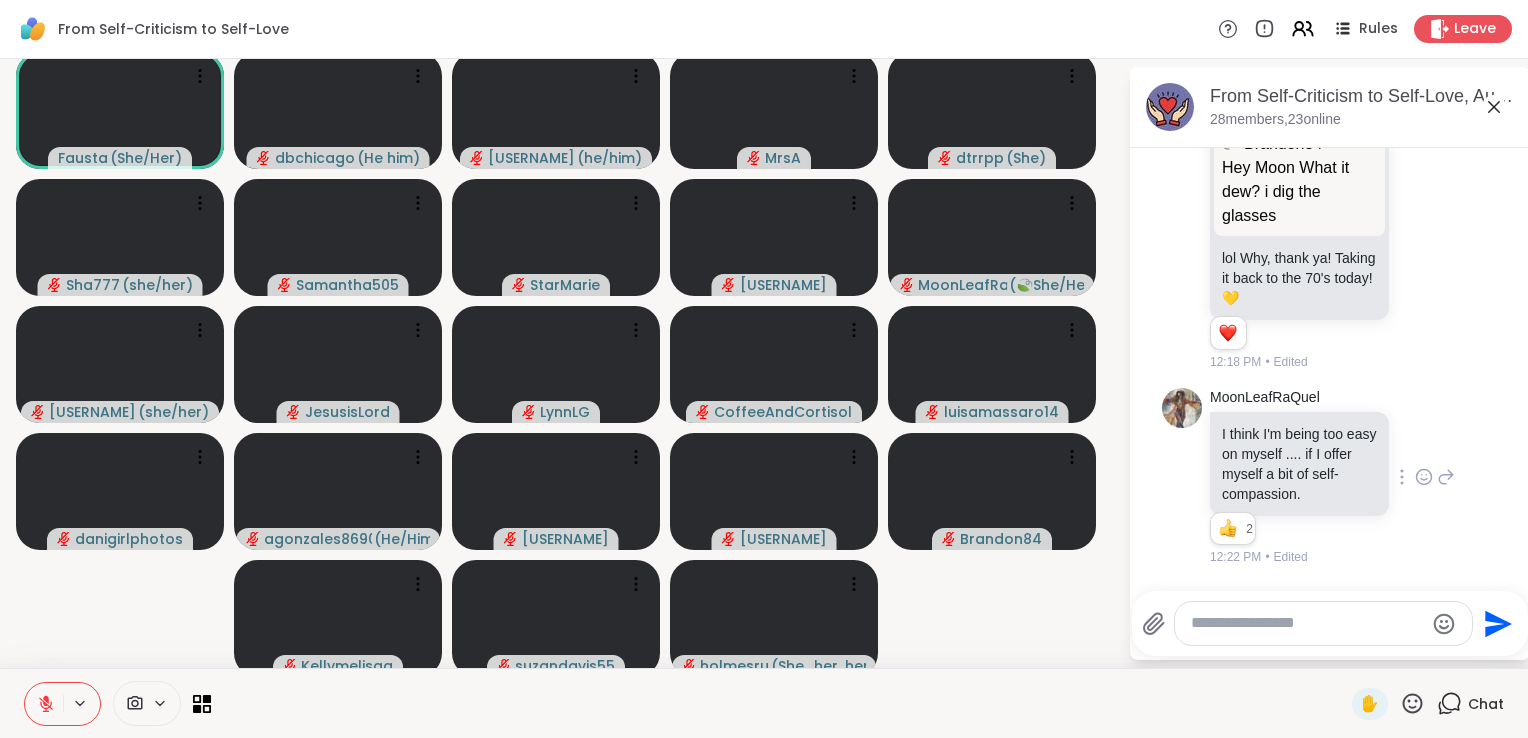 click on "[USERNAME] ( [PRONOUN] ) [USERNAME] ( [PRONOUN] ) [USERNAME] ( [PRONOUN] ) [USERNAME] ( [PRONOUN] ) [USERNAME] [USERNAME] ( [PRONOUN] ) [USERNAME] ( [PRONOUN] ) [USERNAME] ( [PRONOUN] ) [USERNAME] ( [PRONOUN] ) [USERNAME] ( [PRONOUN] ) [USERNAME] ( [PRONOUN] ) [USERNAME] ( [PRONOUN] ) [USERNAME] [USERNAME] ( [PRONOUN] ) [USERNAME] [USERNAME] [USERNAME] ( [PRONOUN] ) [USERNAME] ( [PRONOUN] )" at bounding box center [564, 363] 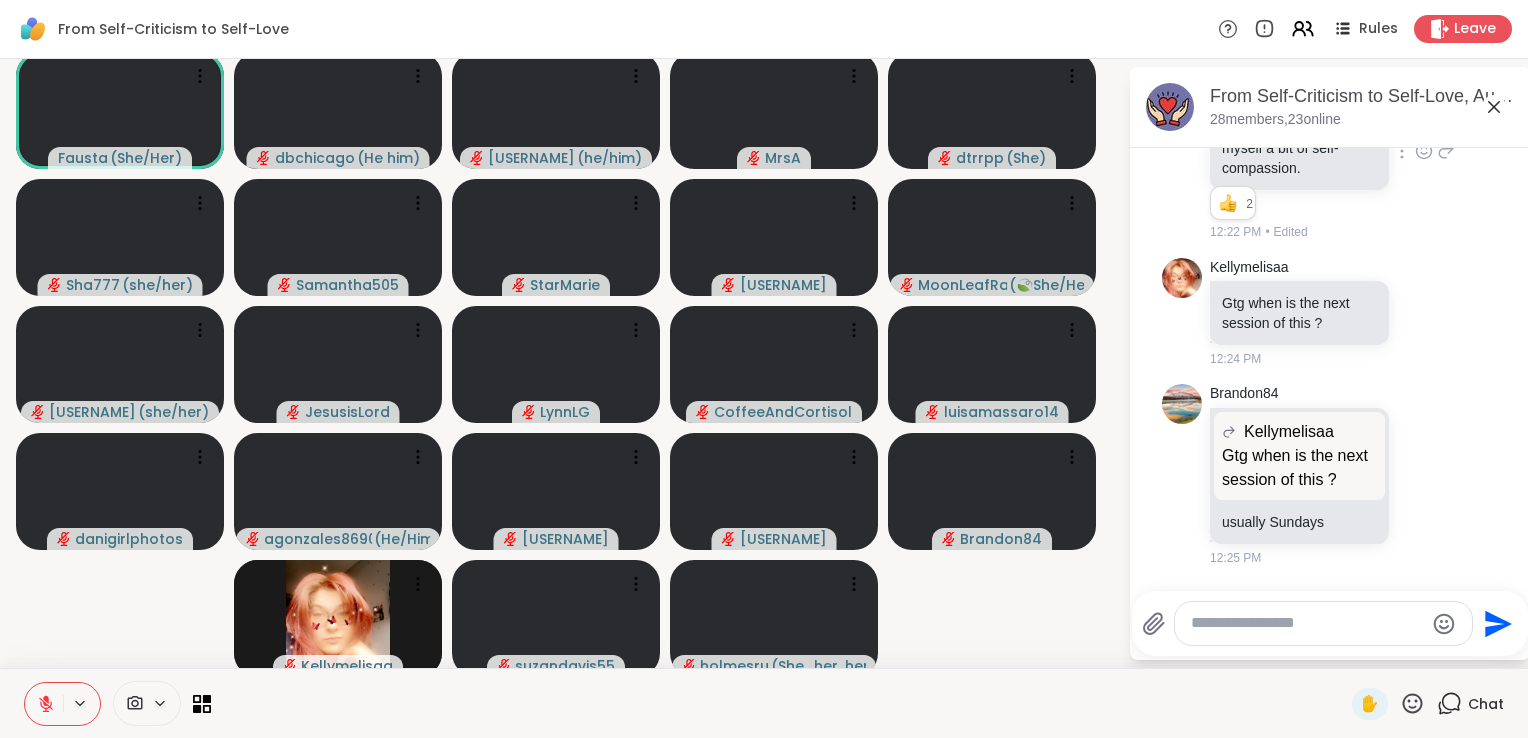 scroll, scrollTop: 8408, scrollLeft: 0, axis: vertical 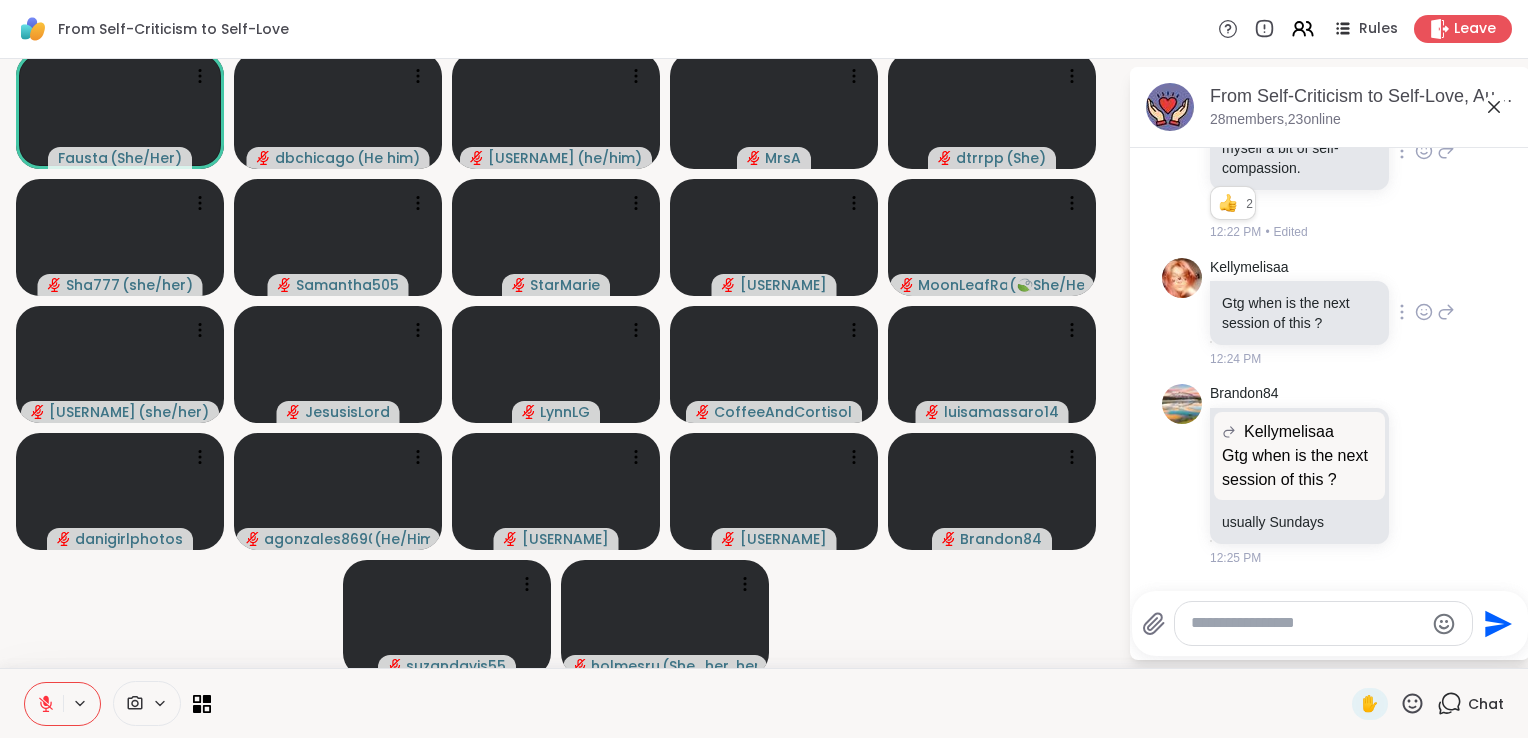 click at bounding box center (1182, 278) 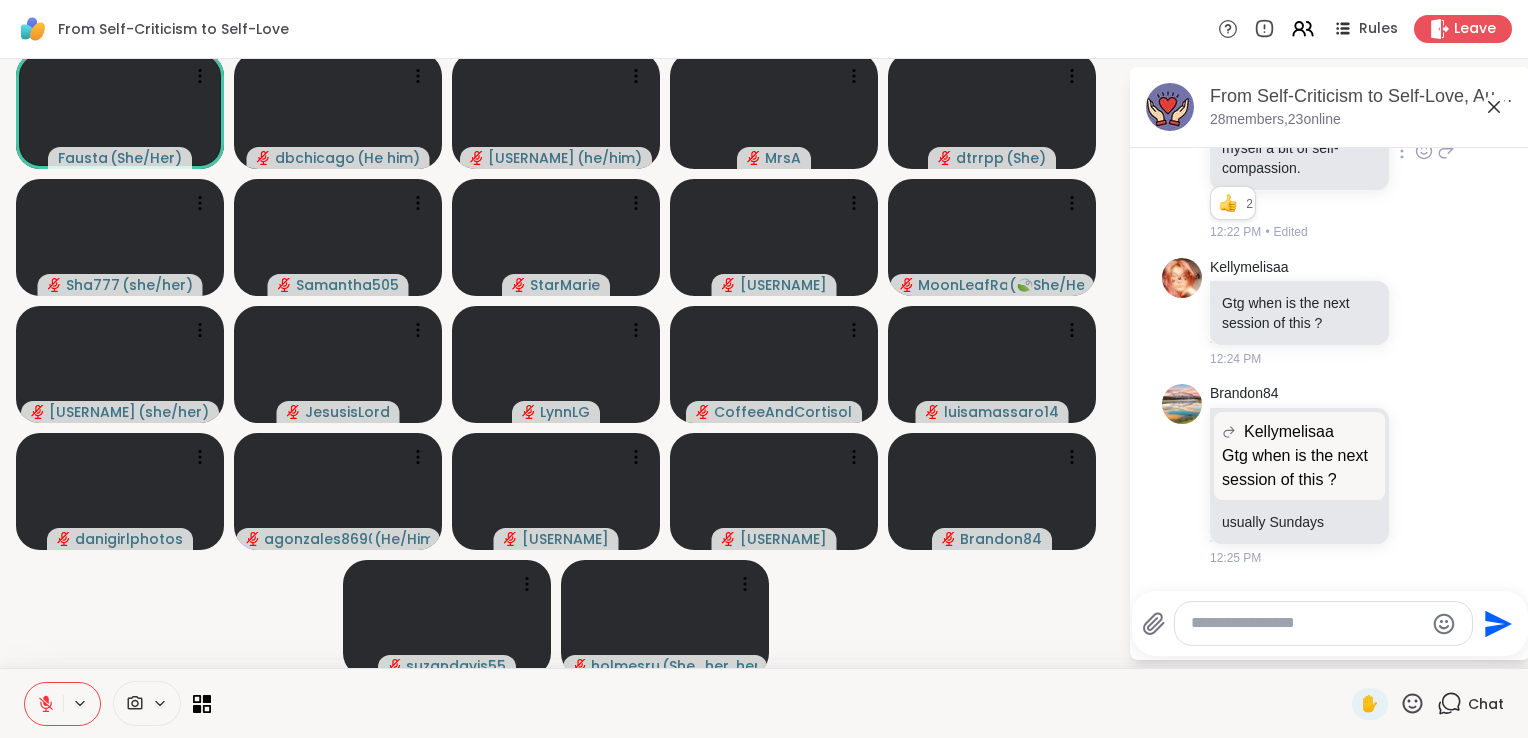 click on "From Self-Criticism to Self-Love Rules Leave" at bounding box center [764, 29] 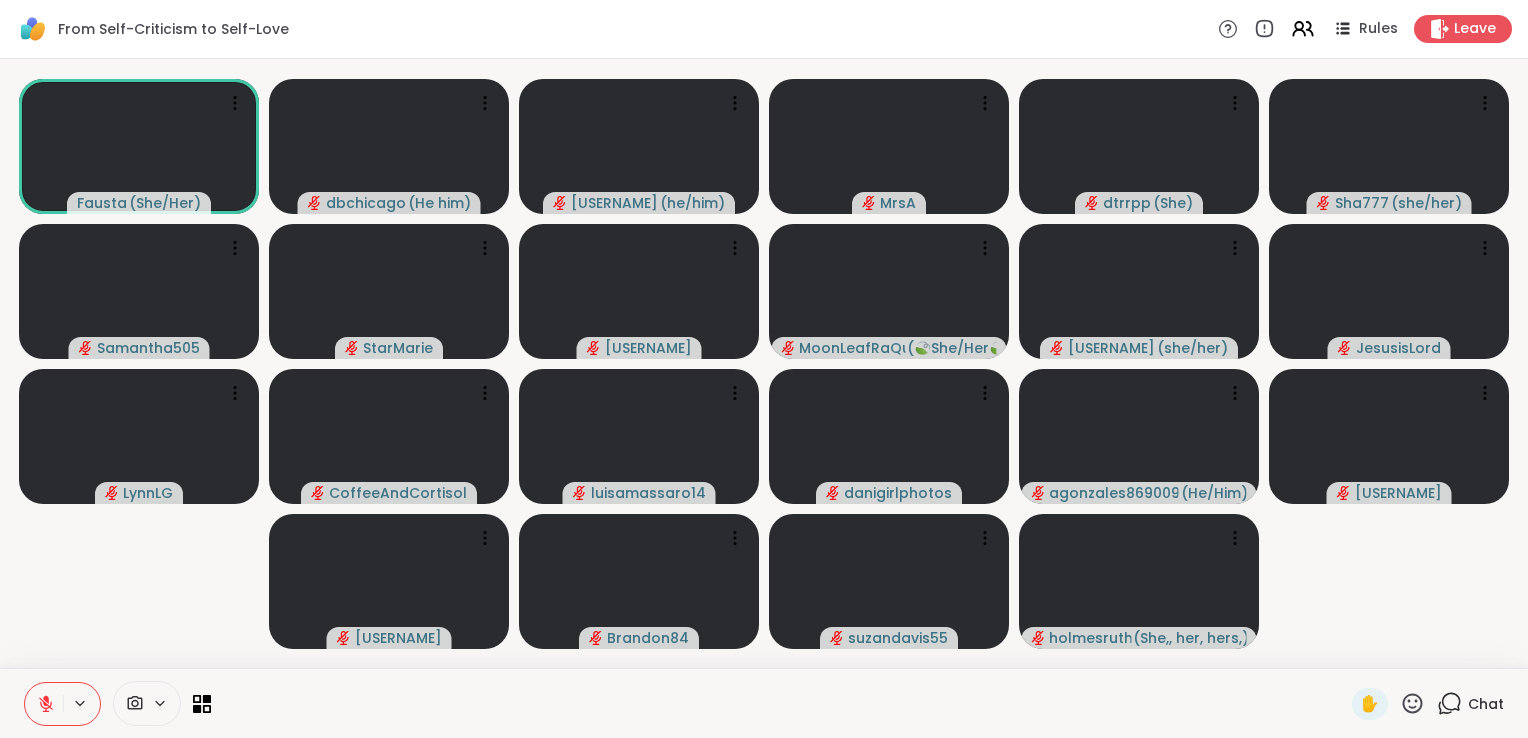 click on "Chat" at bounding box center [1470, 704] 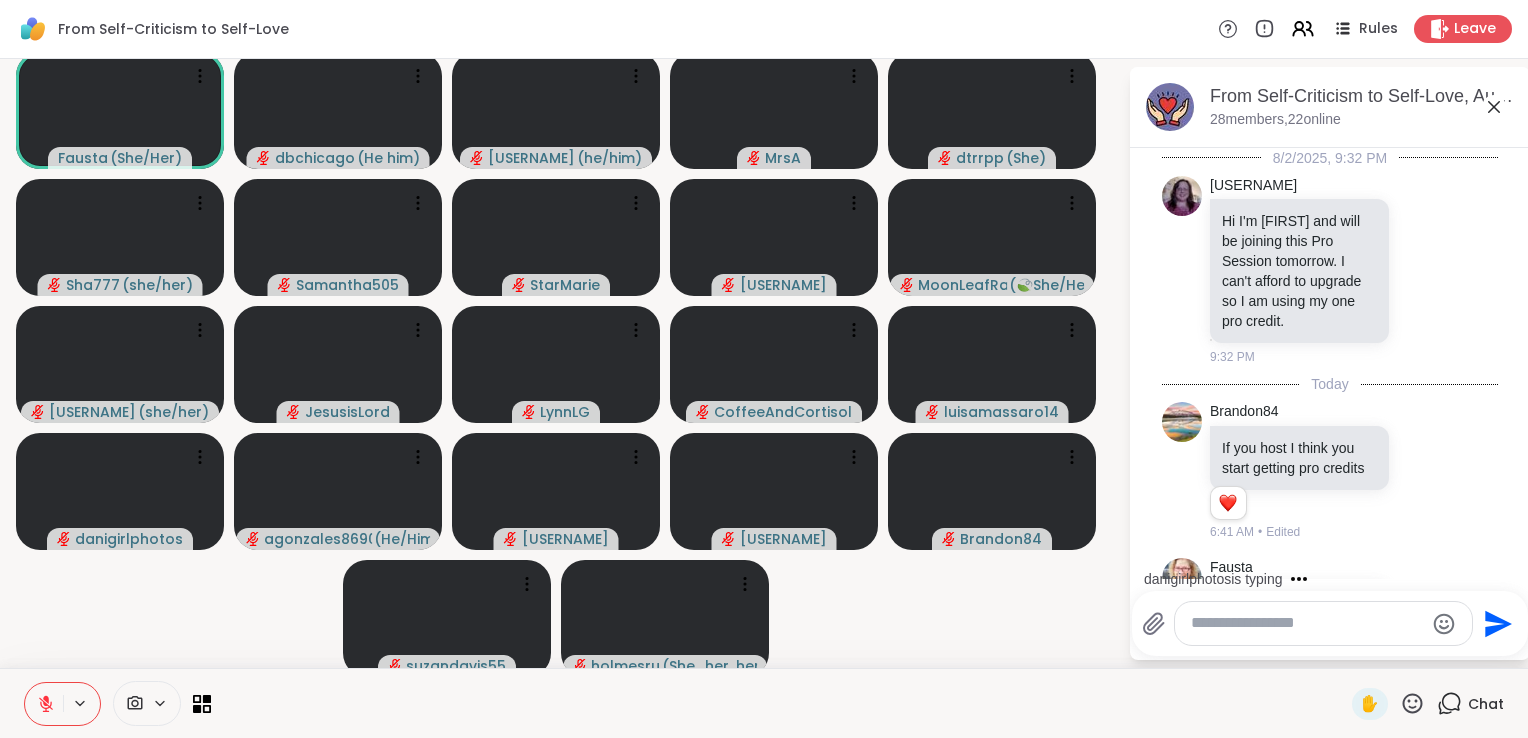click at bounding box center (1307, 623) 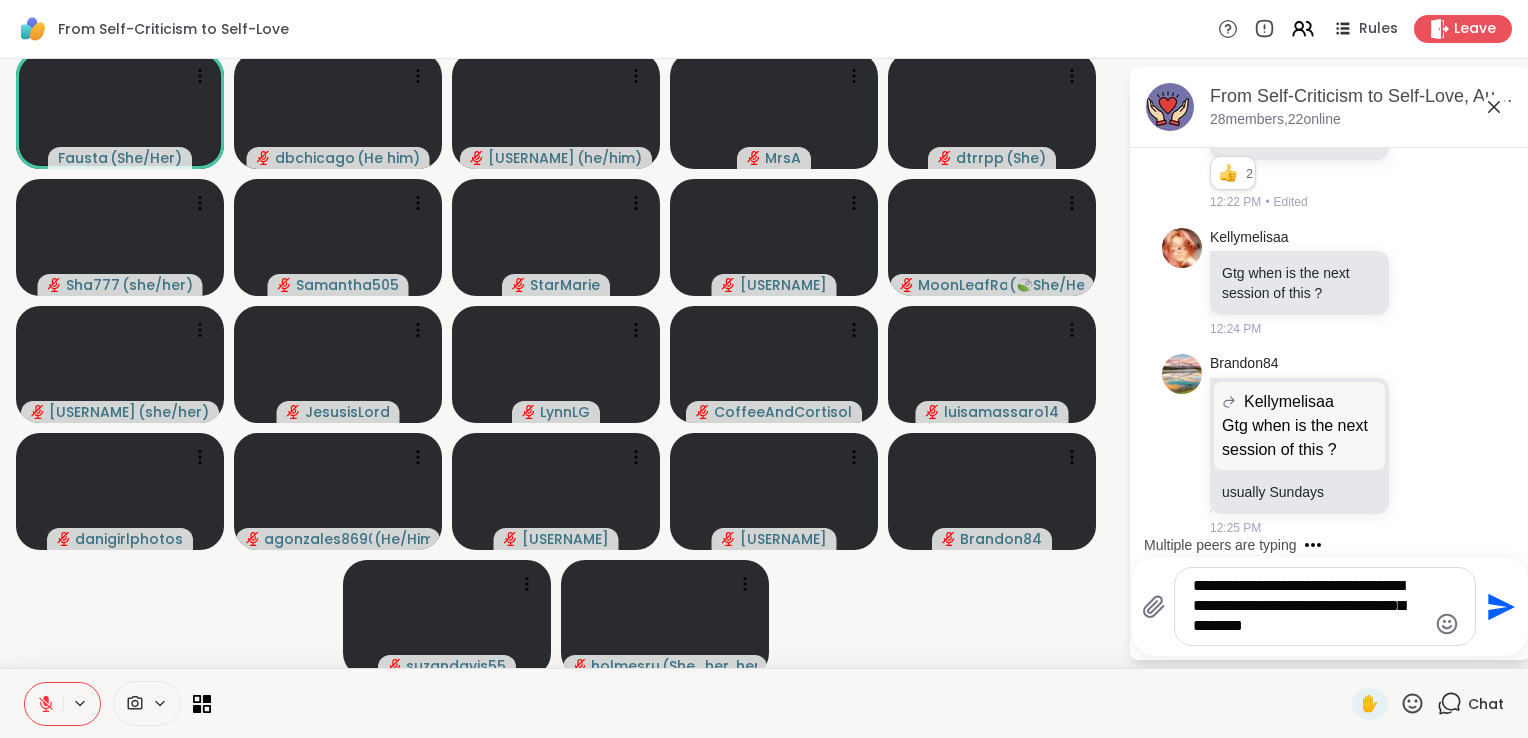 type on "**********" 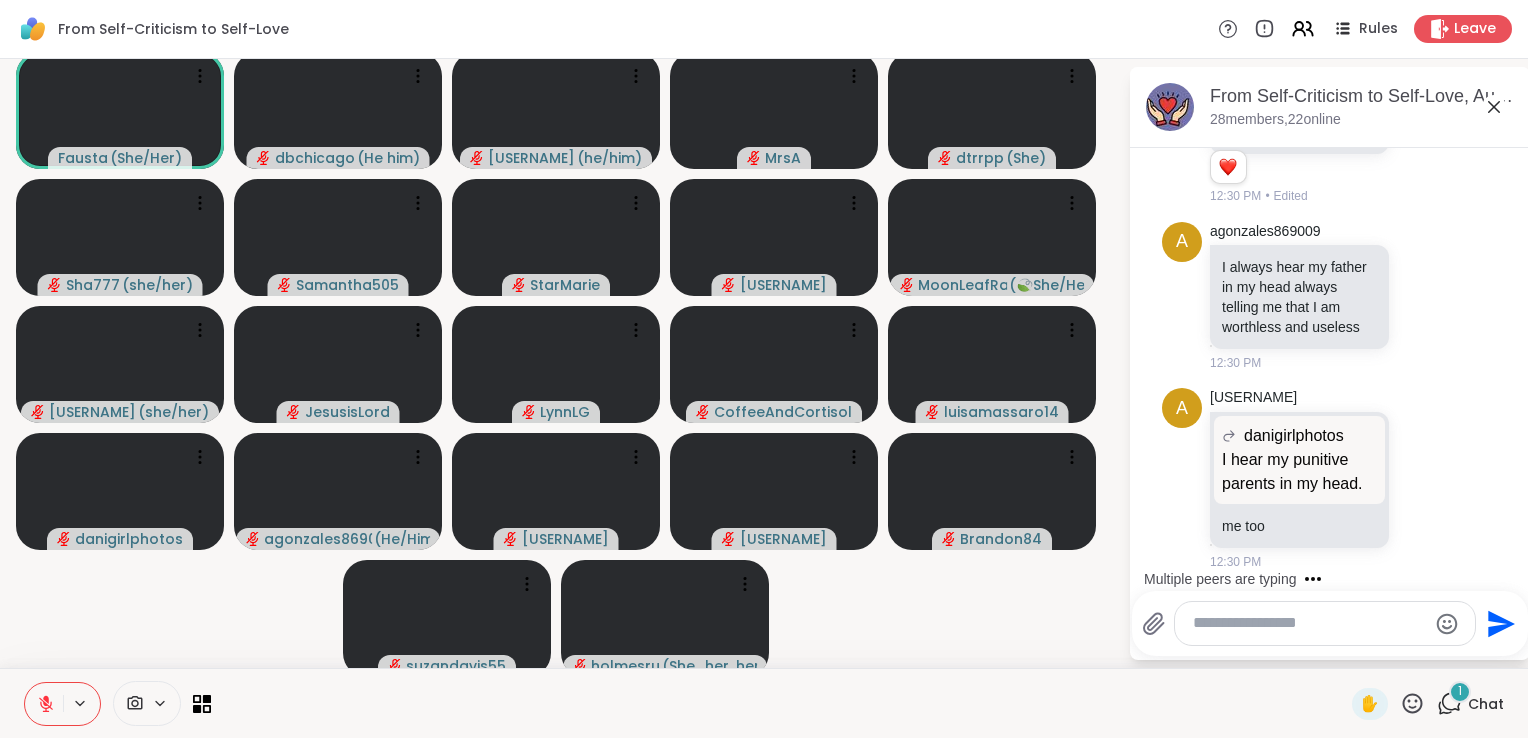 scroll, scrollTop: 9272, scrollLeft: 0, axis: vertical 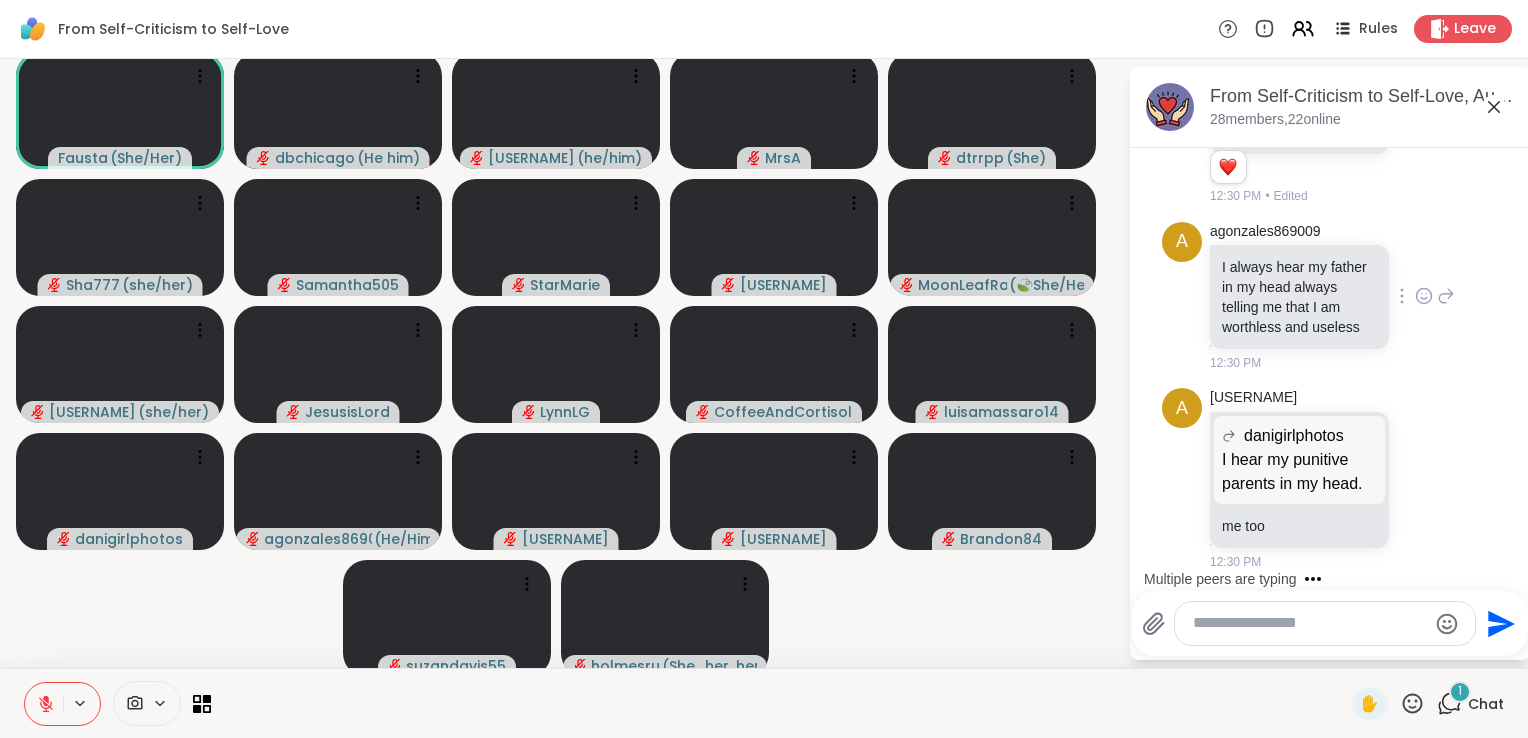 click 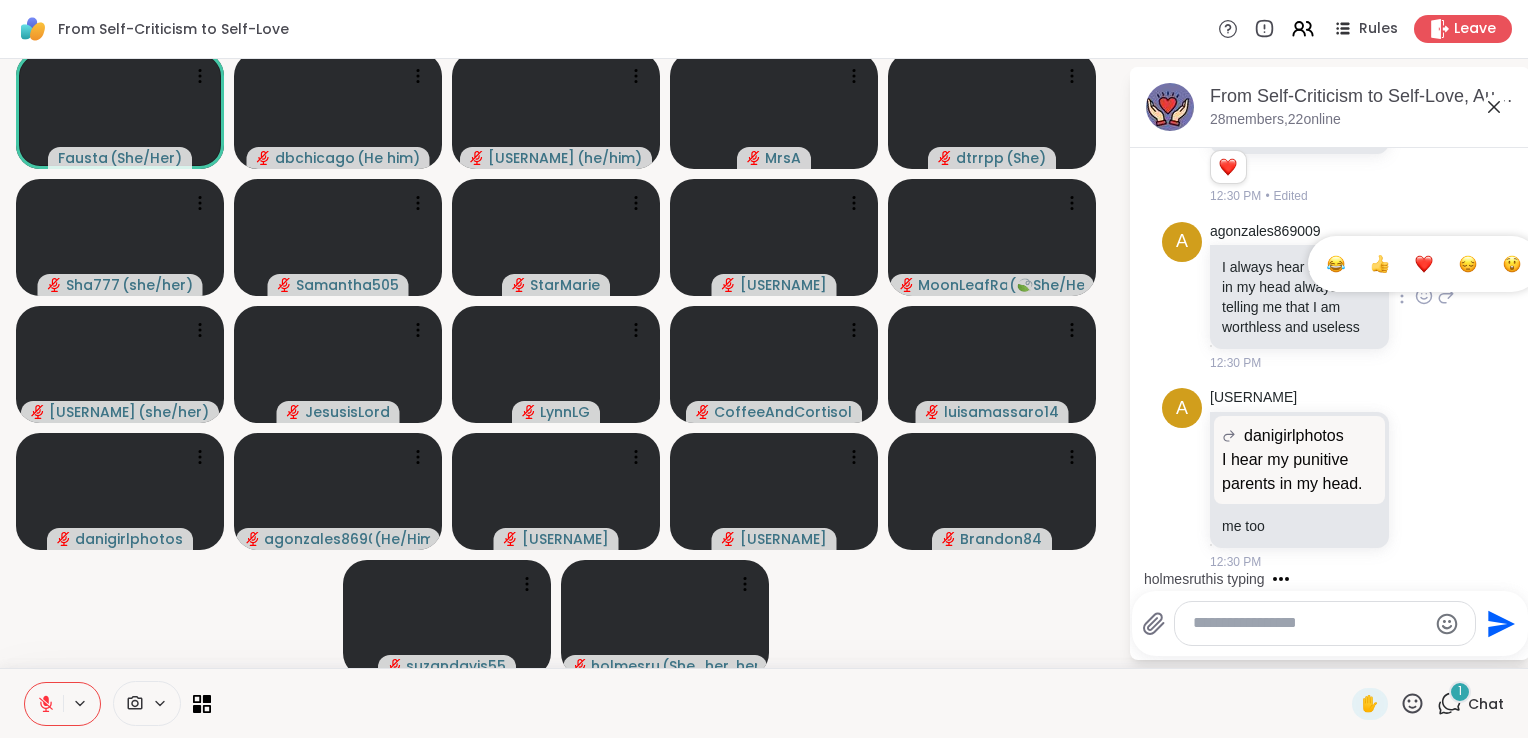 click at bounding box center [1380, 264] 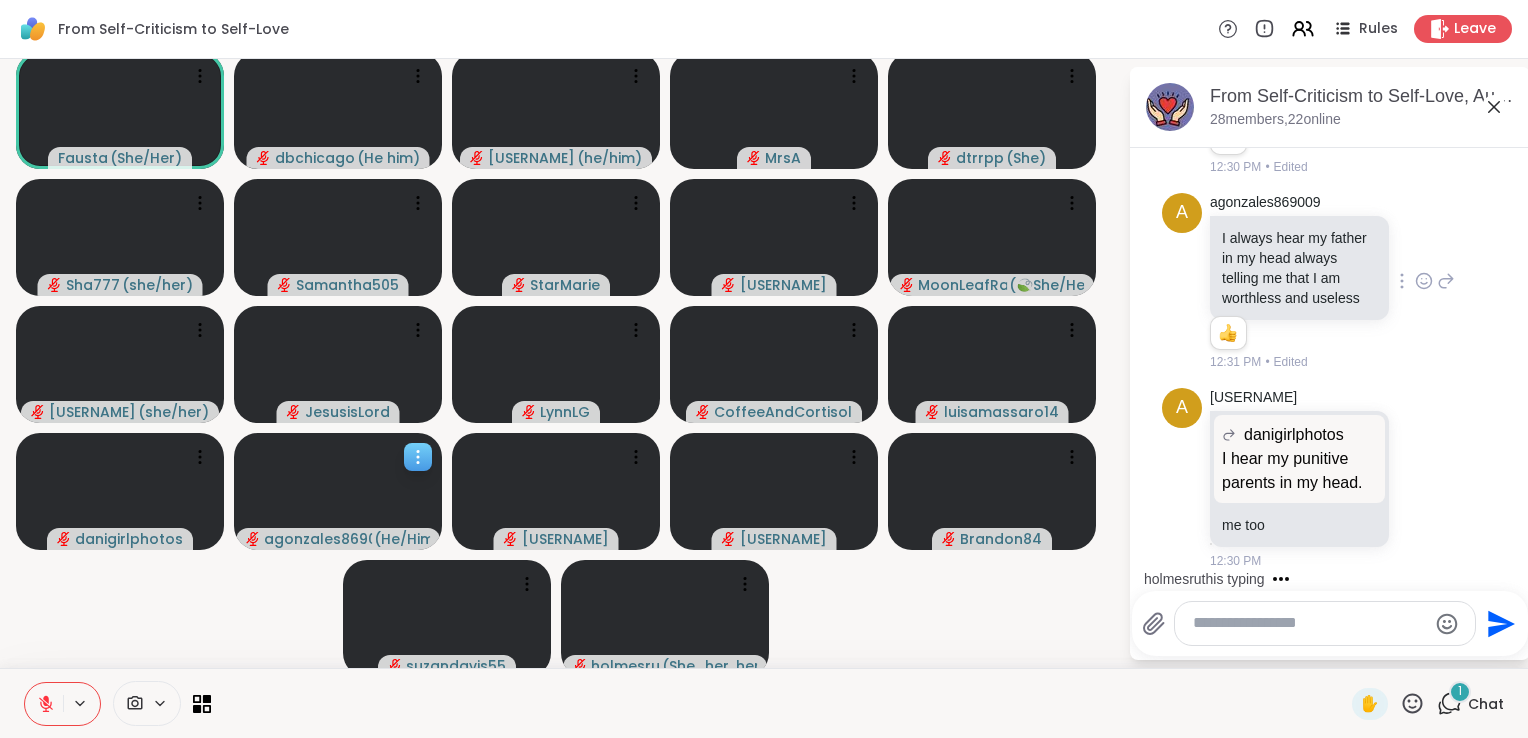 click at bounding box center [338, 491] 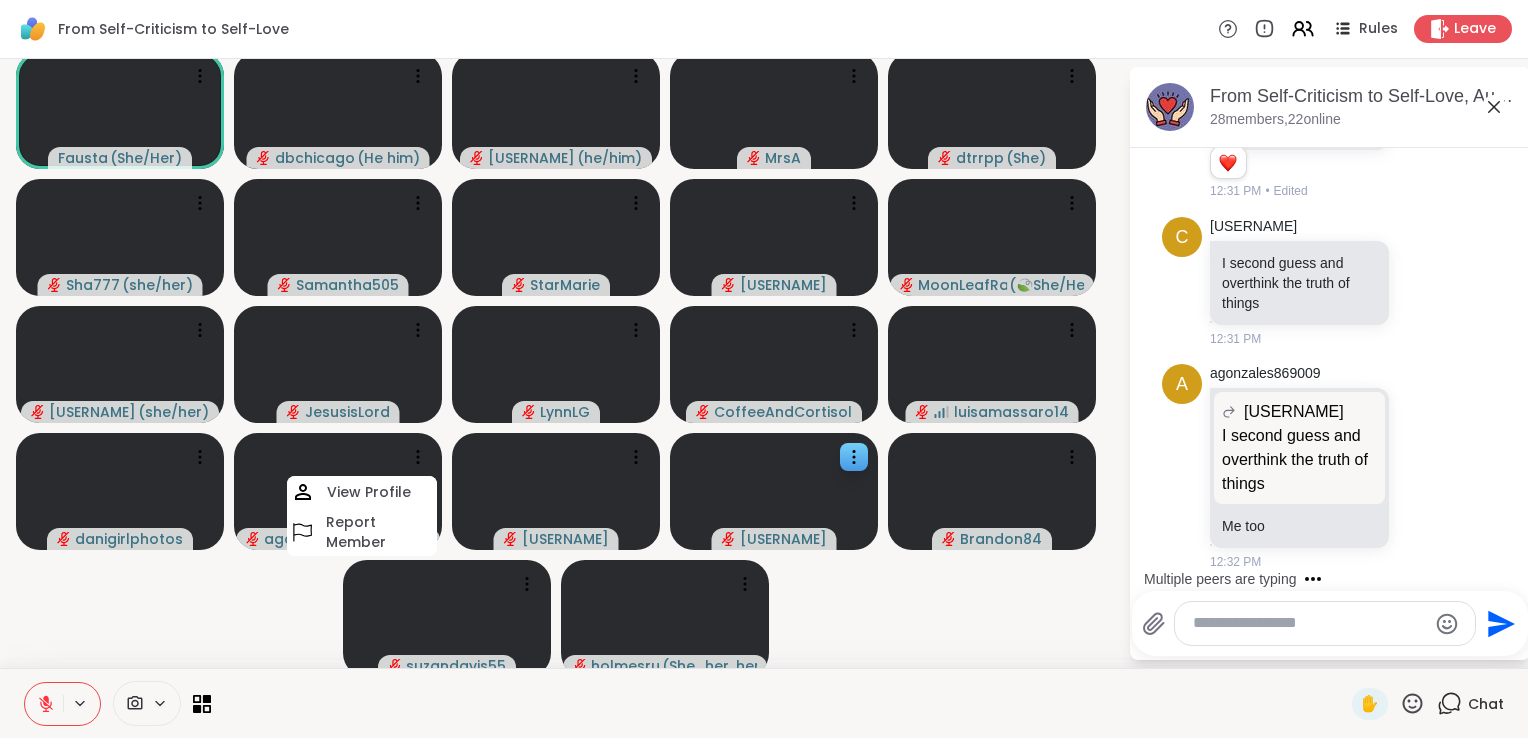 scroll, scrollTop: 10187, scrollLeft: 0, axis: vertical 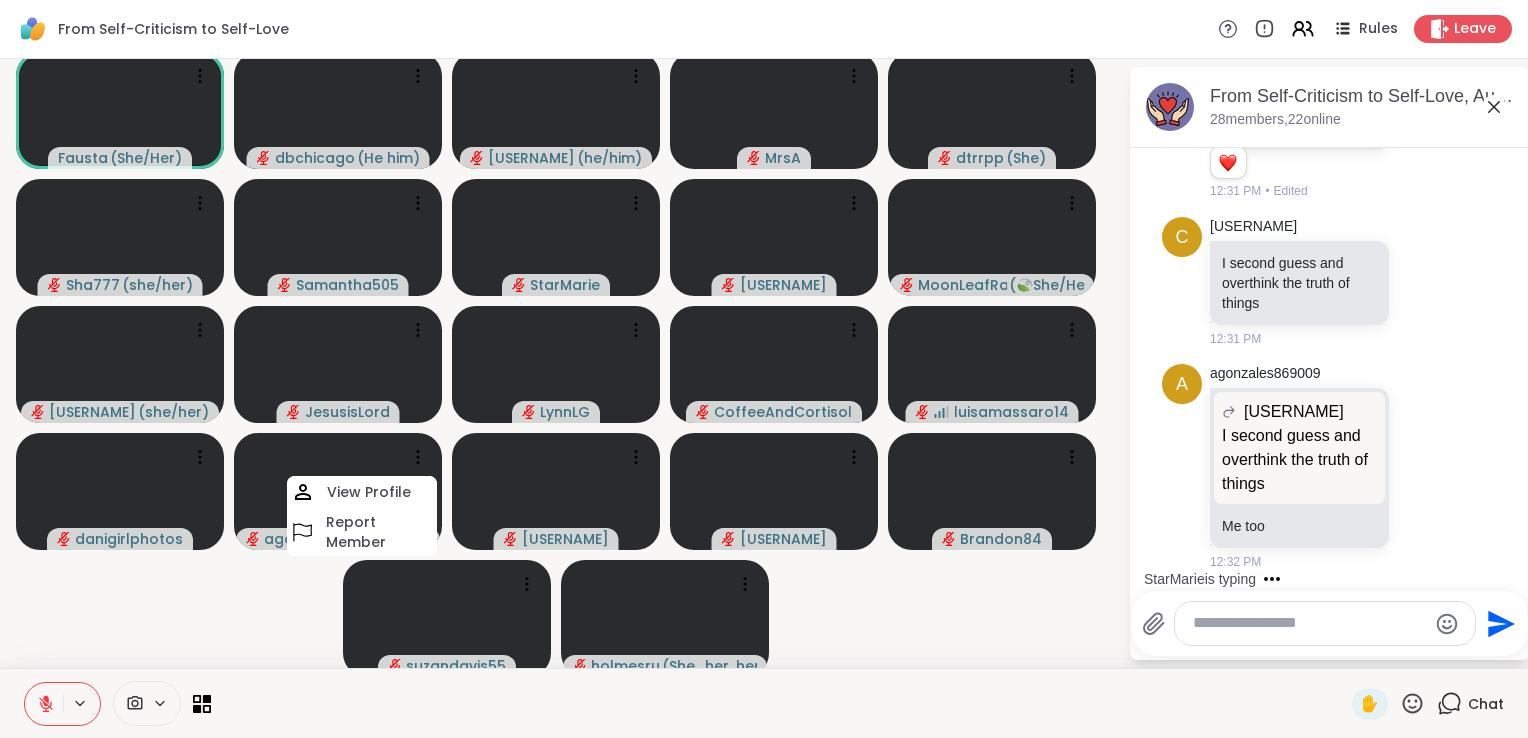 click on "[USERNAME] ( [PRONOUN] ) [USERNAME] ( [PRONOUN] ) [USERNAME] ( [PRONOUN] ) [USERNAME] ( [PRONOUN] ) [USERNAME] [USERNAME] ( [PRONOUN] ) [USERNAME] ( [PRONOUN] ) [USERNAME] ( [PRONOUN] ) [USERNAME] ( [PRONOUN] ) [USERNAME] ( [PRONOUN] ) [USERNAME] ( [PRONOUN] ) [USERNAME] ( [PRONOUN] ) [USERNAME] [USERNAME] ( [PRONOUN] ) [USERNAME] [USERNAME] [USERNAME] ( [PRONOUN] ) [USERNAME] ( [PRONOUN] ) [USERNAME] [USERNAME] [USERNAME] ( [PRONOUN] ) [USERNAME] ( [PRONOUN] )" at bounding box center [564, 363] 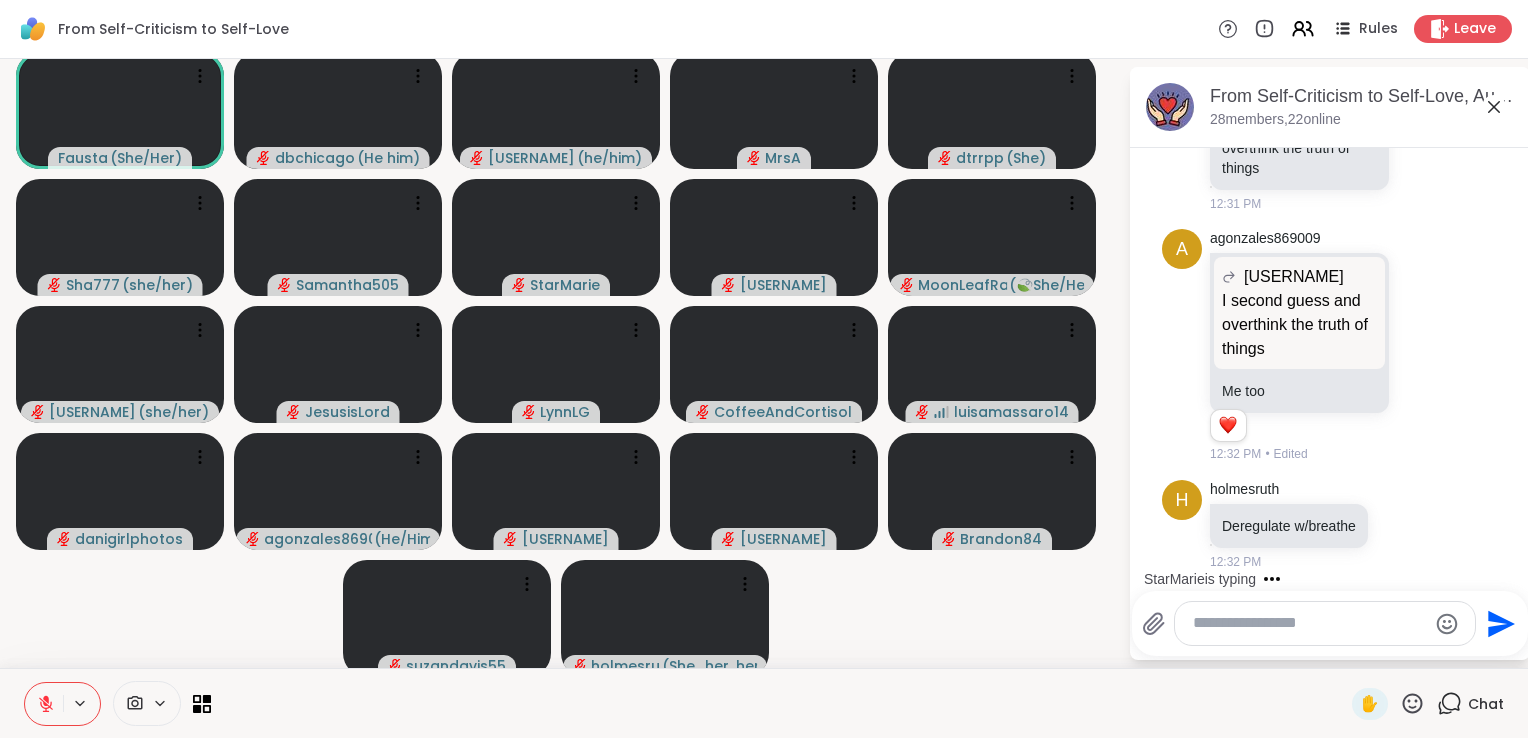 scroll, scrollTop: 10342, scrollLeft: 0, axis: vertical 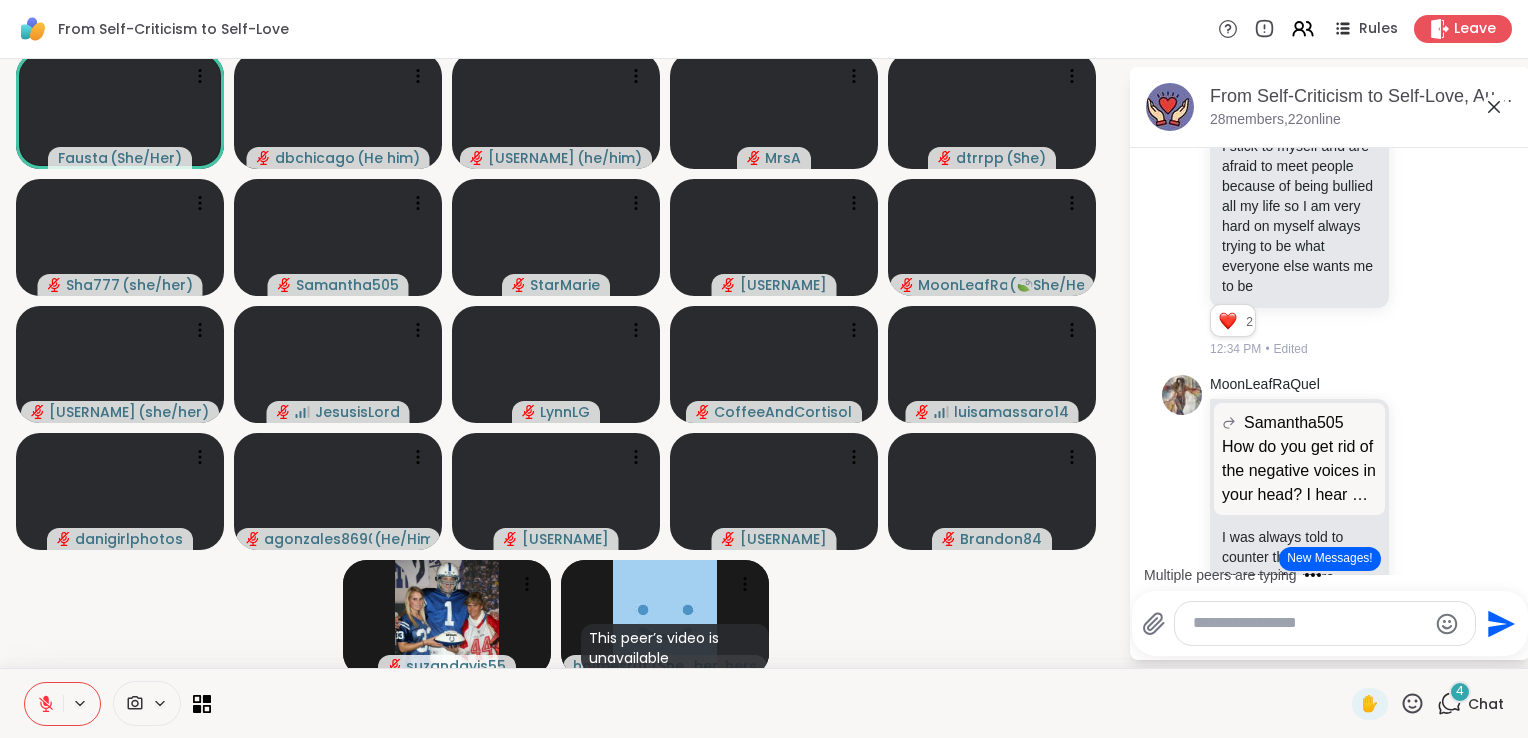 click at bounding box center [1309, 623] 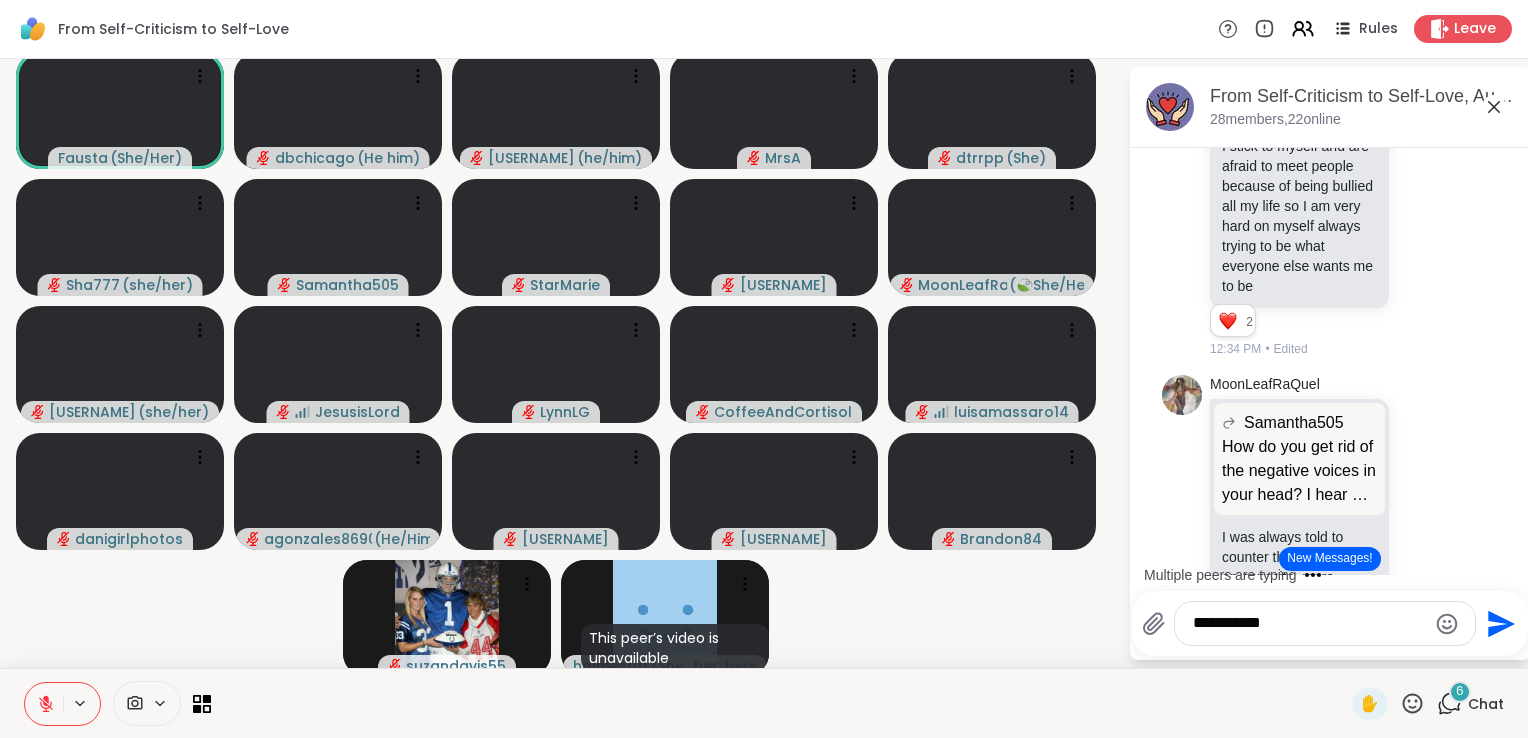 type on "**********" 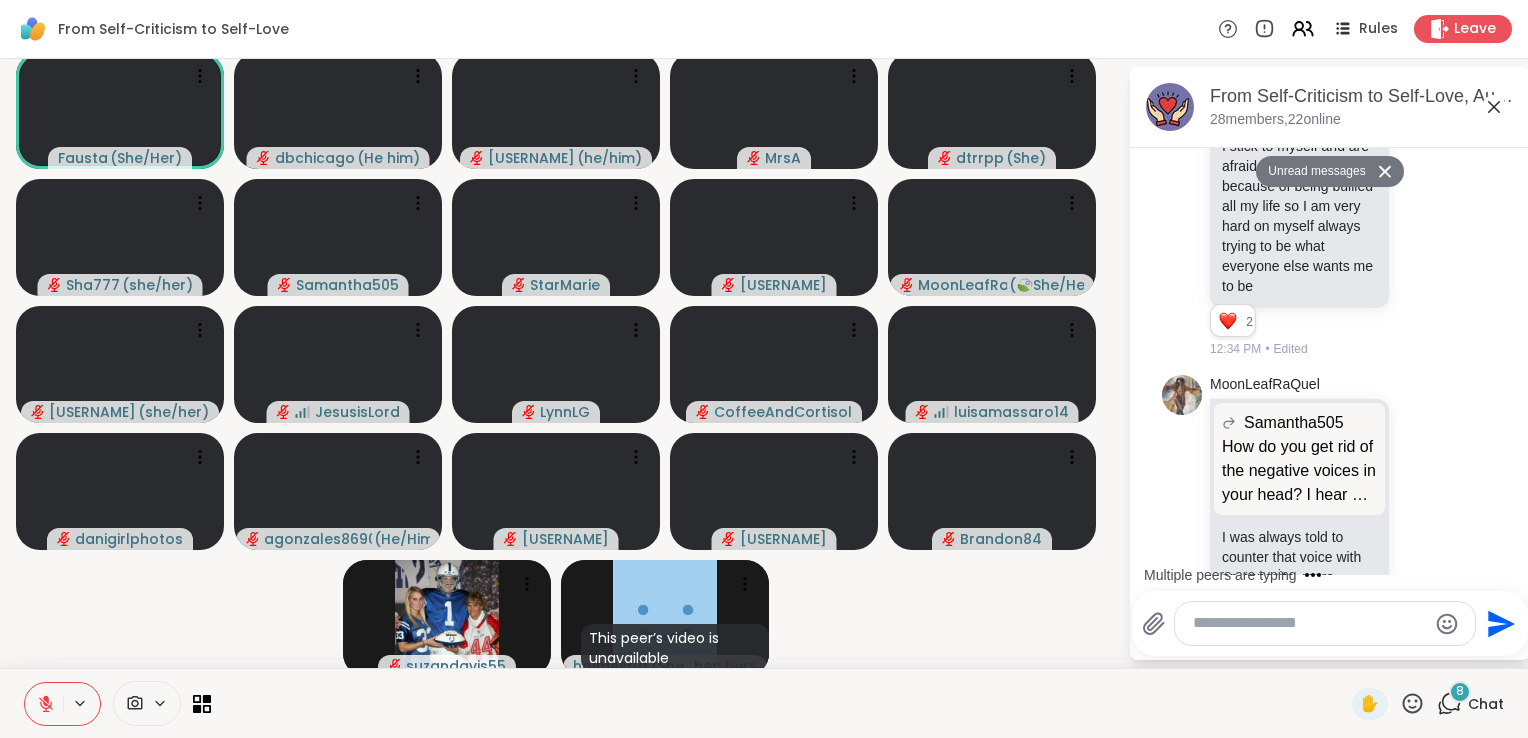 scroll, scrollTop: 12920, scrollLeft: 0, axis: vertical 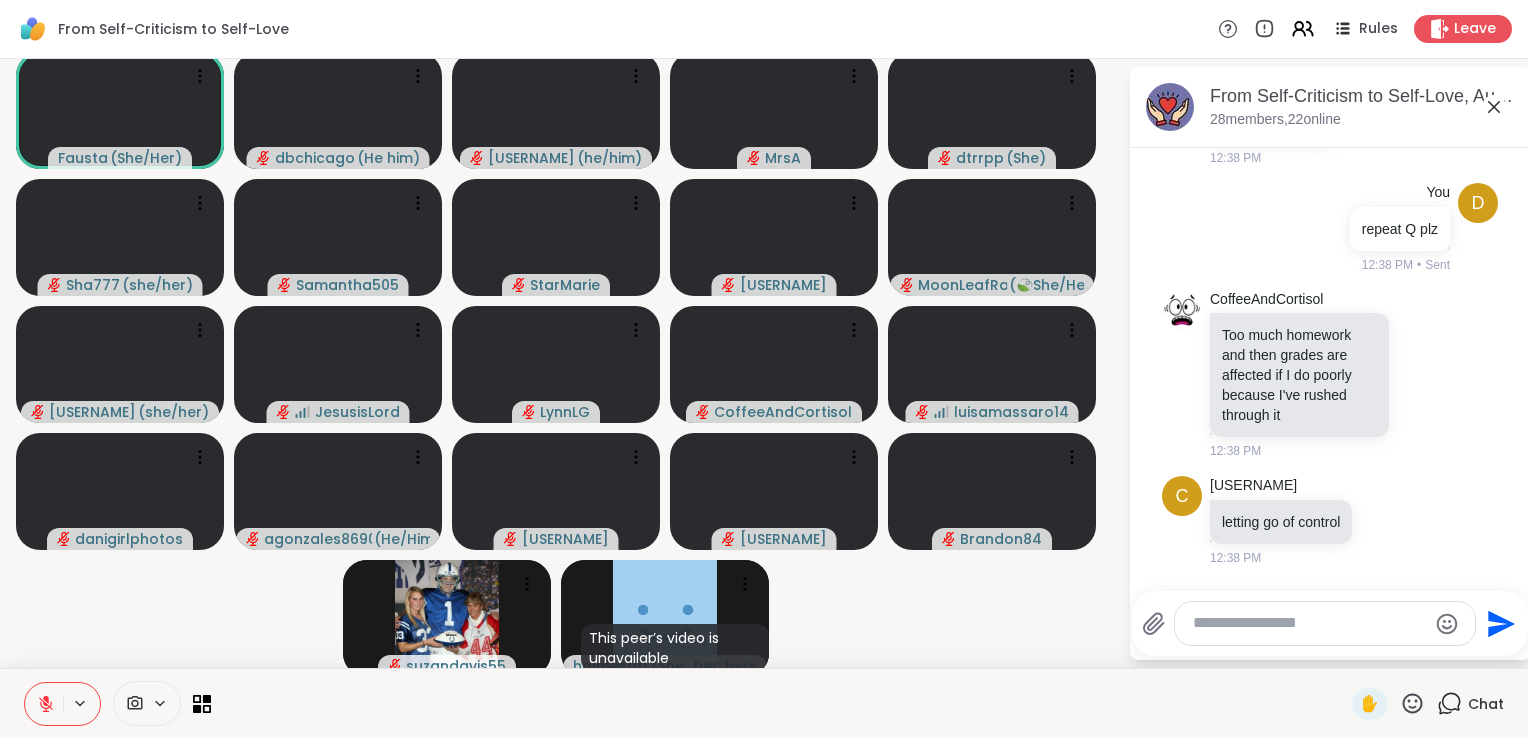 click at bounding box center (1309, 623) 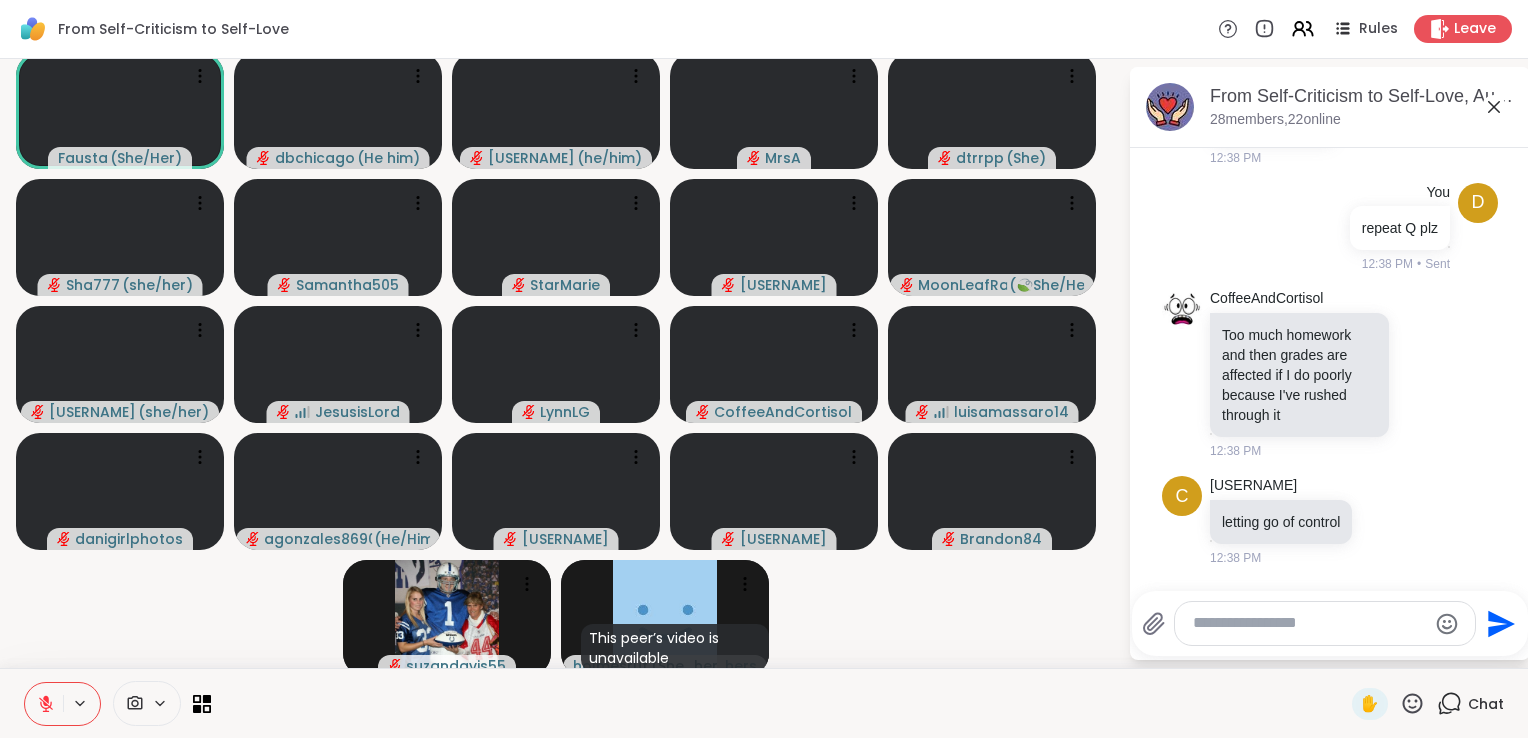scroll, scrollTop: 13054, scrollLeft: 0, axis: vertical 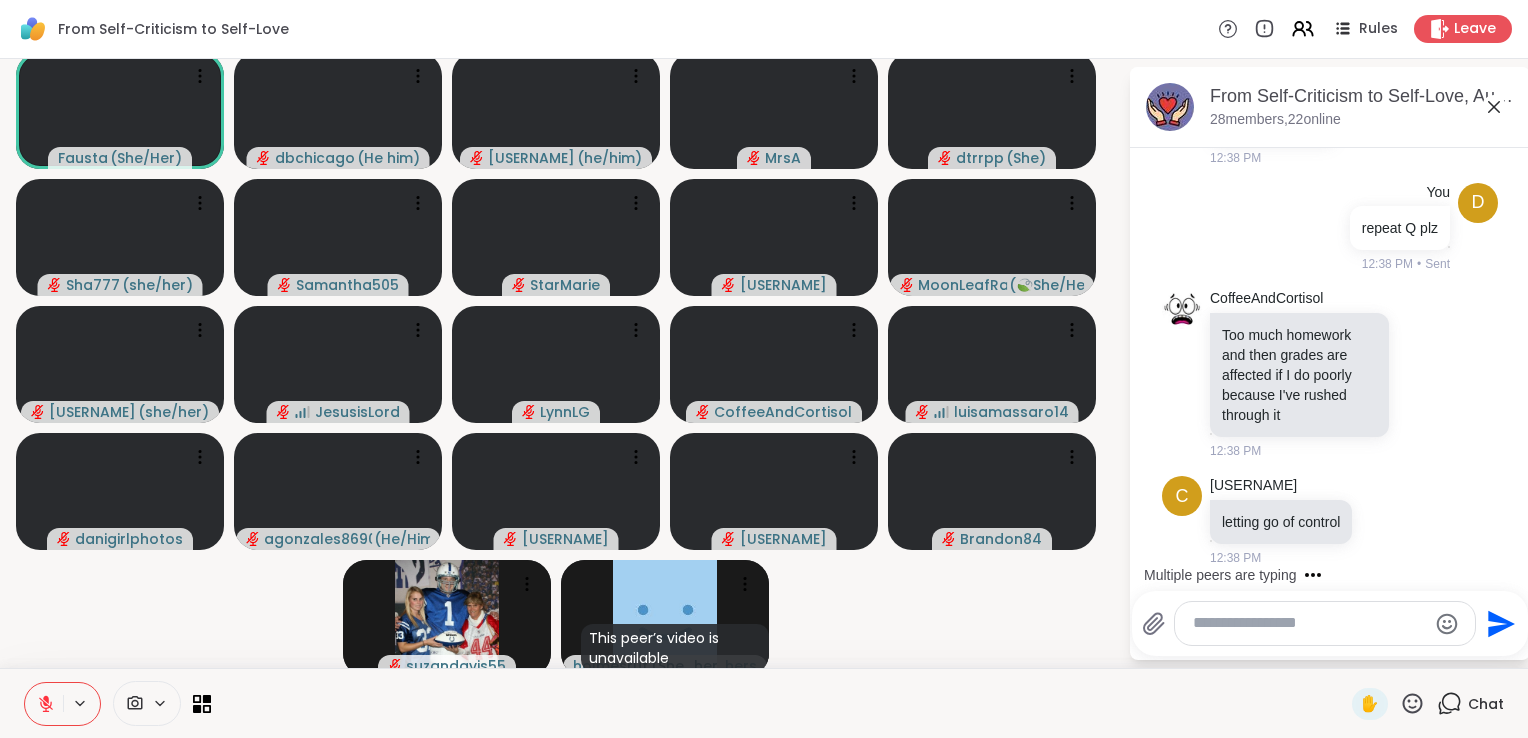 click on "Multiple peers are typing" at bounding box center [1334, 575] 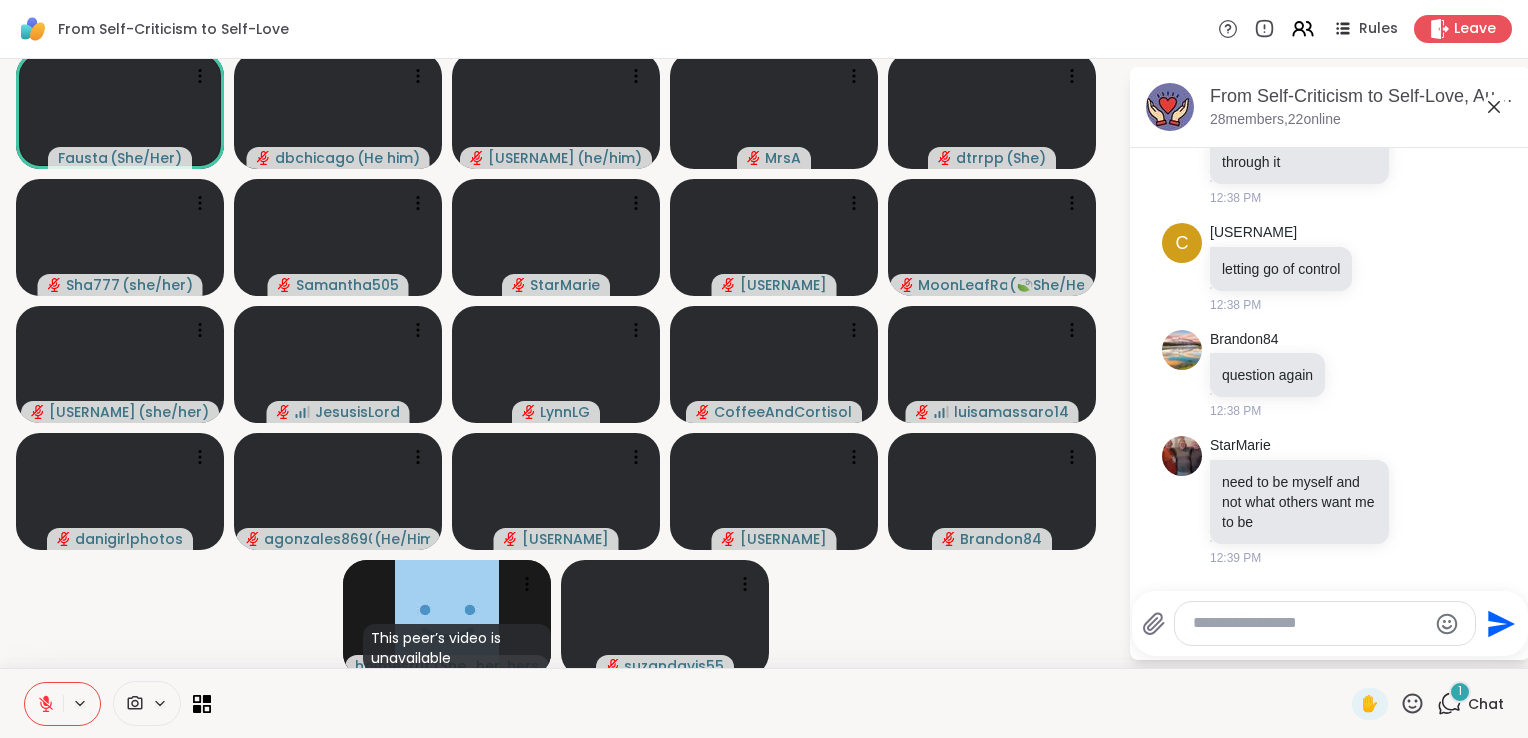 scroll, scrollTop: 13307, scrollLeft: 0, axis: vertical 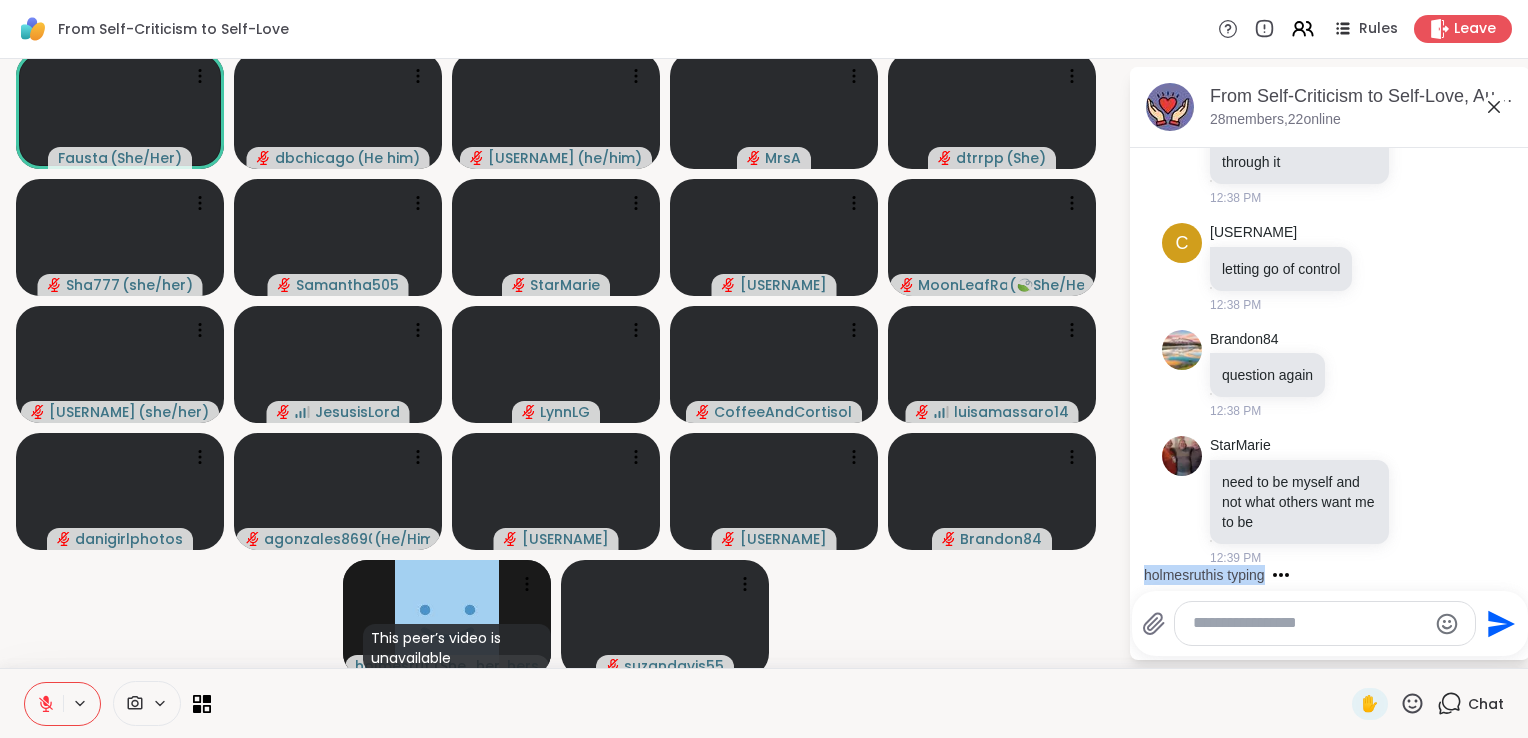 click at bounding box center (1309, 623) 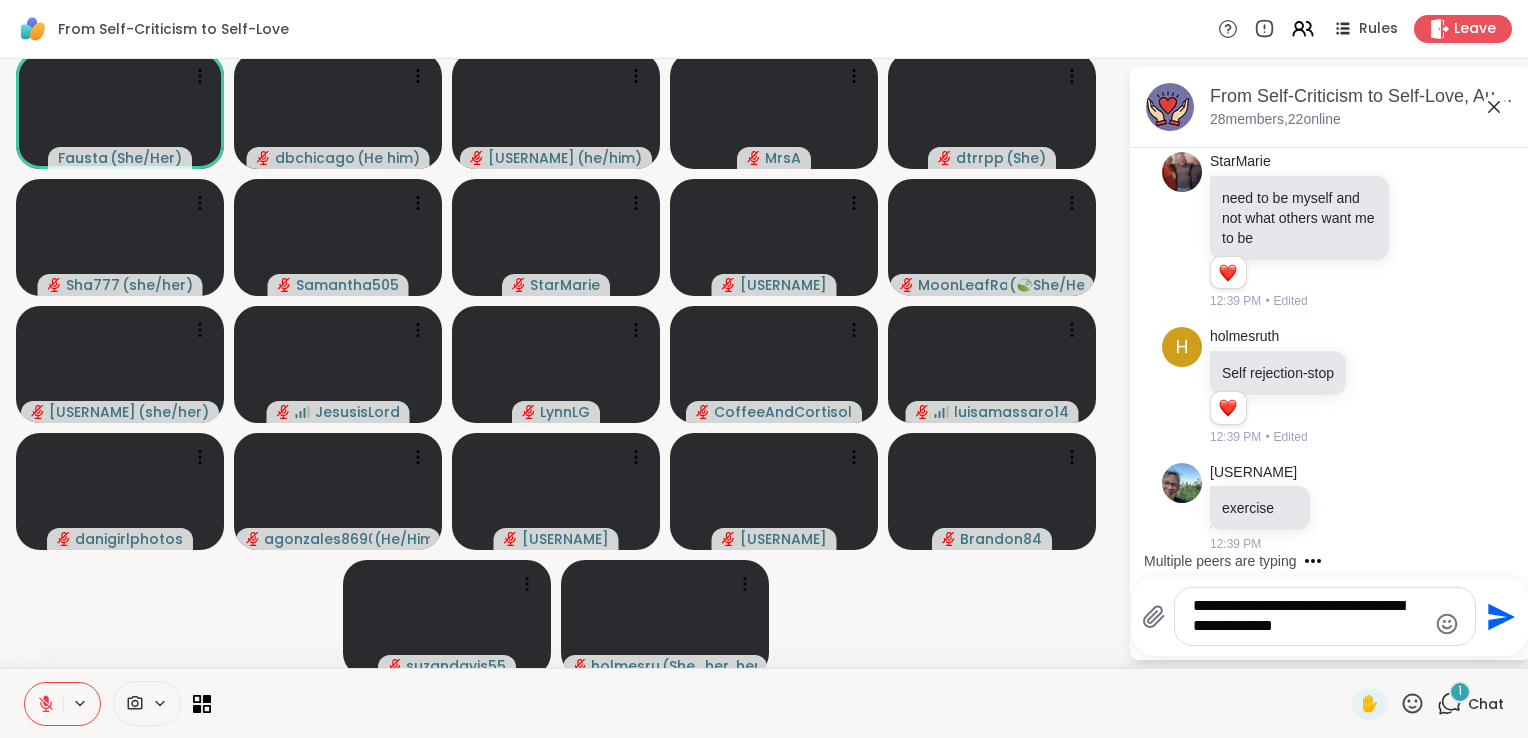scroll, scrollTop: 13590, scrollLeft: 0, axis: vertical 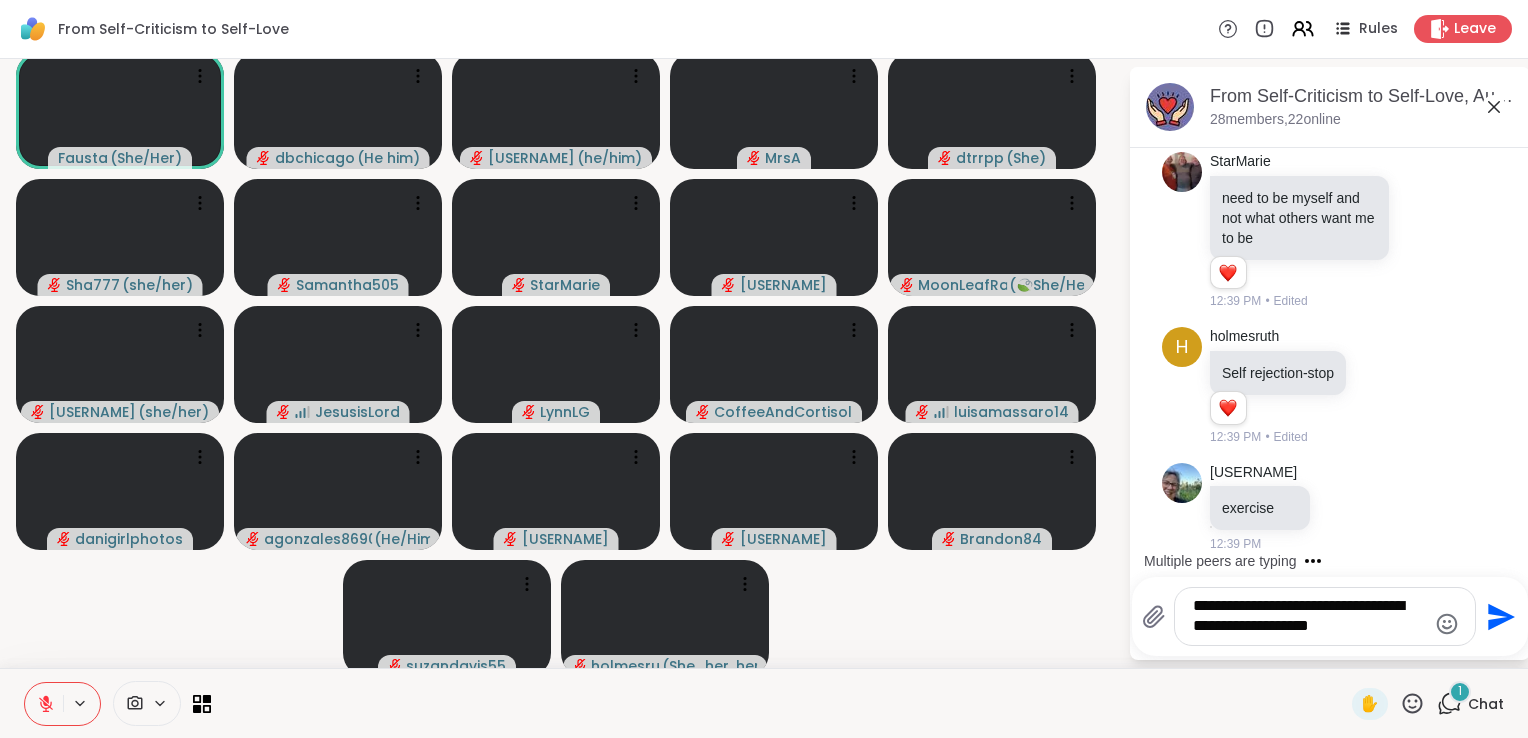 type on "**********" 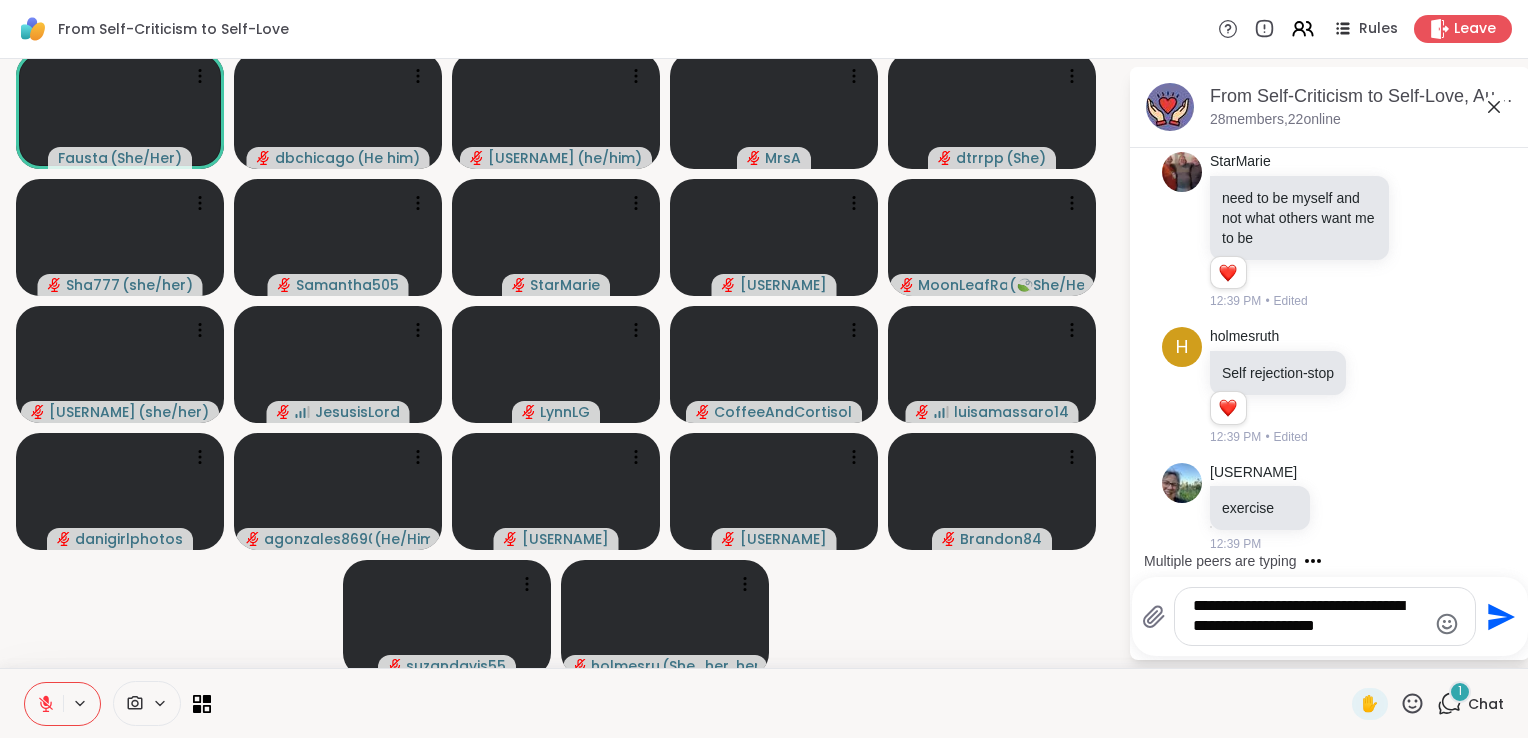 type 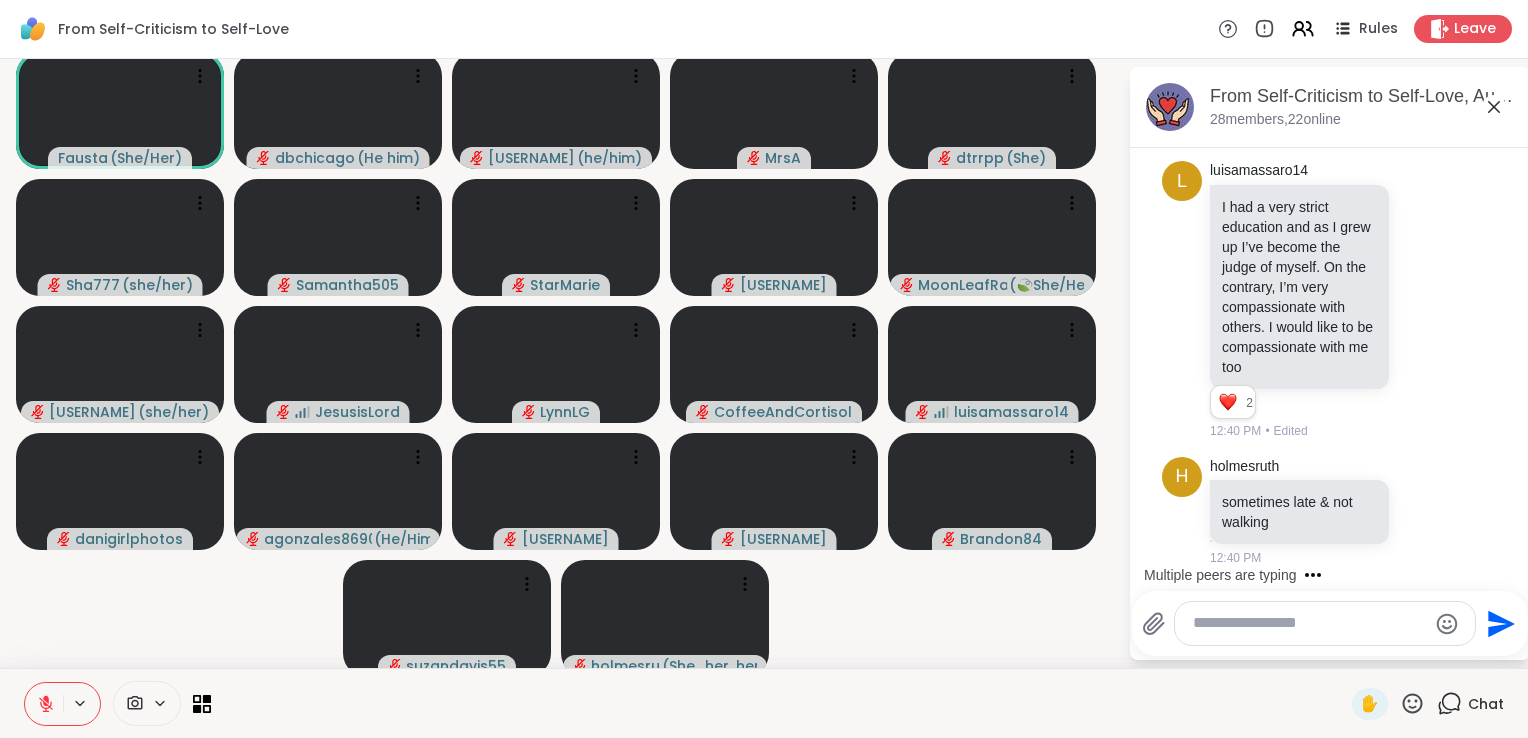scroll, scrollTop: 14396, scrollLeft: 0, axis: vertical 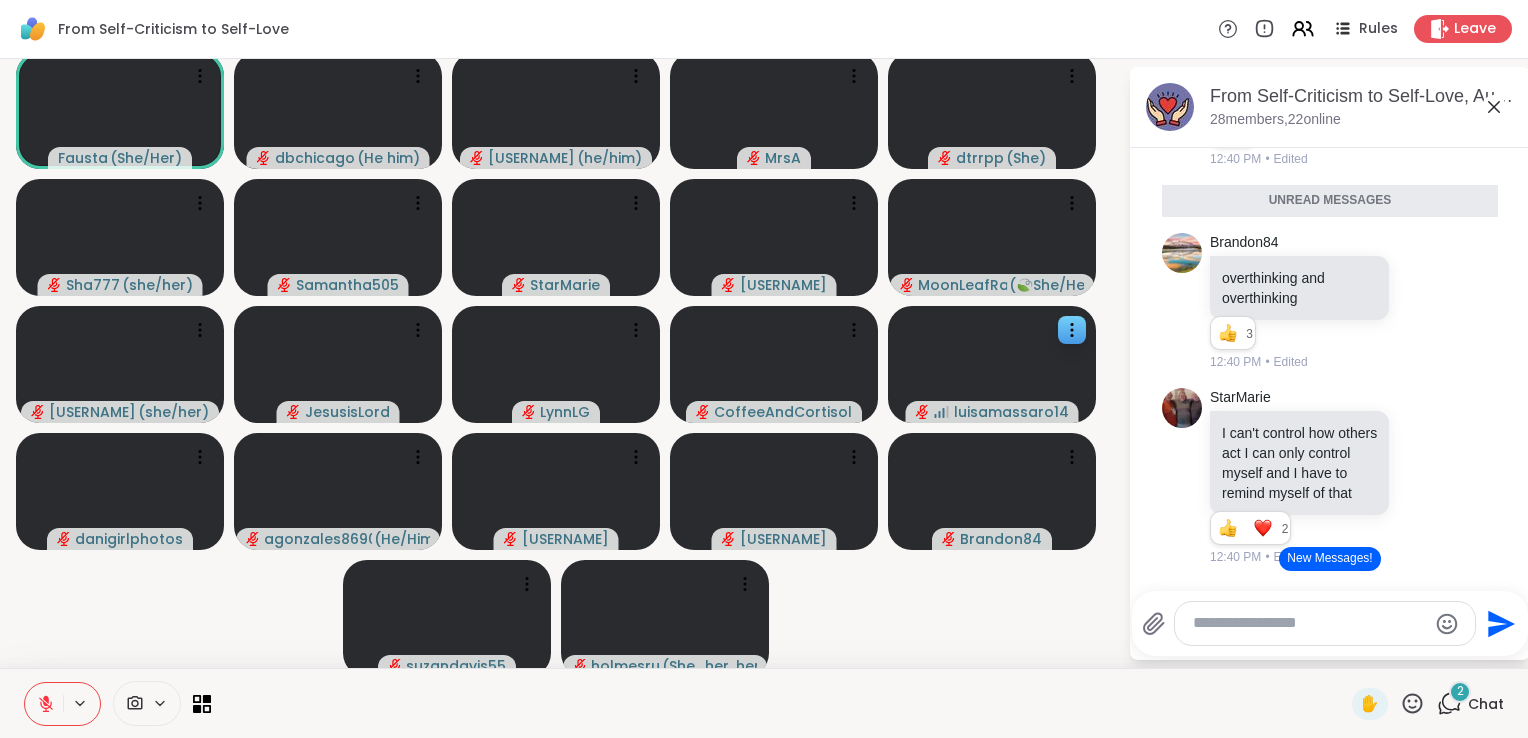 click 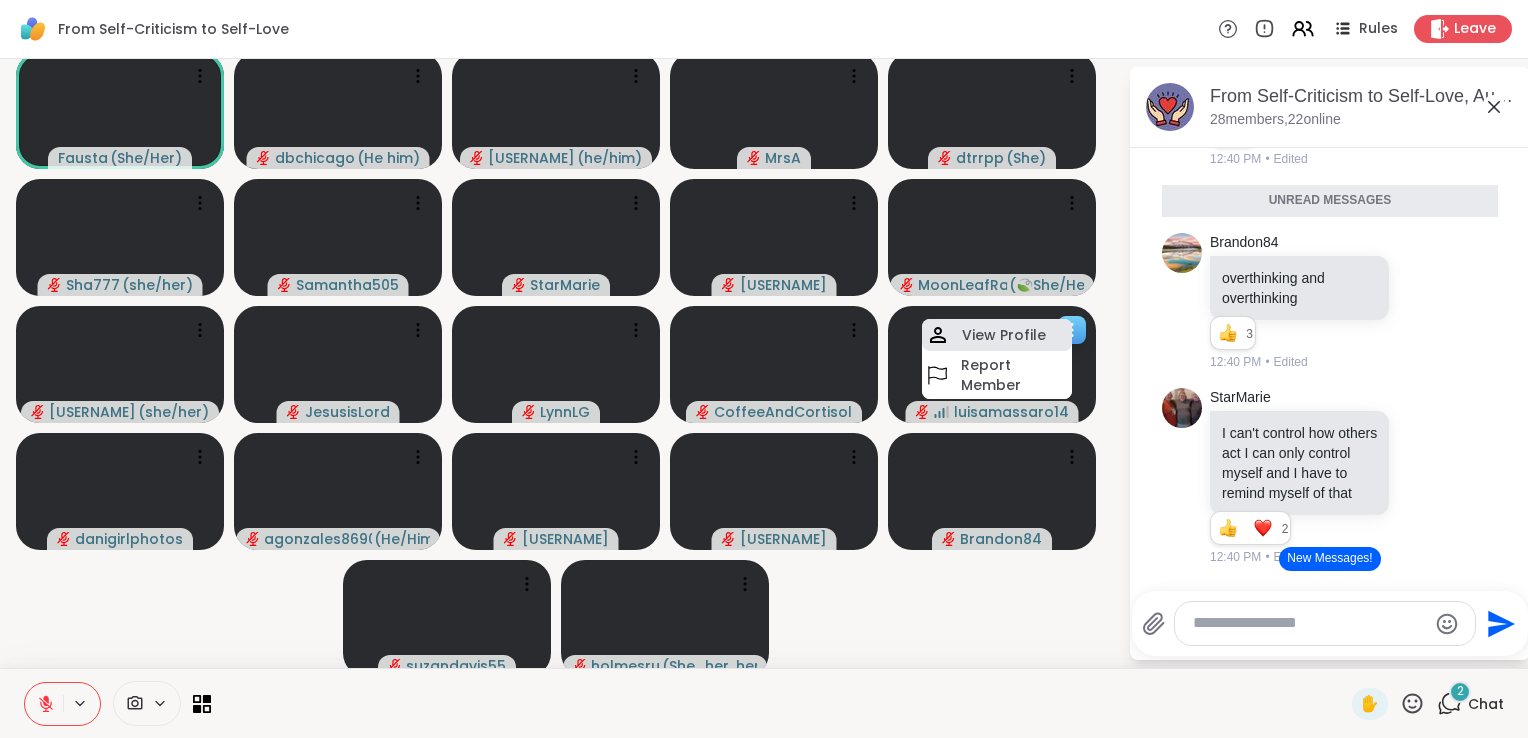 click on "View Profile" at bounding box center [1004, 335] 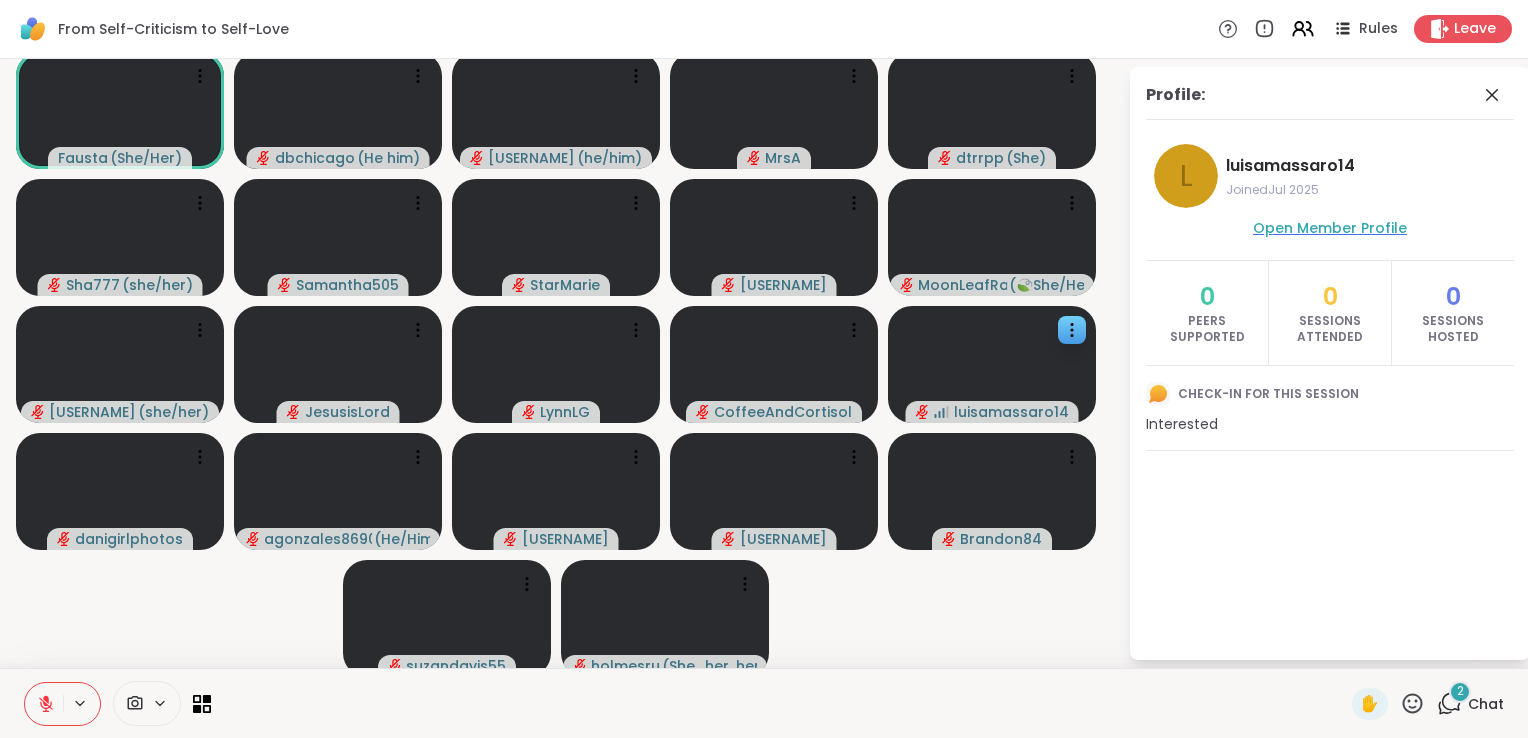 click on "Open Member Profile" at bounding box center (1330, 228) 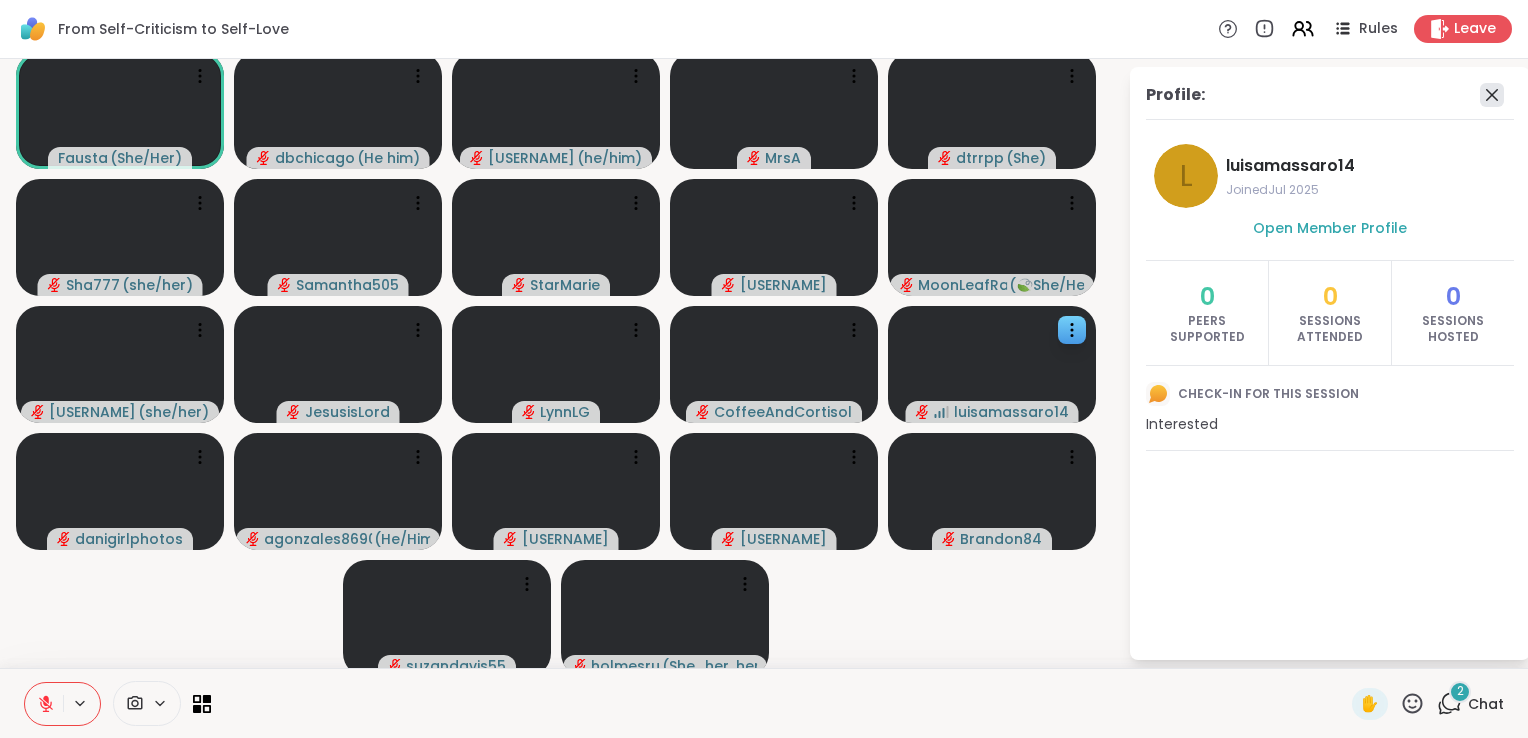 click 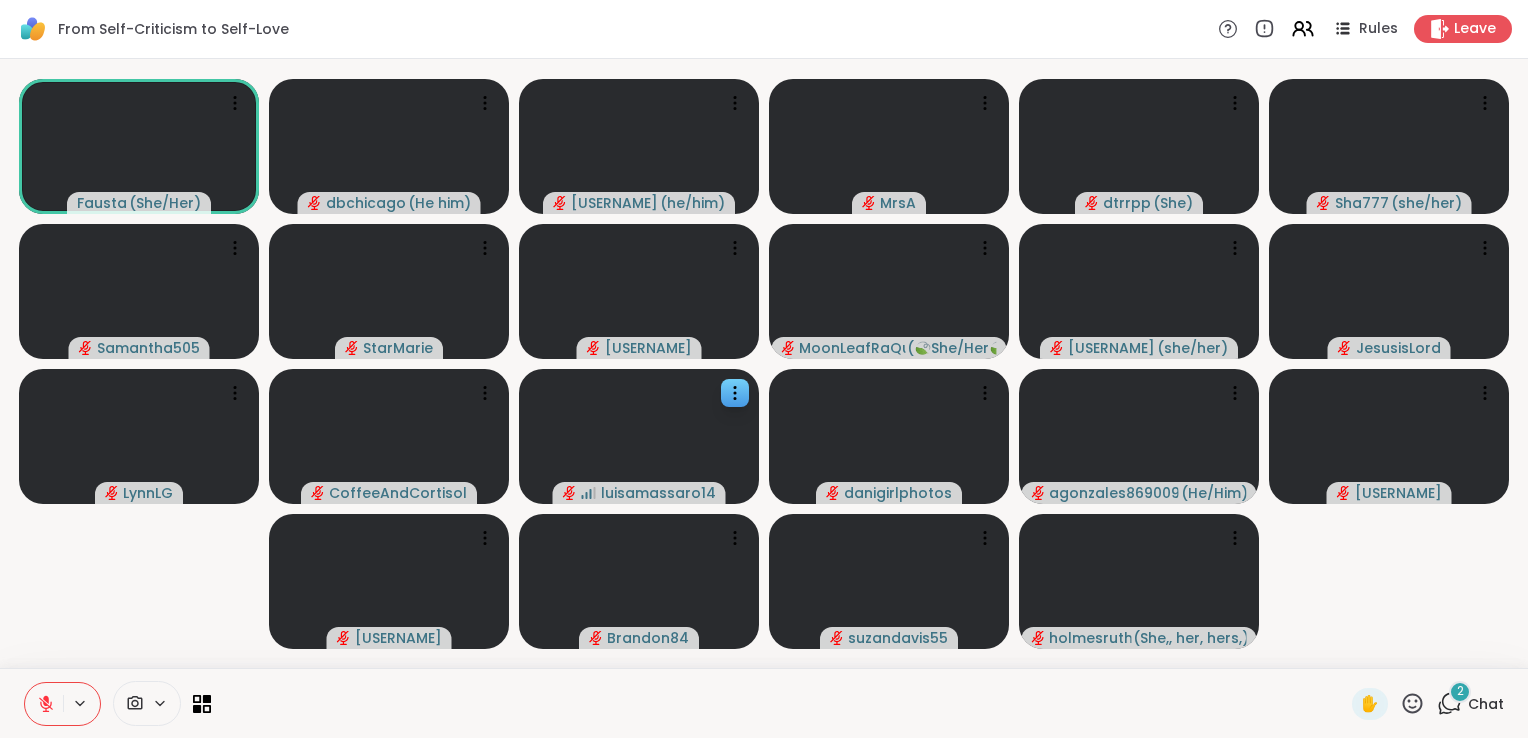 click on "2" at bounding box center (1460, 692) 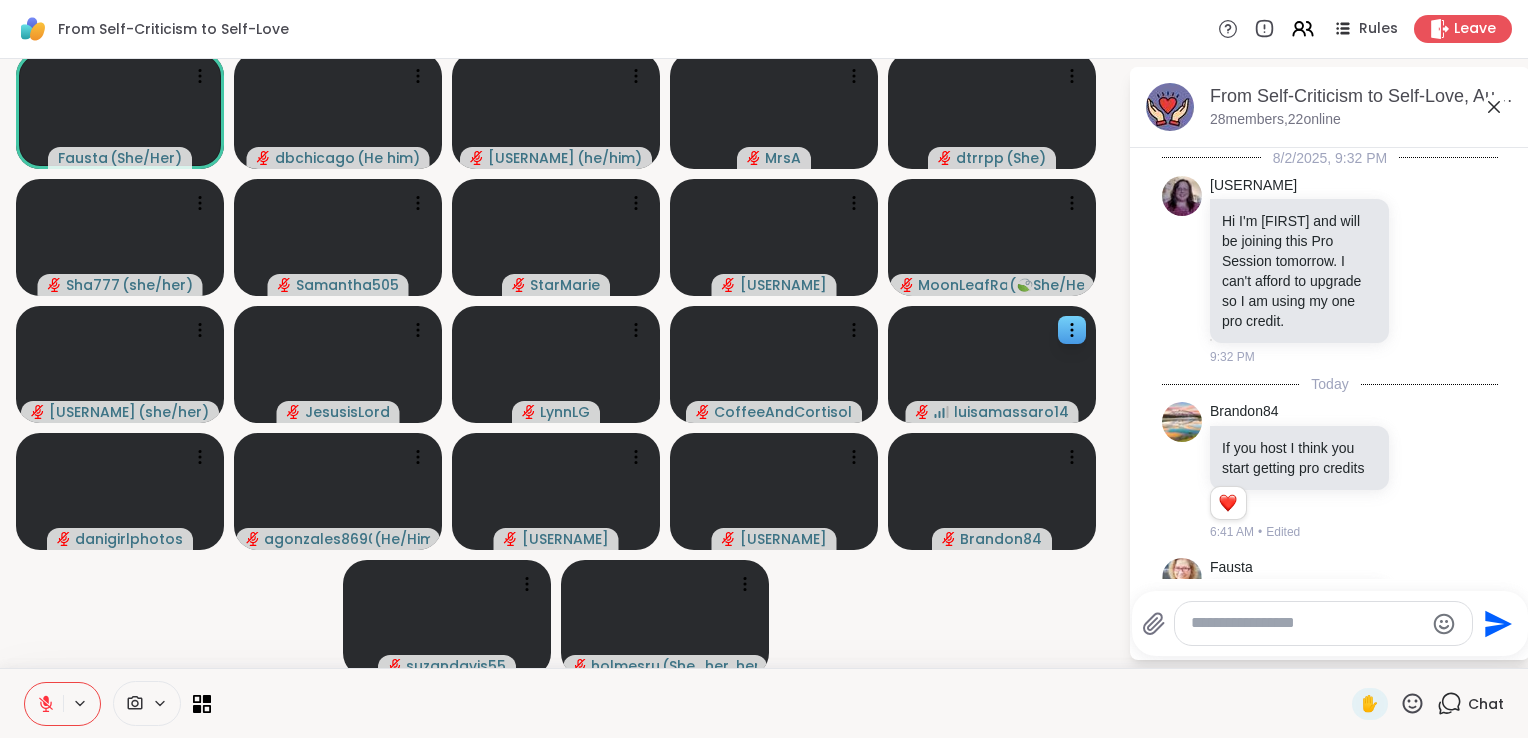 scroll, scrollTop: 14891, scrollLeft: 0, axis: vertical 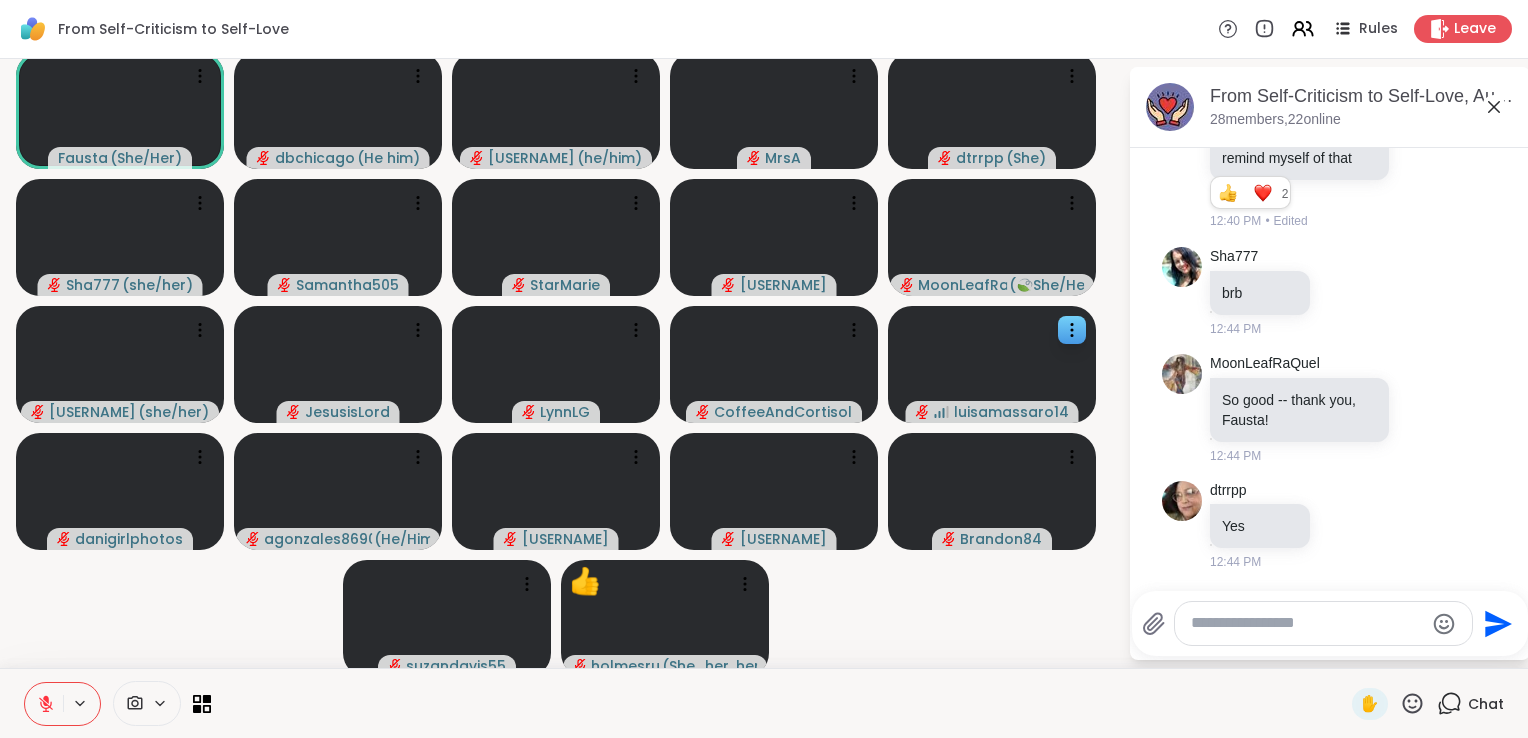 click at bounding box center (1307, 623) 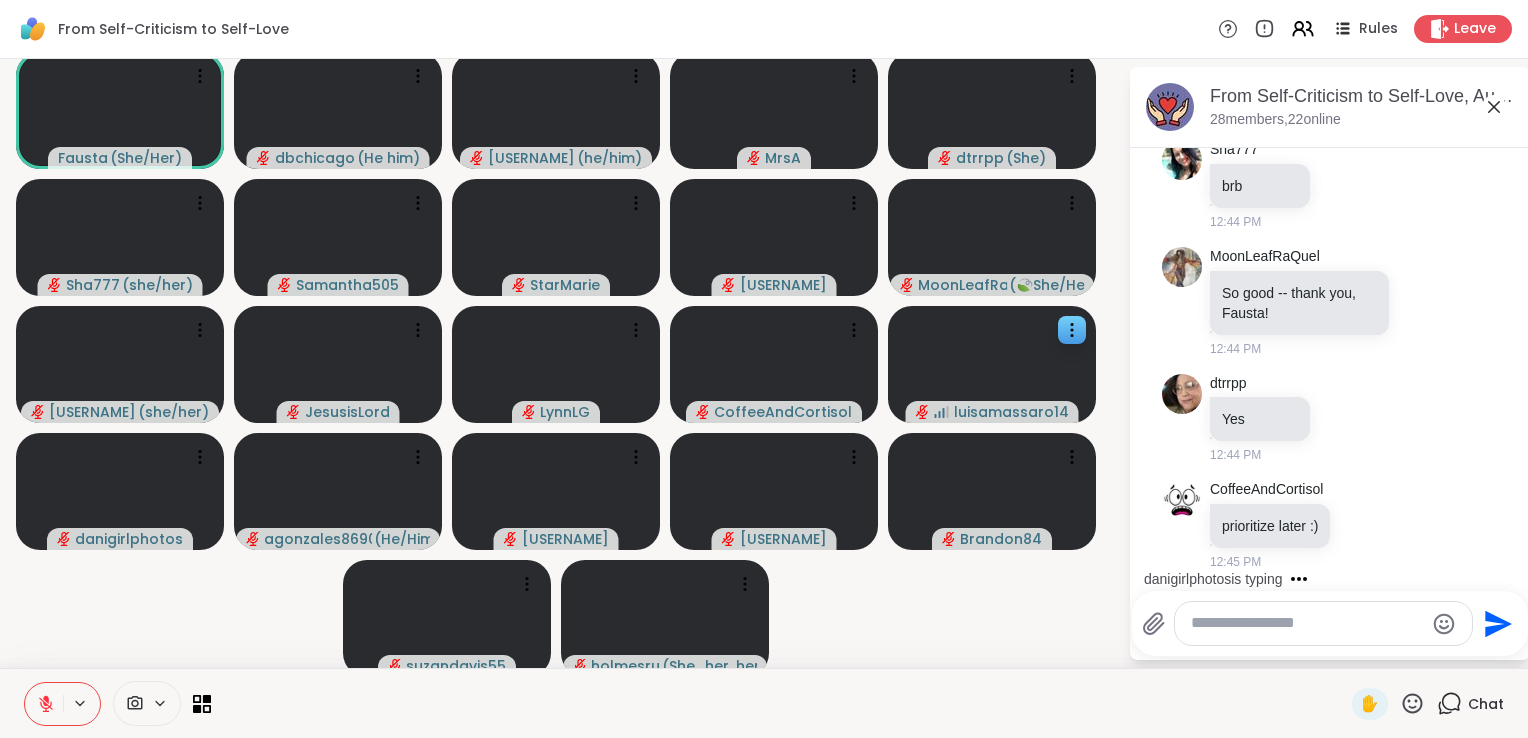 scroll, scrollTop: 15288, scrollLeft: 0, axis: vertical 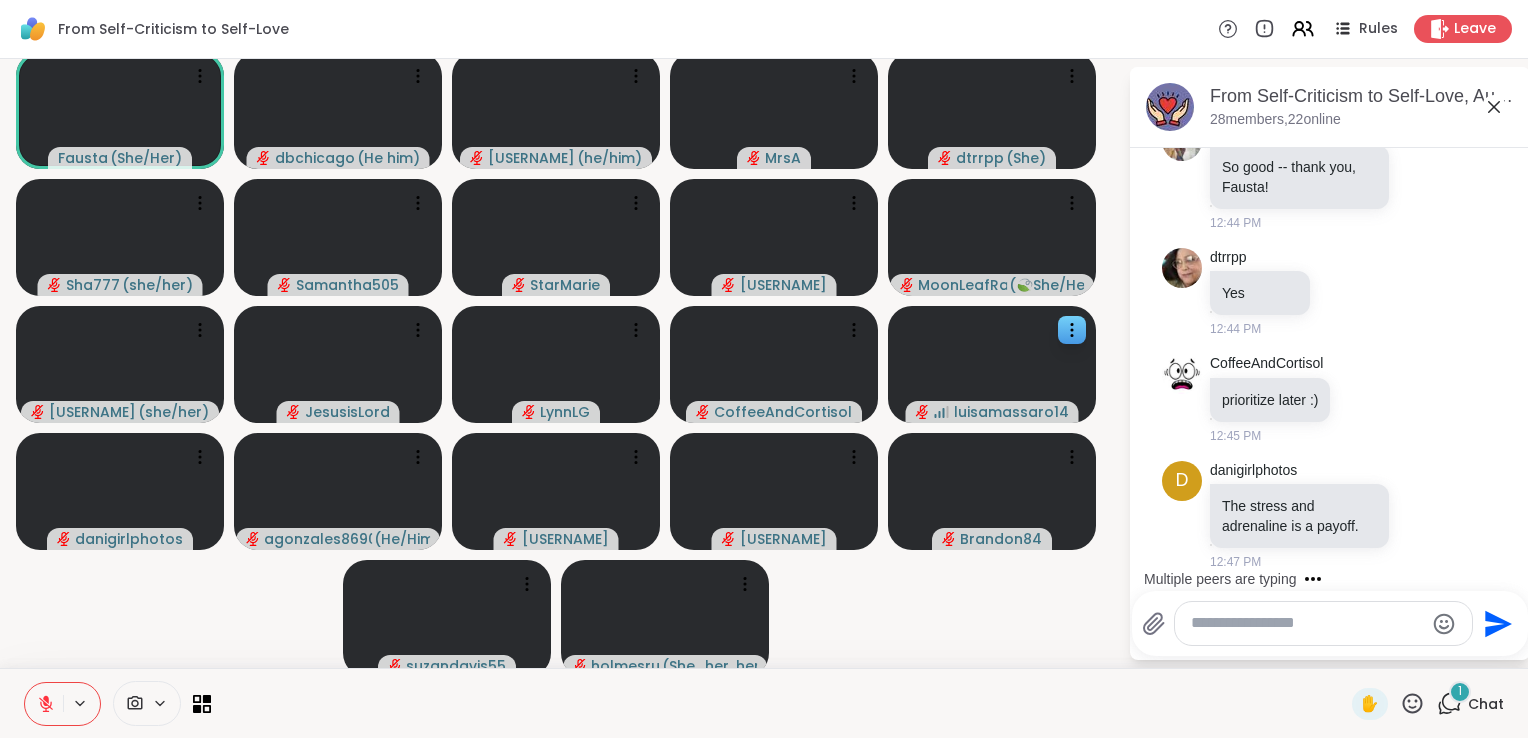 click at bounding box center [1307, 623] 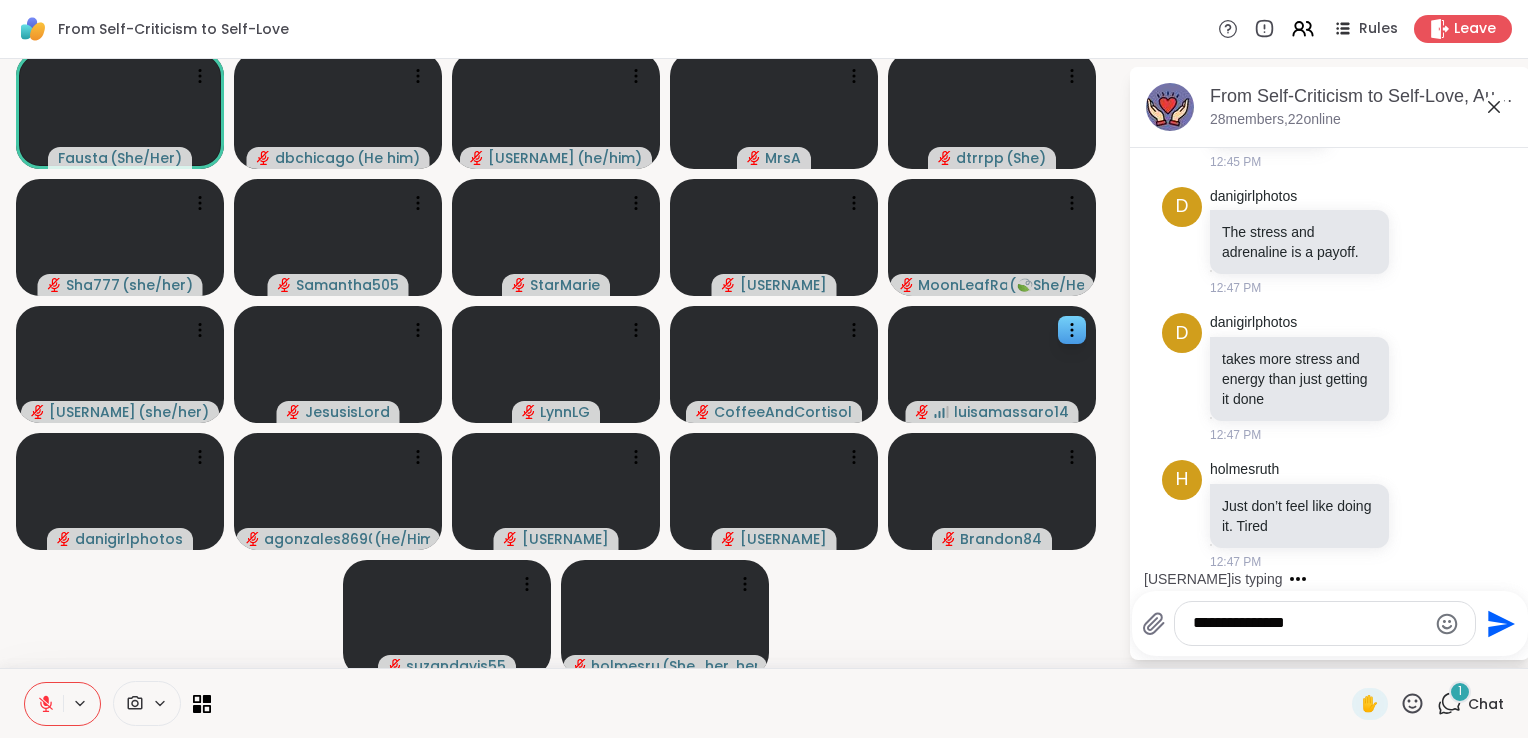scroll, scrollTop: 15687, scrollLeft: 0, axis: vertical 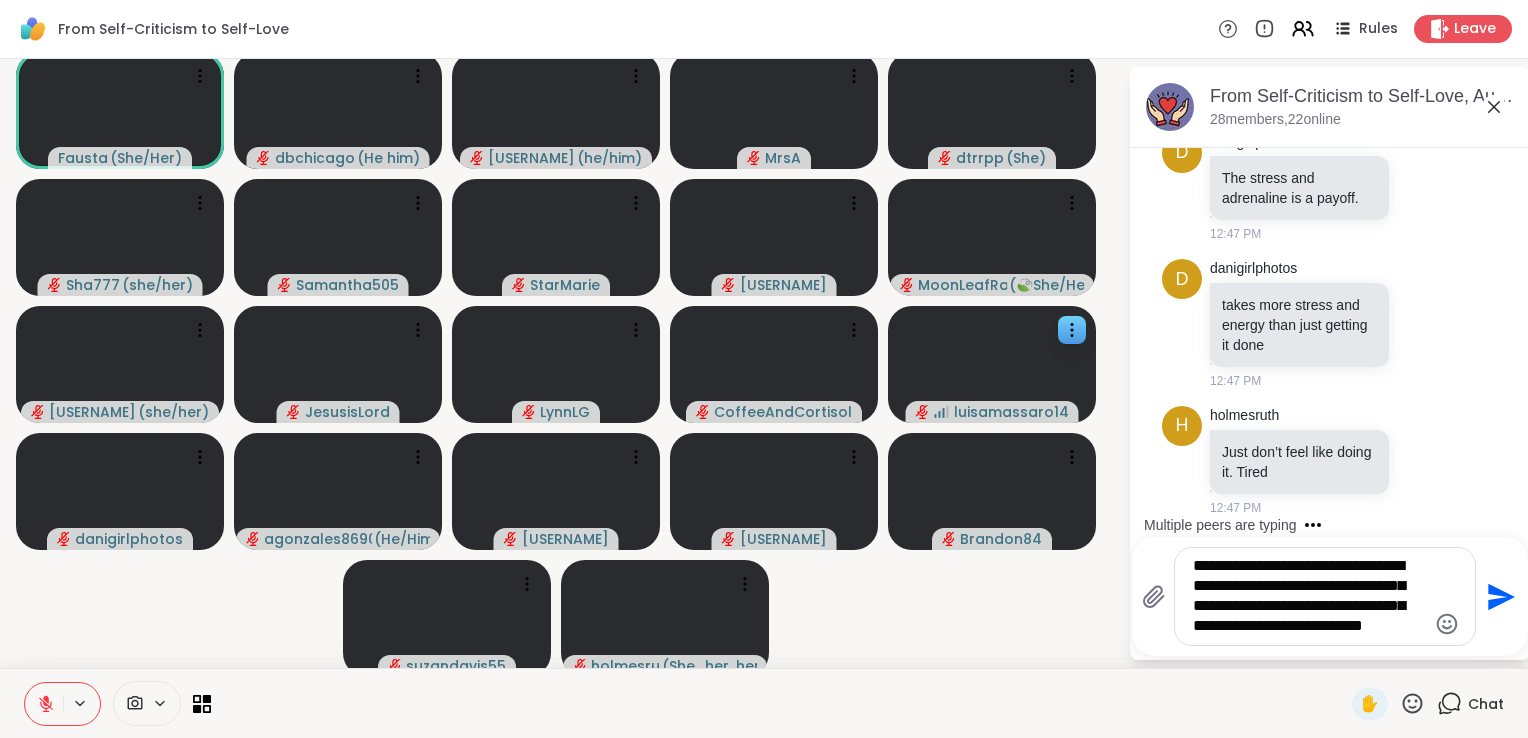 type on "**********" 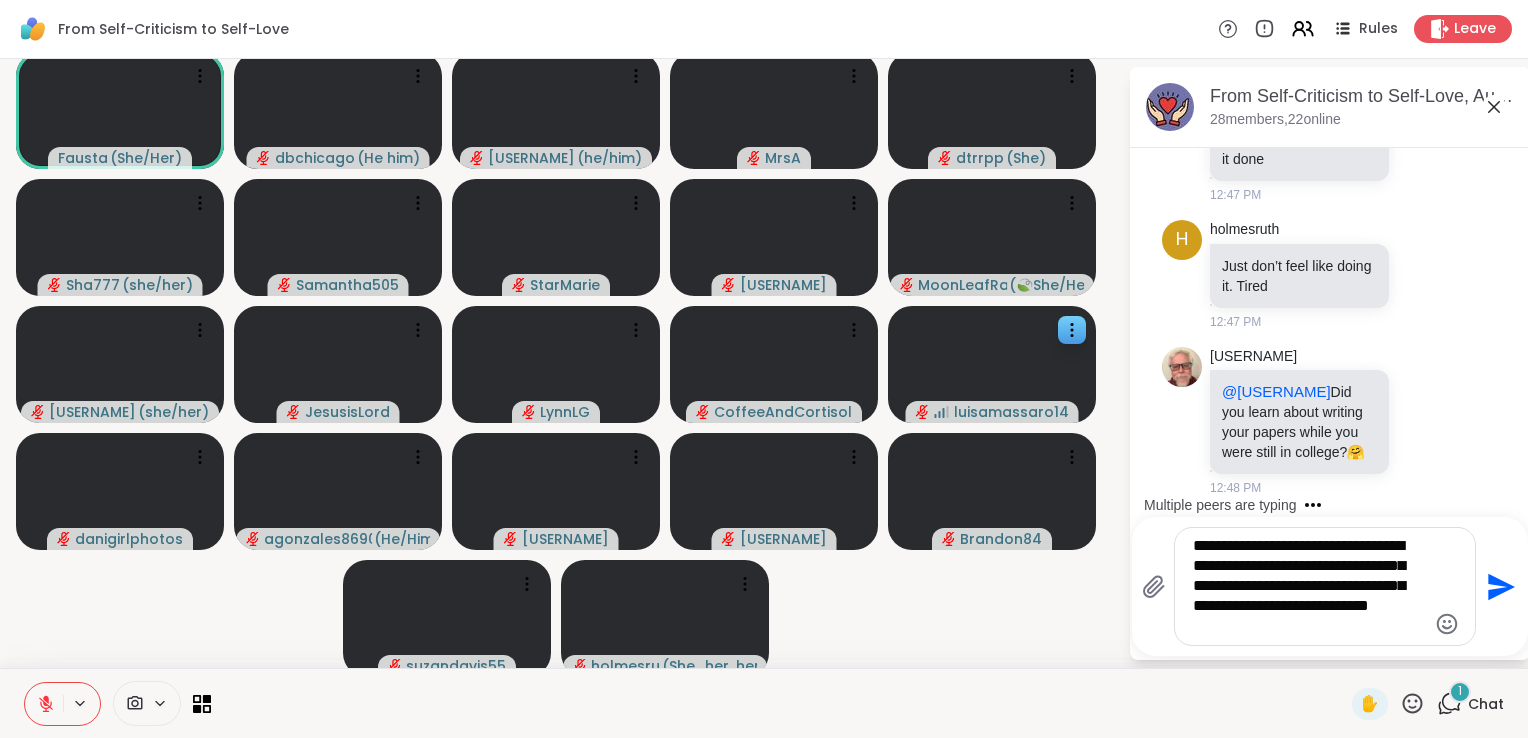 type 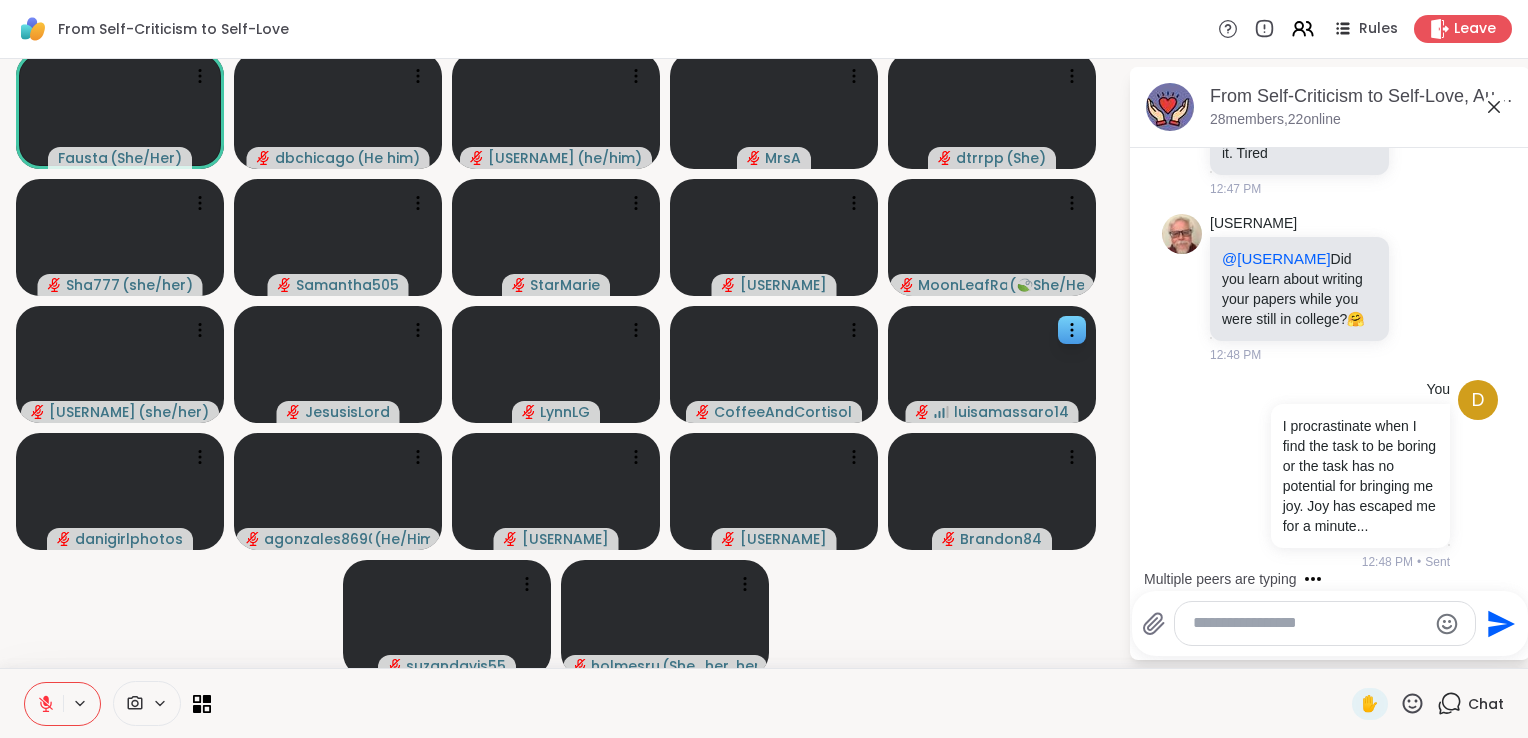 scroll, scrollTop: 16099, scrollLeft: 0, axis: vertical 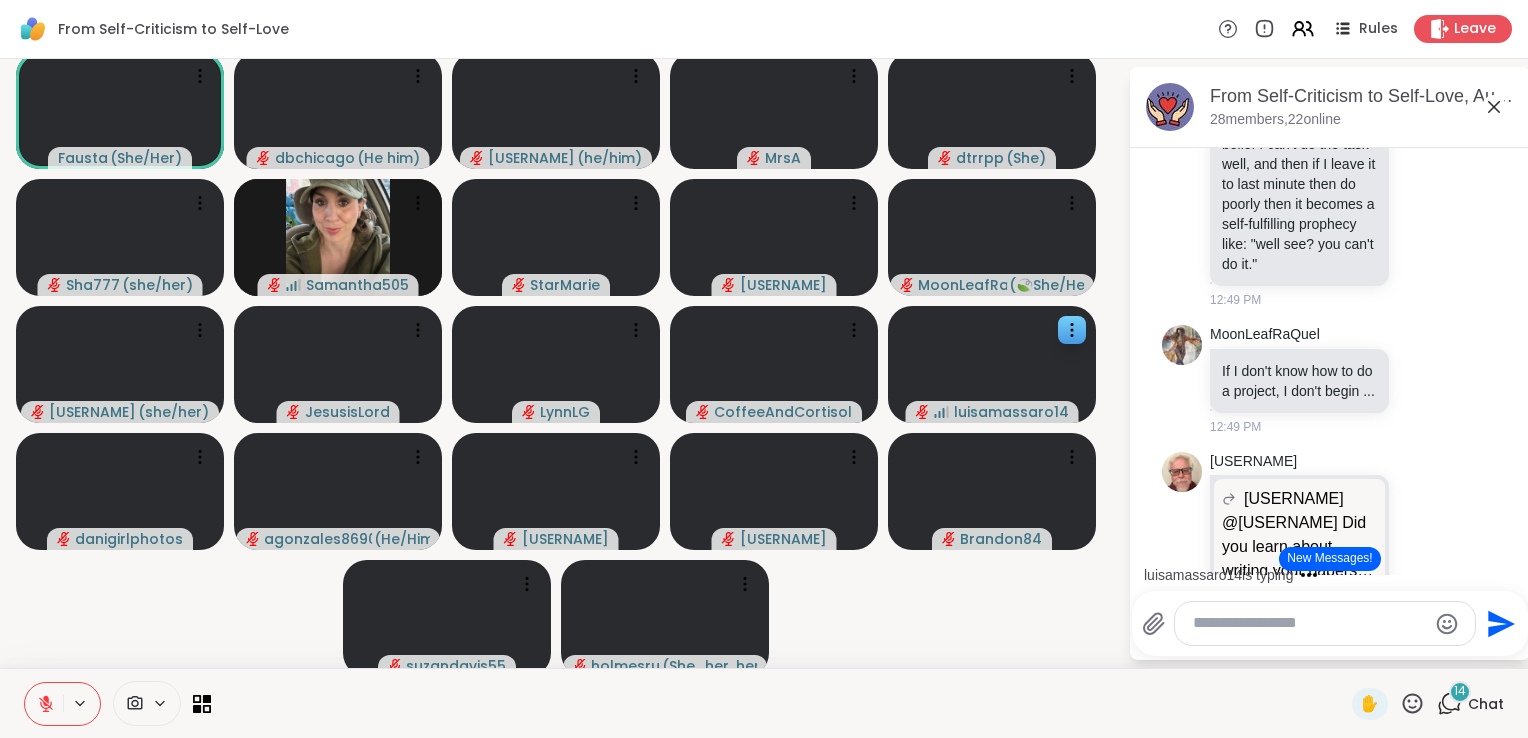click on "[USERNAME] is typing" at bounding box center (1334, 575) 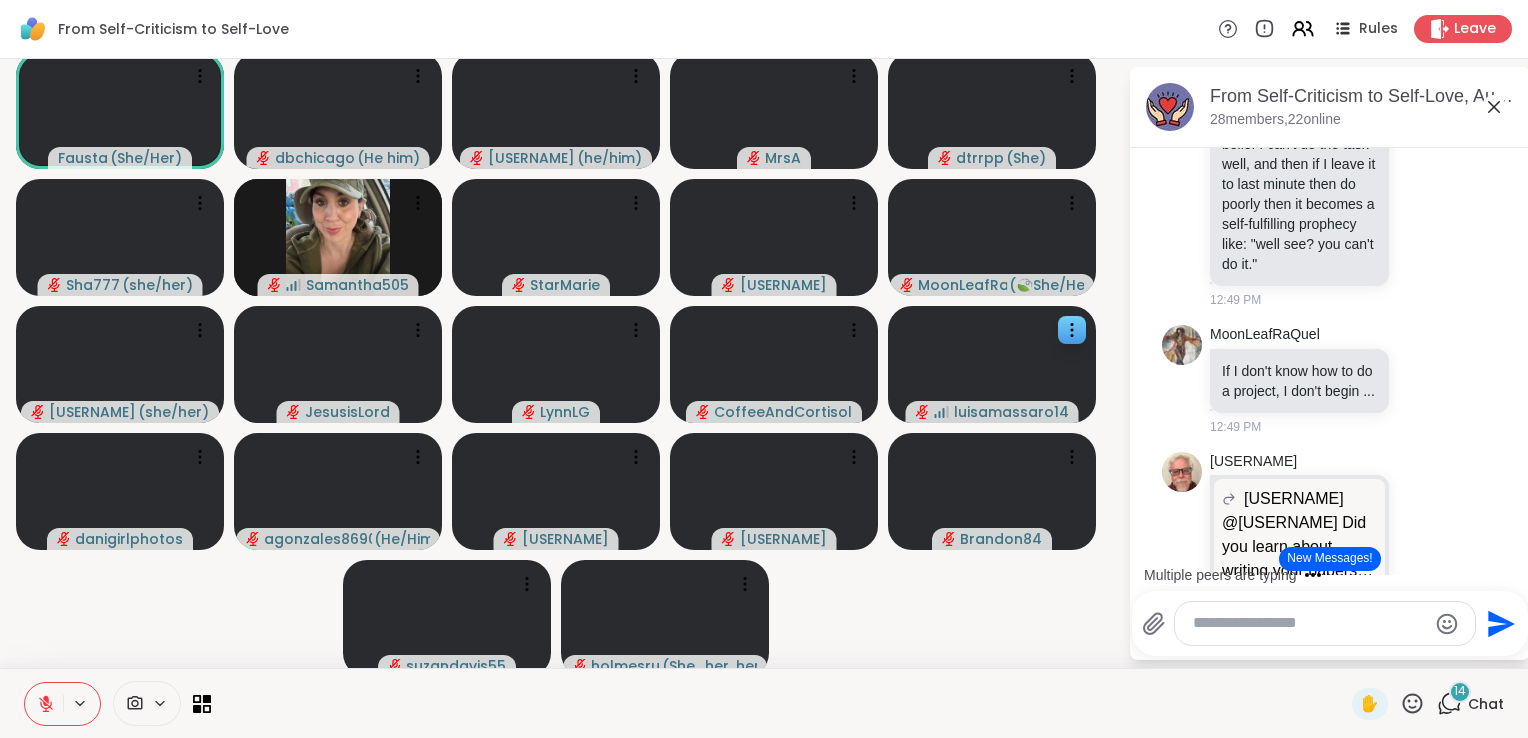scroll, scrollTop: 16648, scrollLeft: 0, axis: vertical 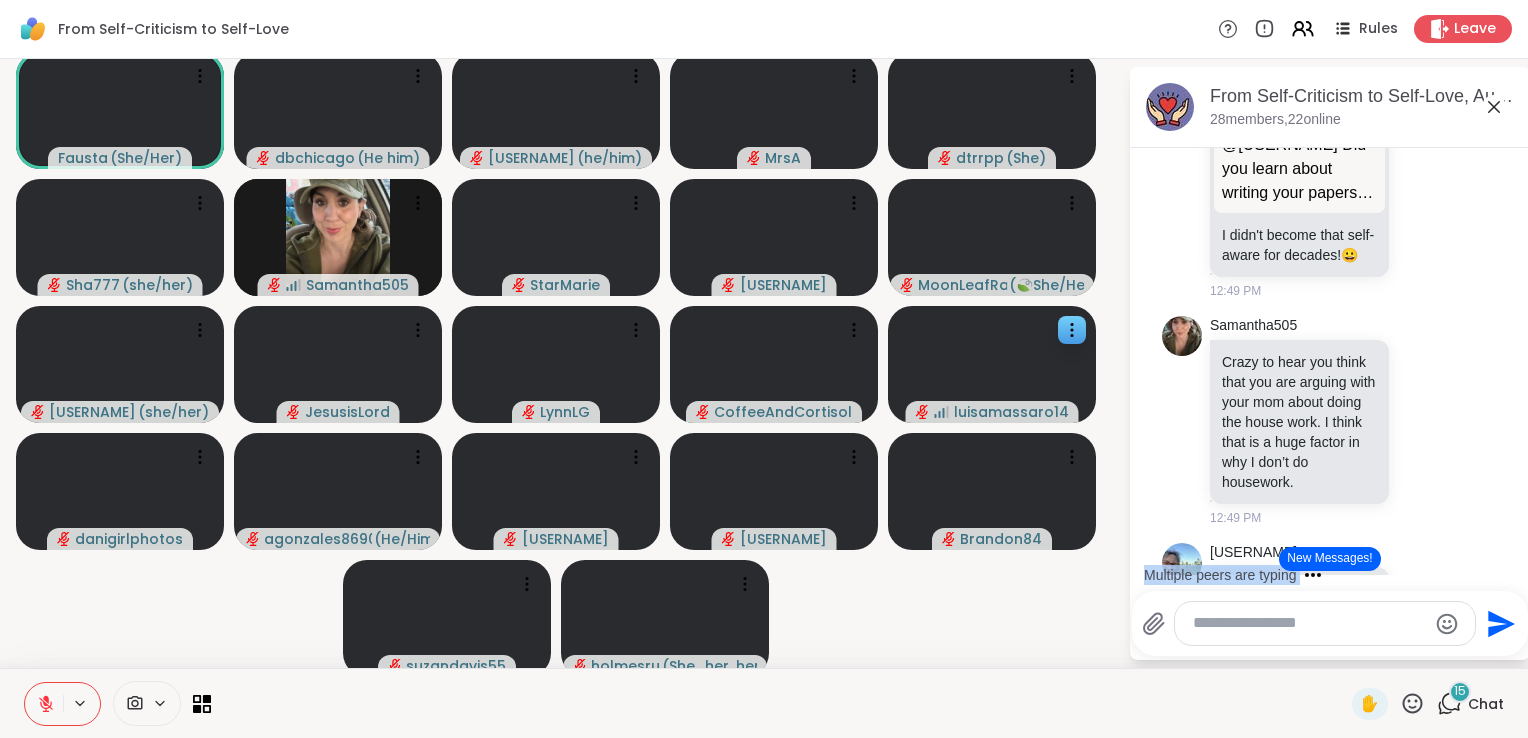 click on "Multiple peers are typing" at bounding box center (1334, 575) 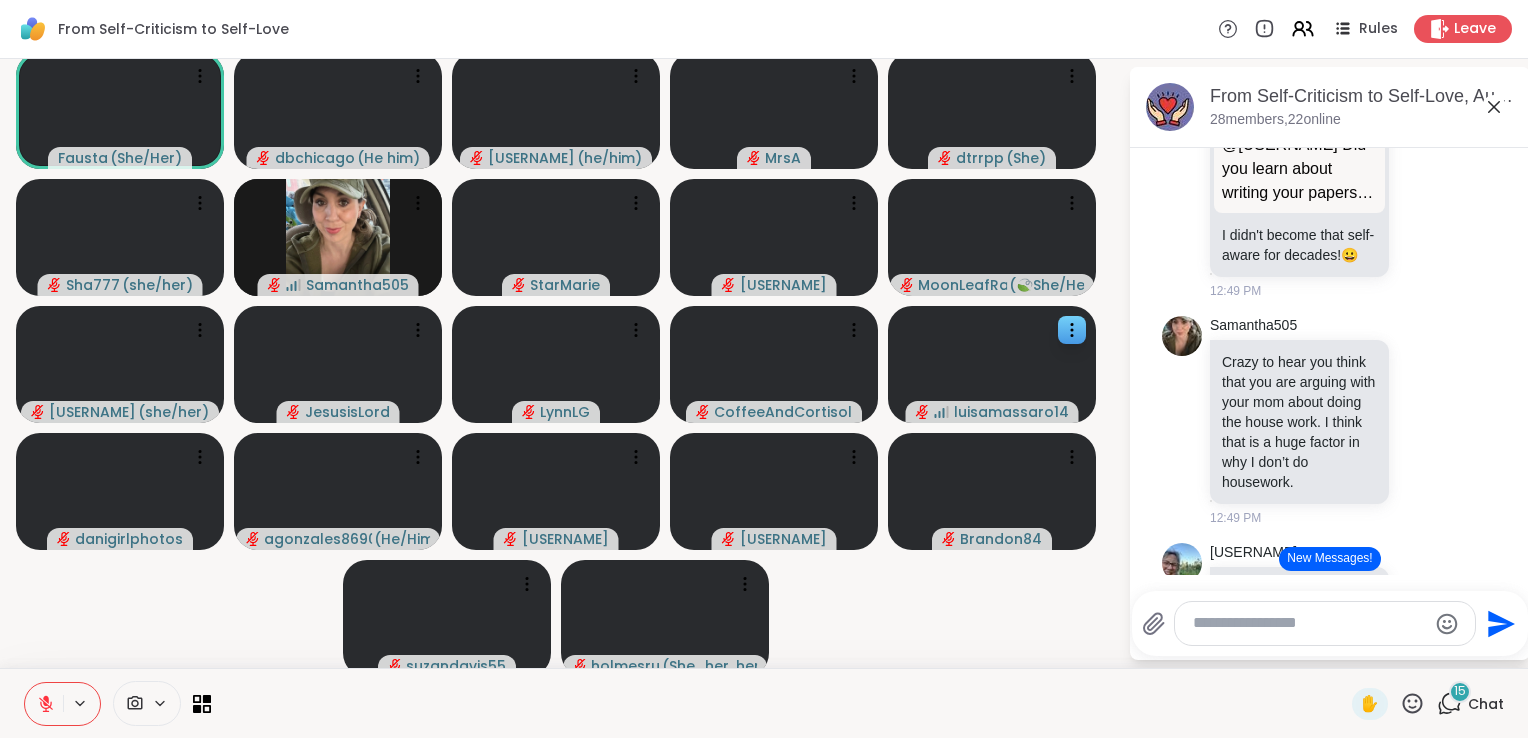click on "CoffeeAndCortisol why I procrastinate: belief I can't do the task well, and then if I leave it to last minute then do poorly then it becomes a self-fulfilling prophecy like: "well see? you can't do it." 12:49 PM" at bounding box center (1330, -184) 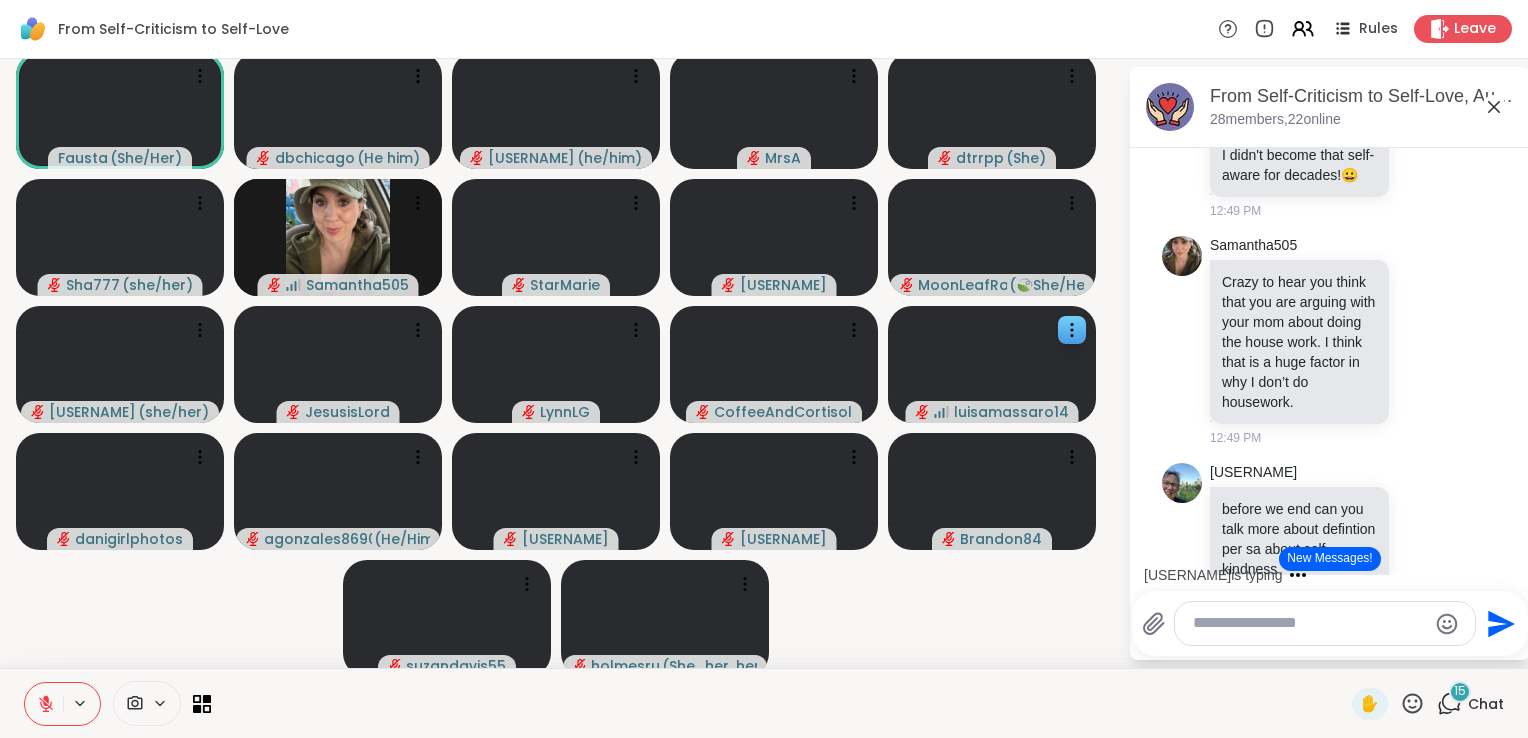 scroll, scrollTop: 16768, scrollLeft: 0, axis: vertical 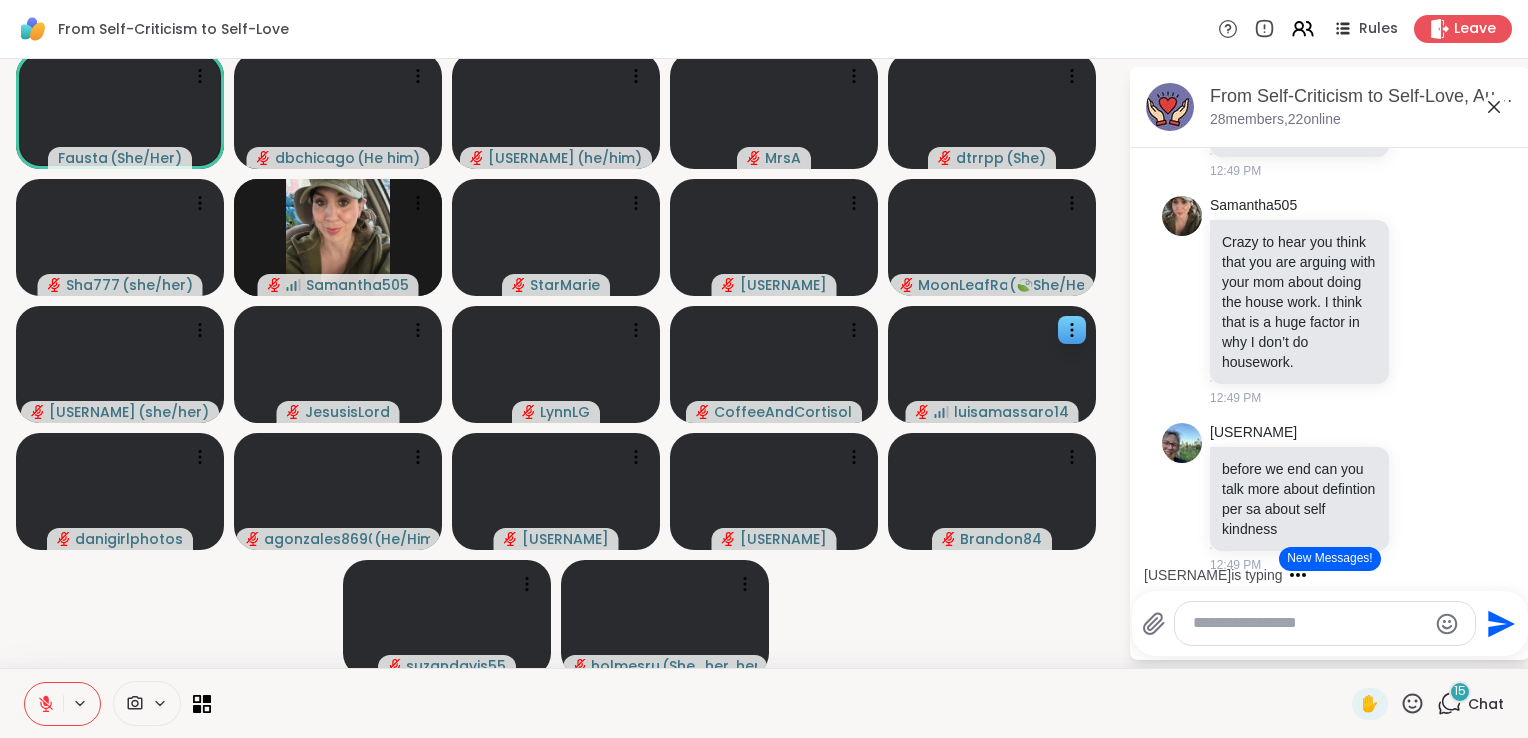click 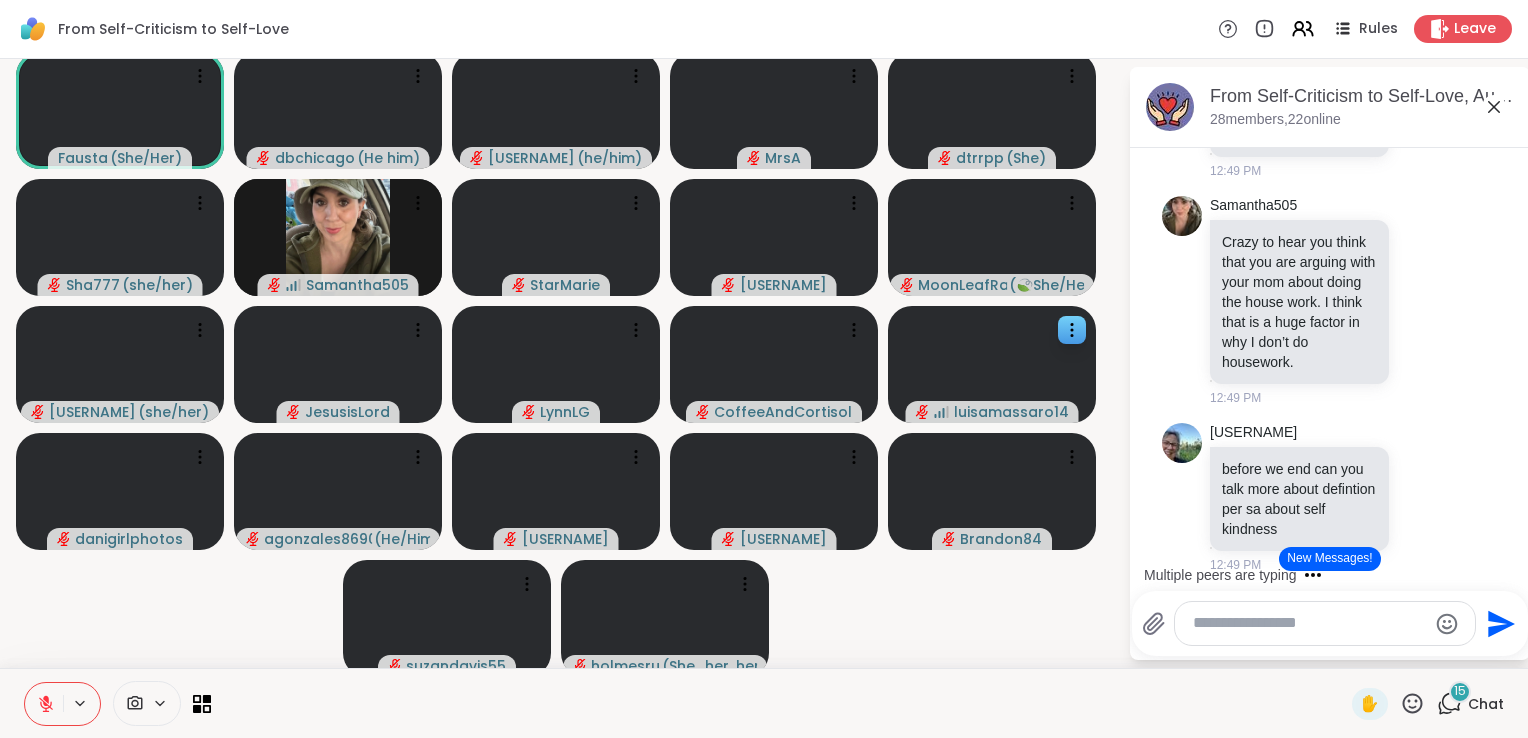 click at bounding box center (1380, -337) 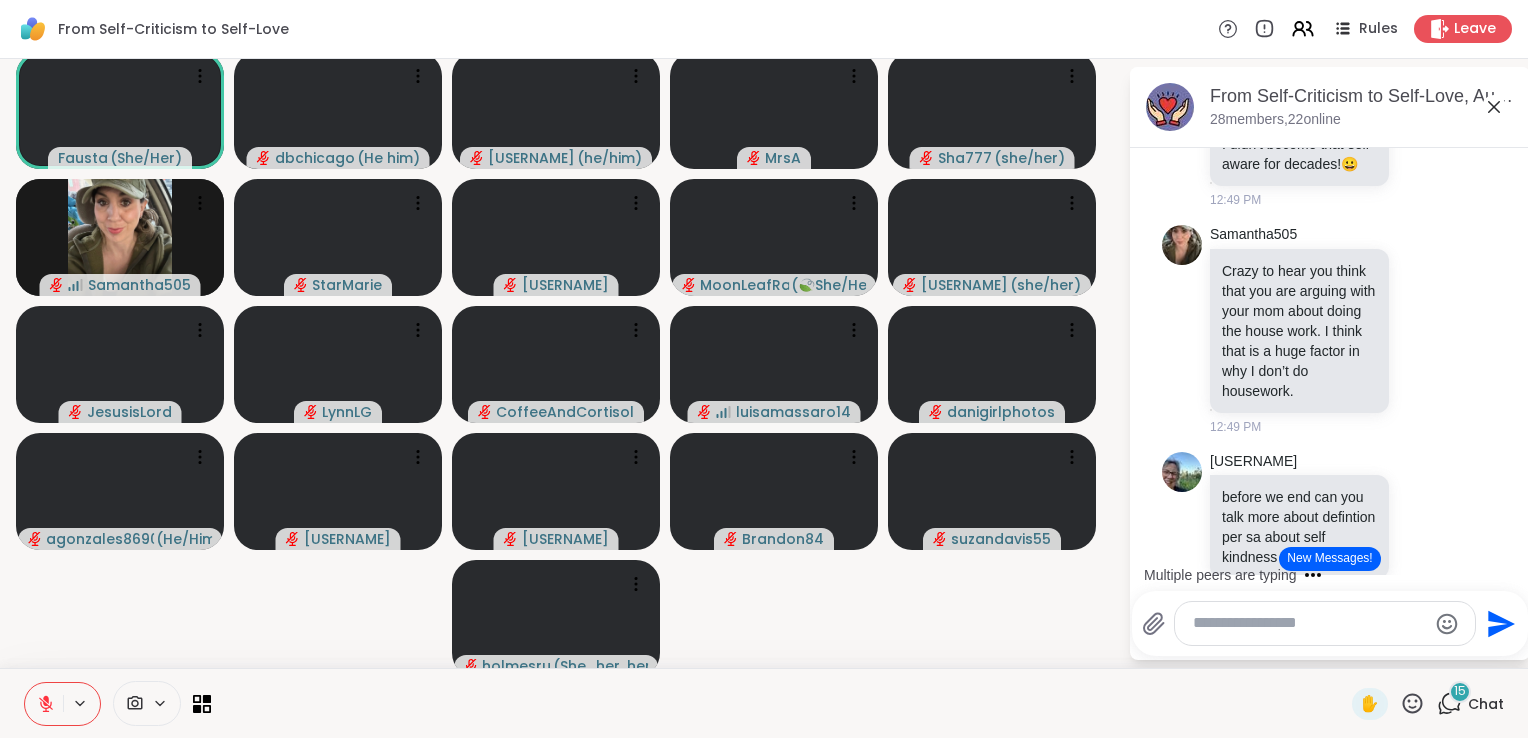 click on "CoffeeAndCortisol why I procrastinate: belief I can't do the task well, and then if I leave it to last minute then do poorly then it becomes a self-fulfilling prophecy like: "well see? you can't do it." 1 1 12:53 PM • Edited" at bounding box center (1330, -290) 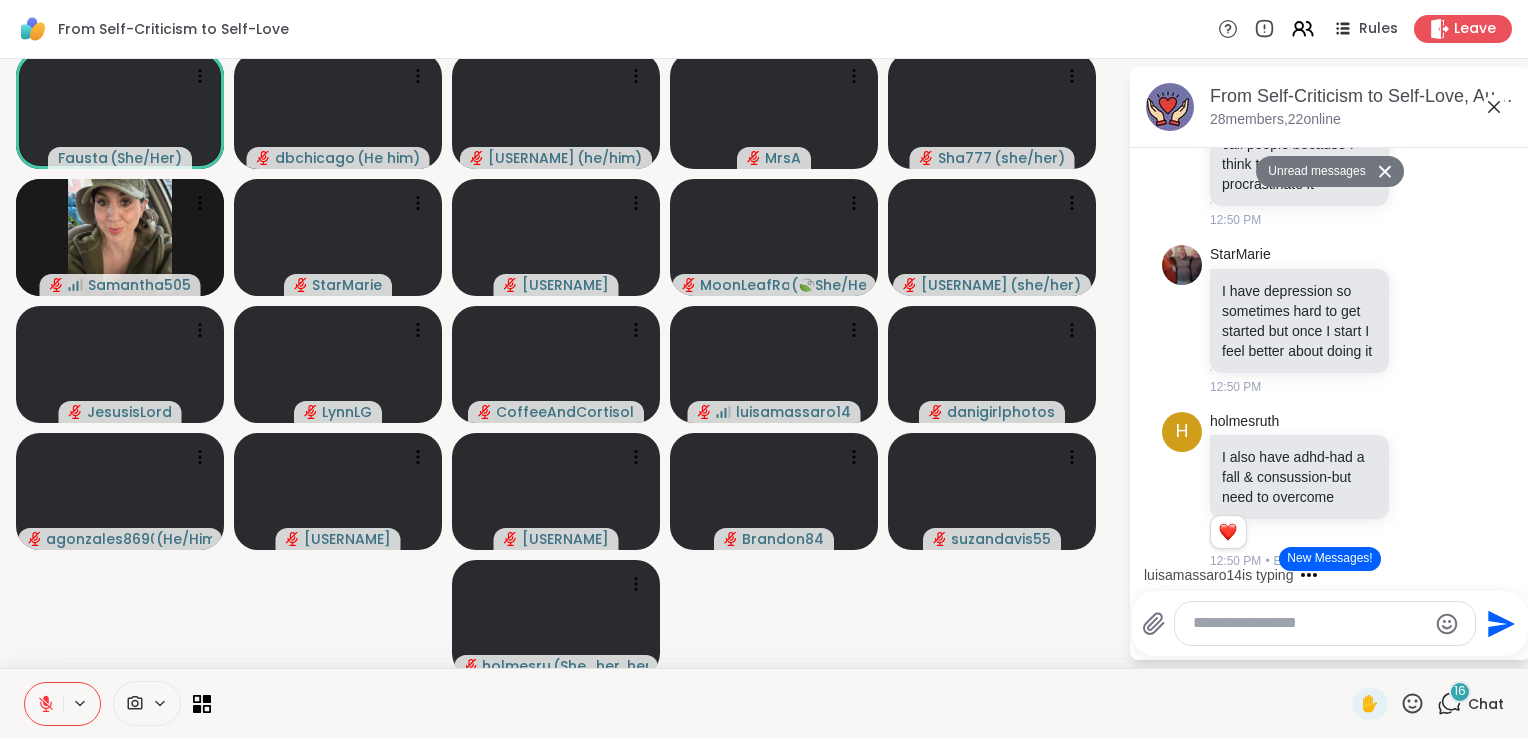 scroll, scrollTop: 17488, scrollLeft: 0, axis: vertical 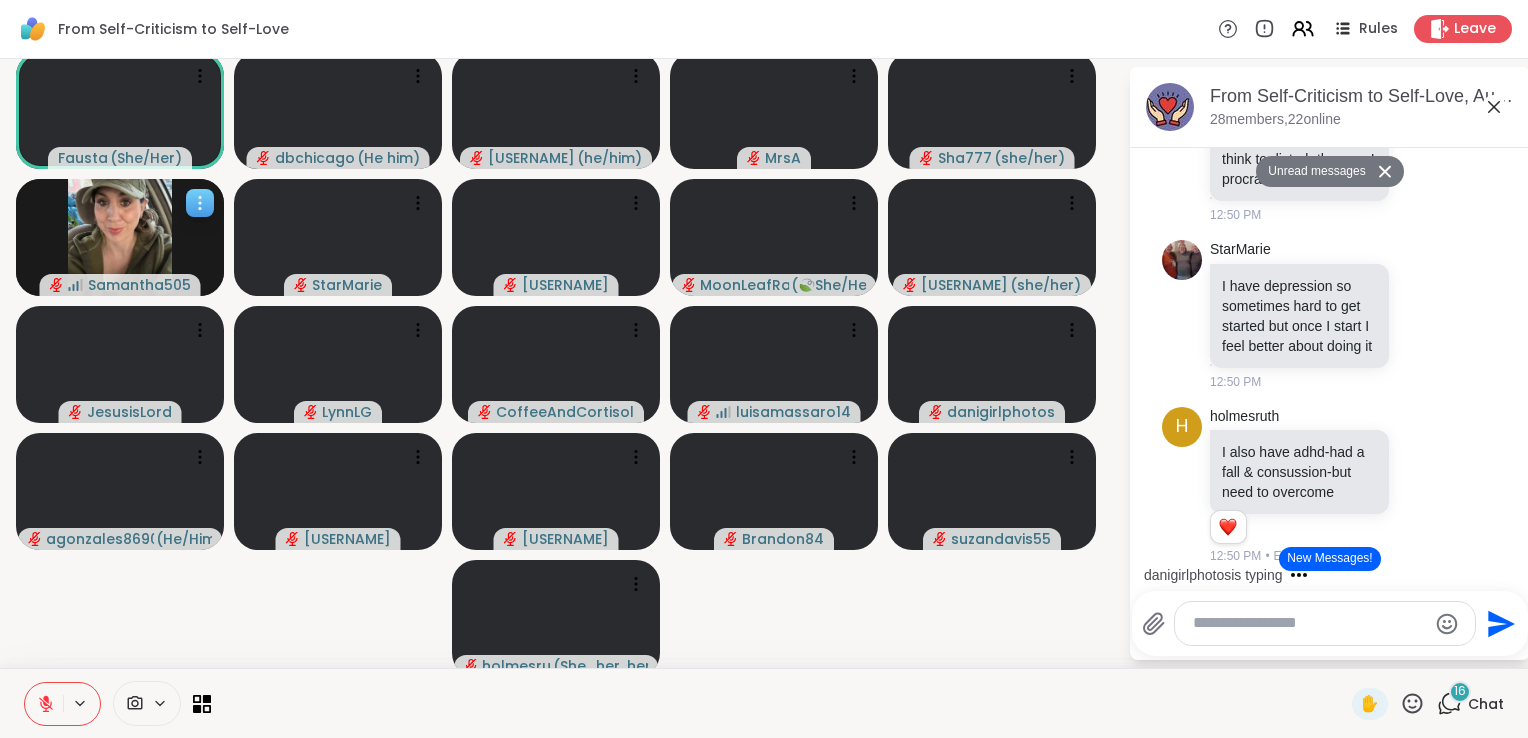 click at bounding box center (120, 237) 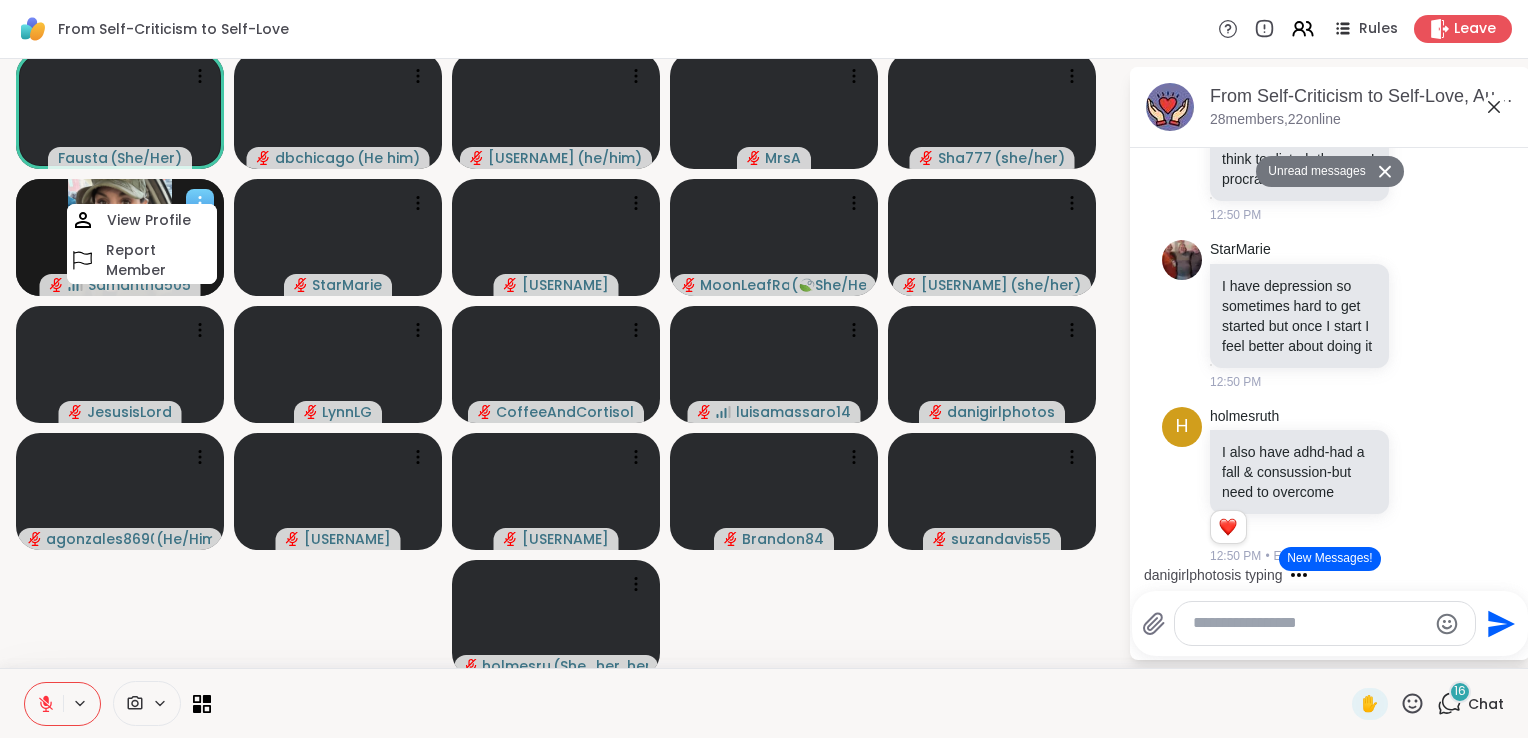 click on "View Profile" at bounding box center (149, 220) 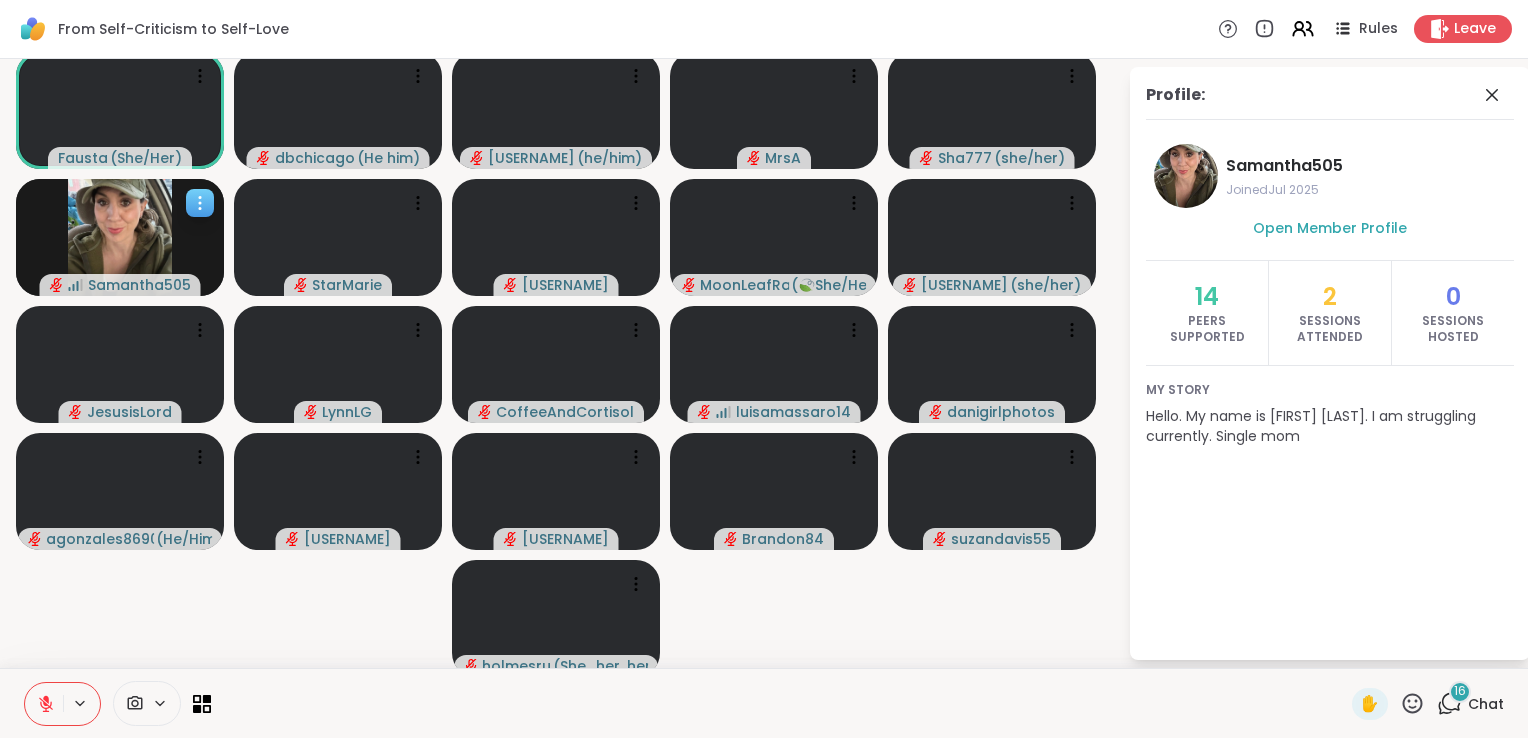 click at bounding box center [120, 237] 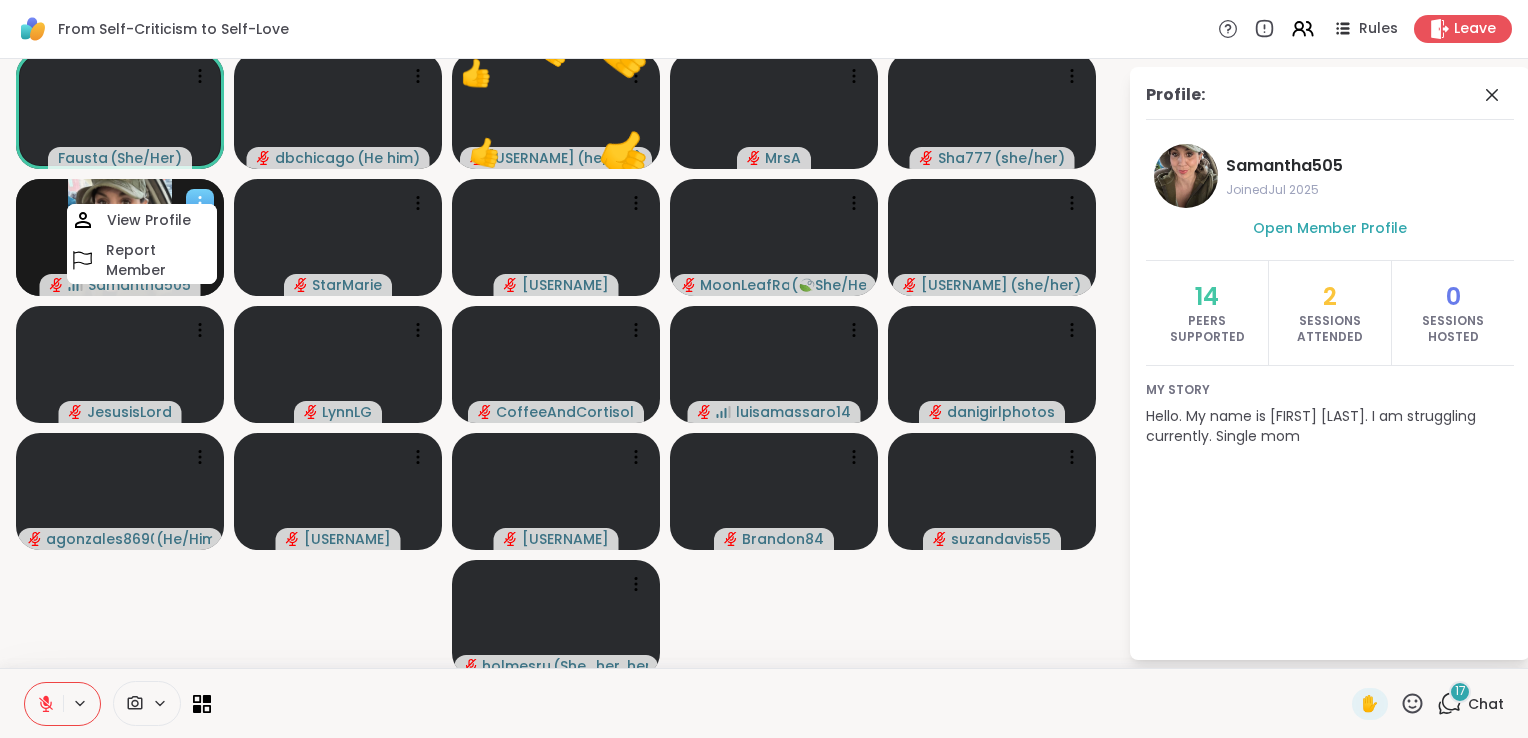click on "Samantha505" at bounding box center (120, 237) 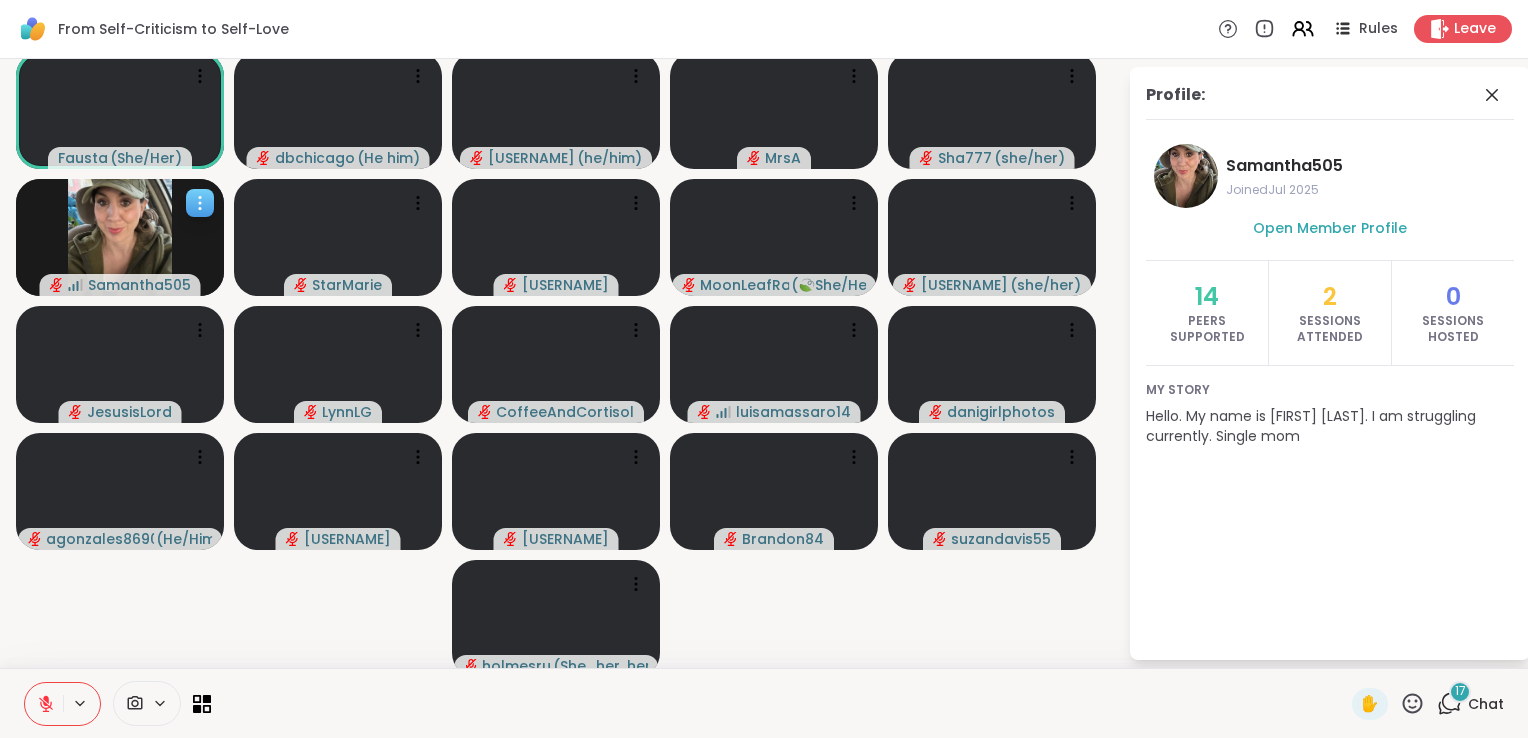 click 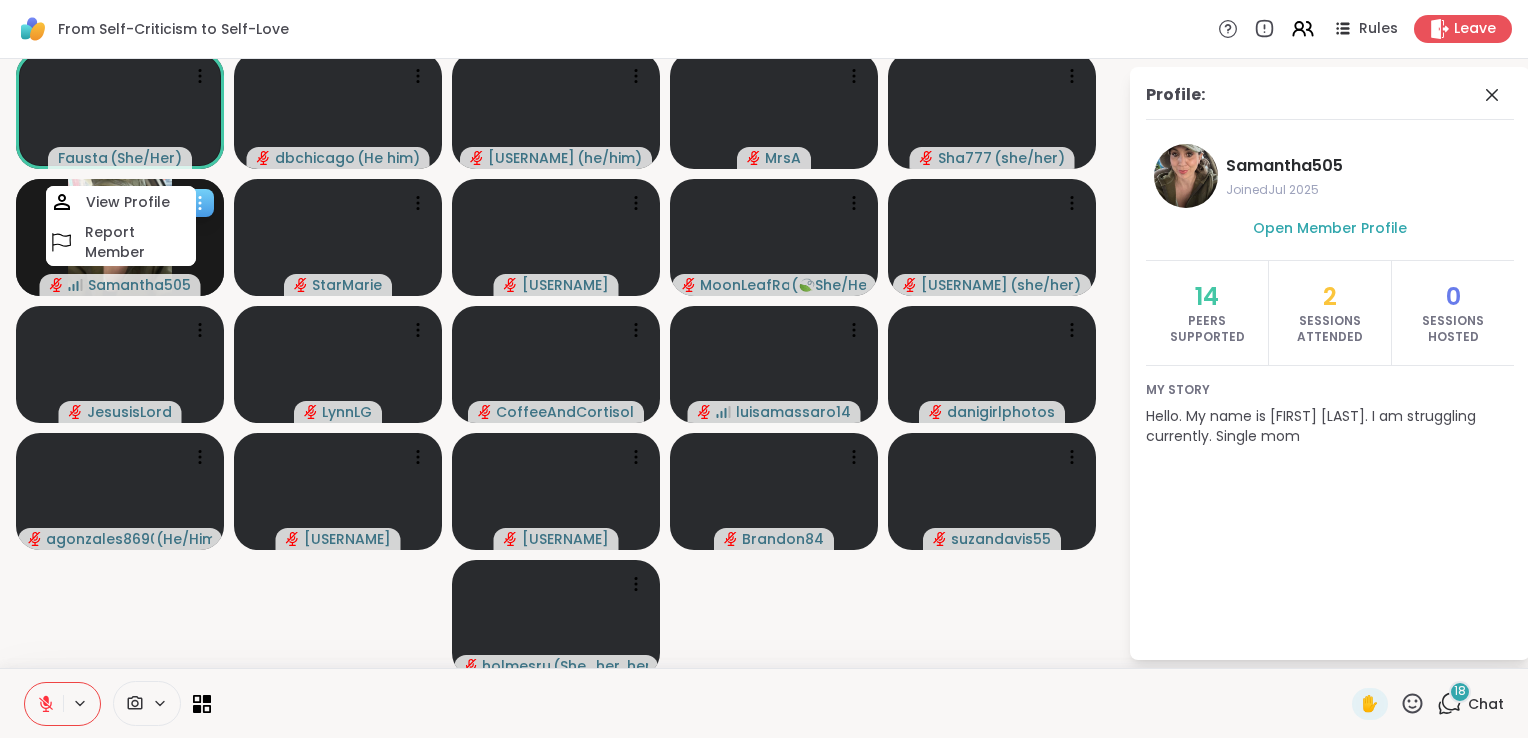 click on "Samantha505" at bounding box center (120, 237) 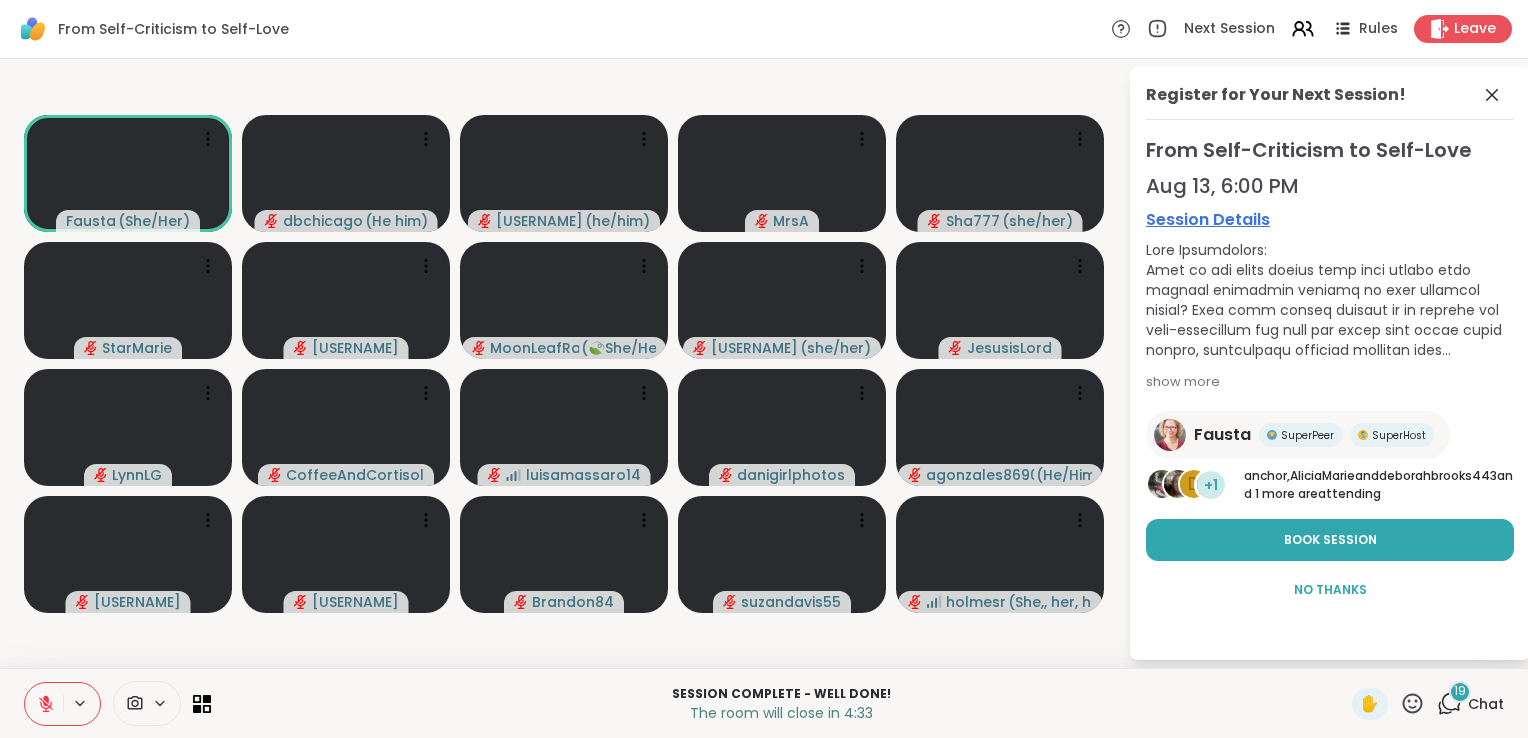 click on "From Self-Criticism to Self-Love Next Session Rules Leave" at bounding box center (764, 29) 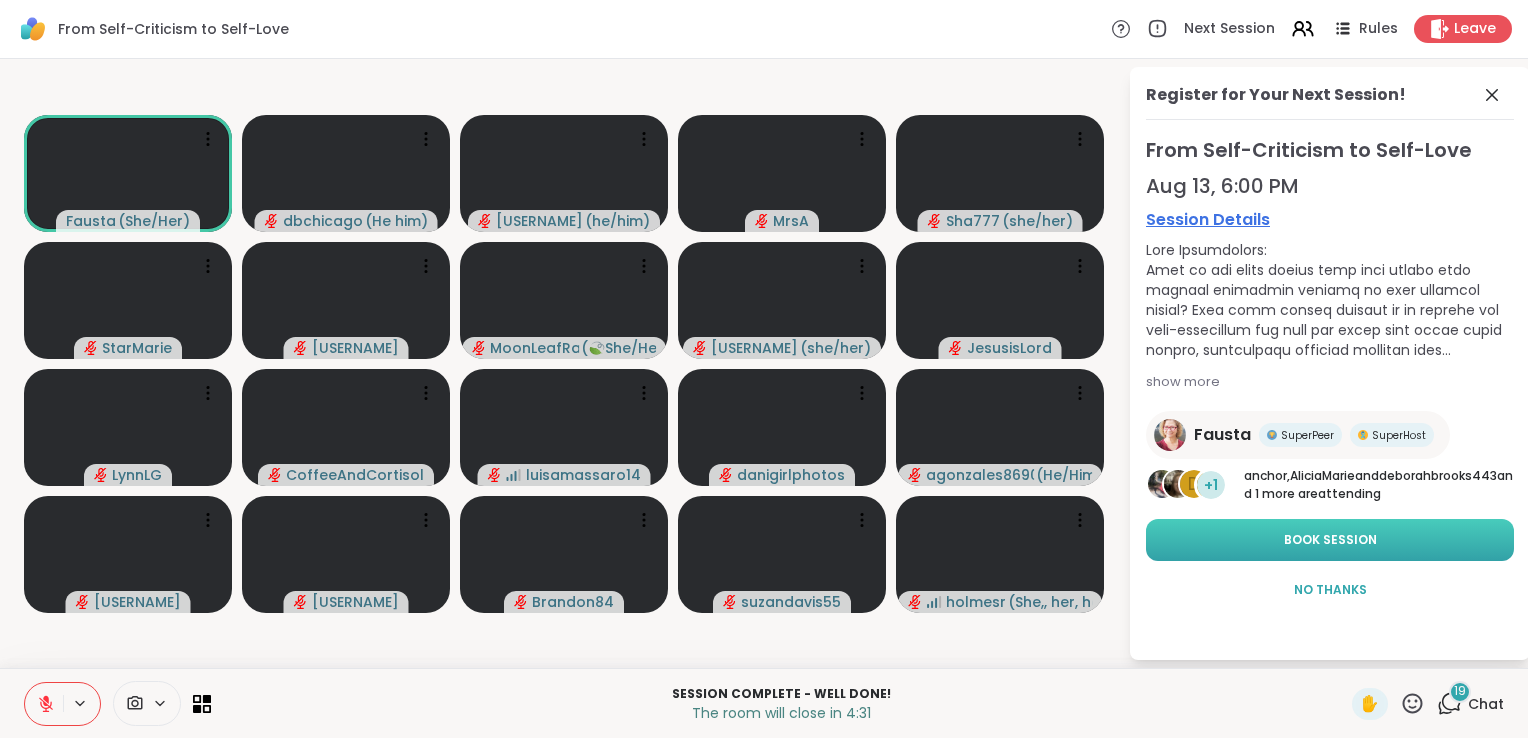 click on "Book Session" at bounding box center [1330, 540] 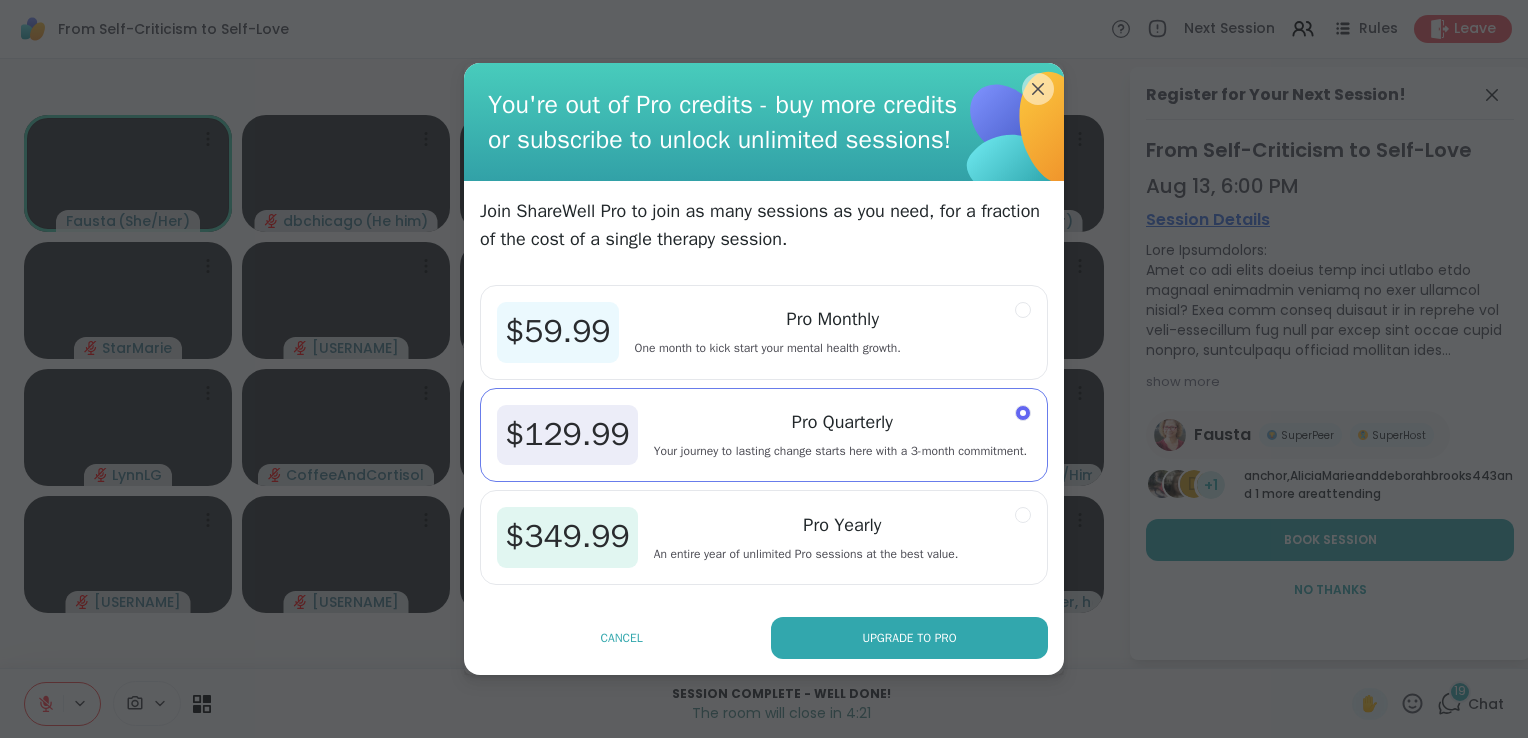 scroll, scrollTop: 13, scrollLeft: 0, axis: vertical 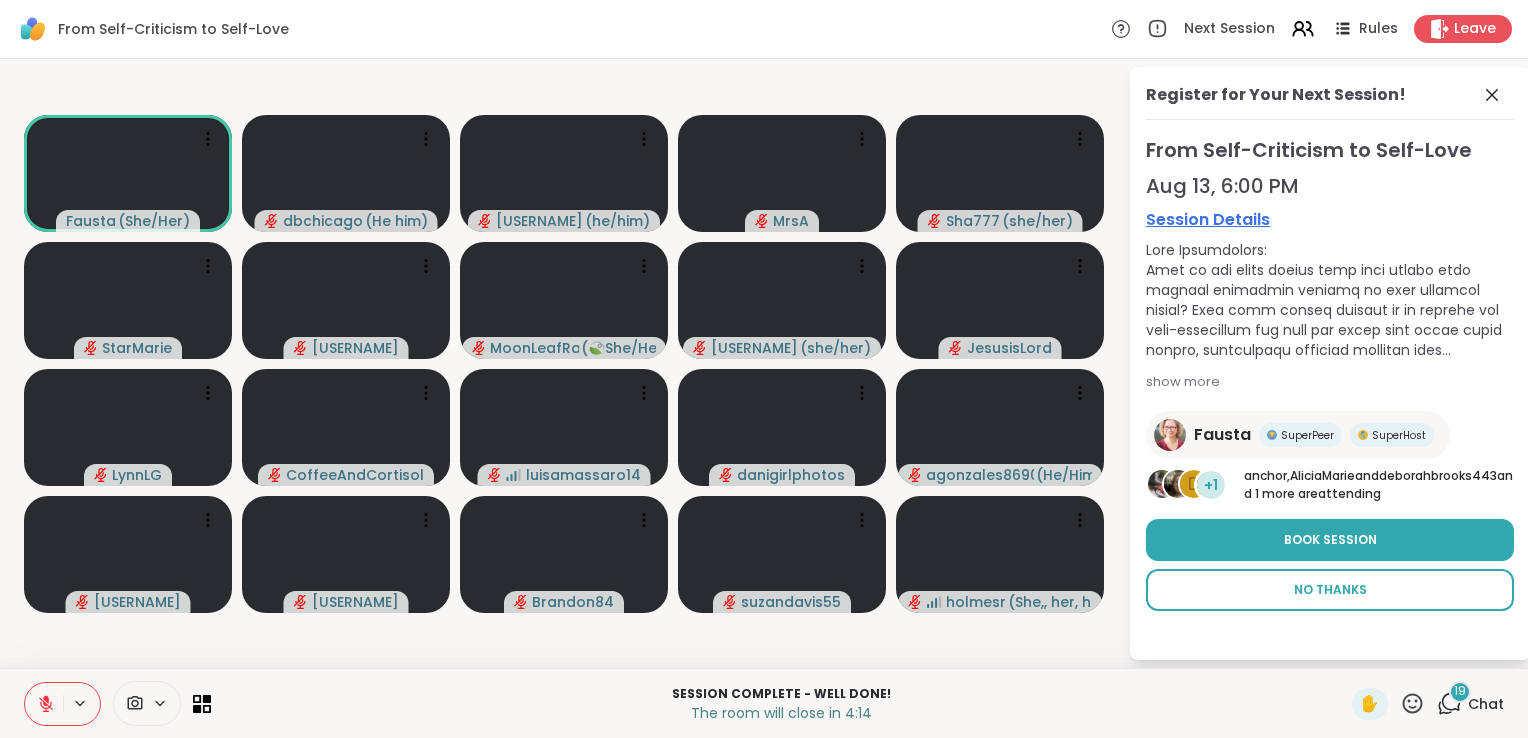click on "No Thanks" at bounding box center [1330, 590] 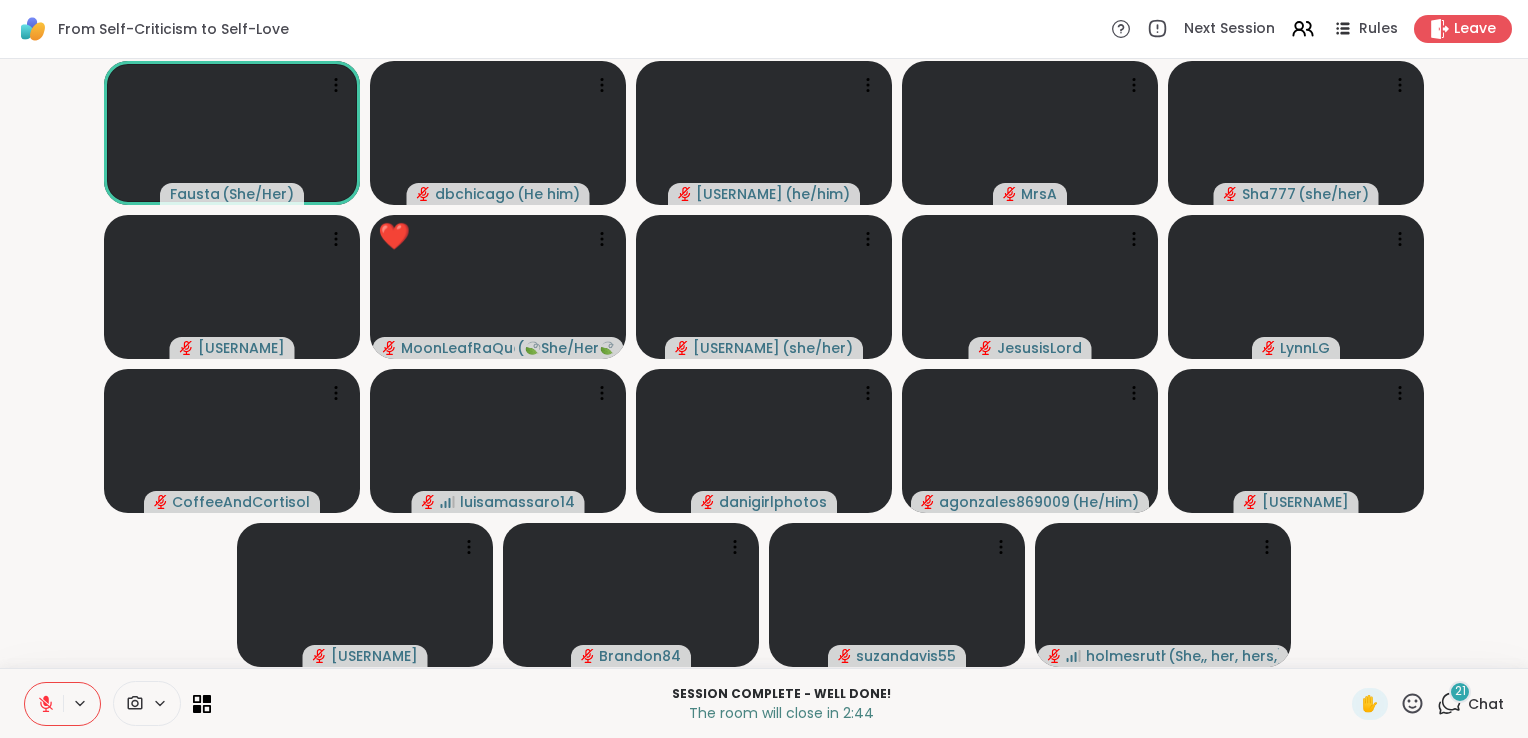 click on "Chat" at bounding box center (1486, 704) 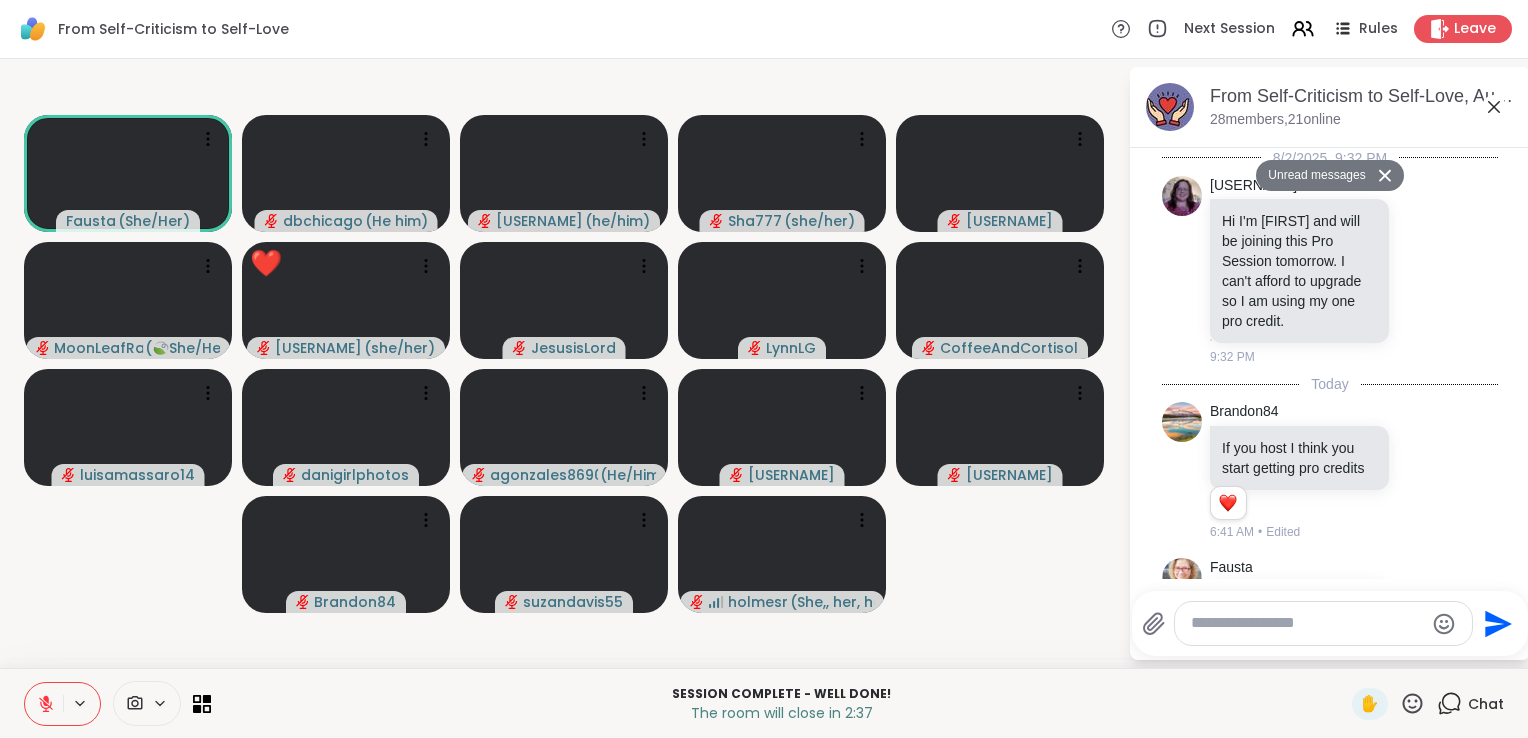 scroll, scrollTop: 20387, scrollLeft: 0, axis: vertical 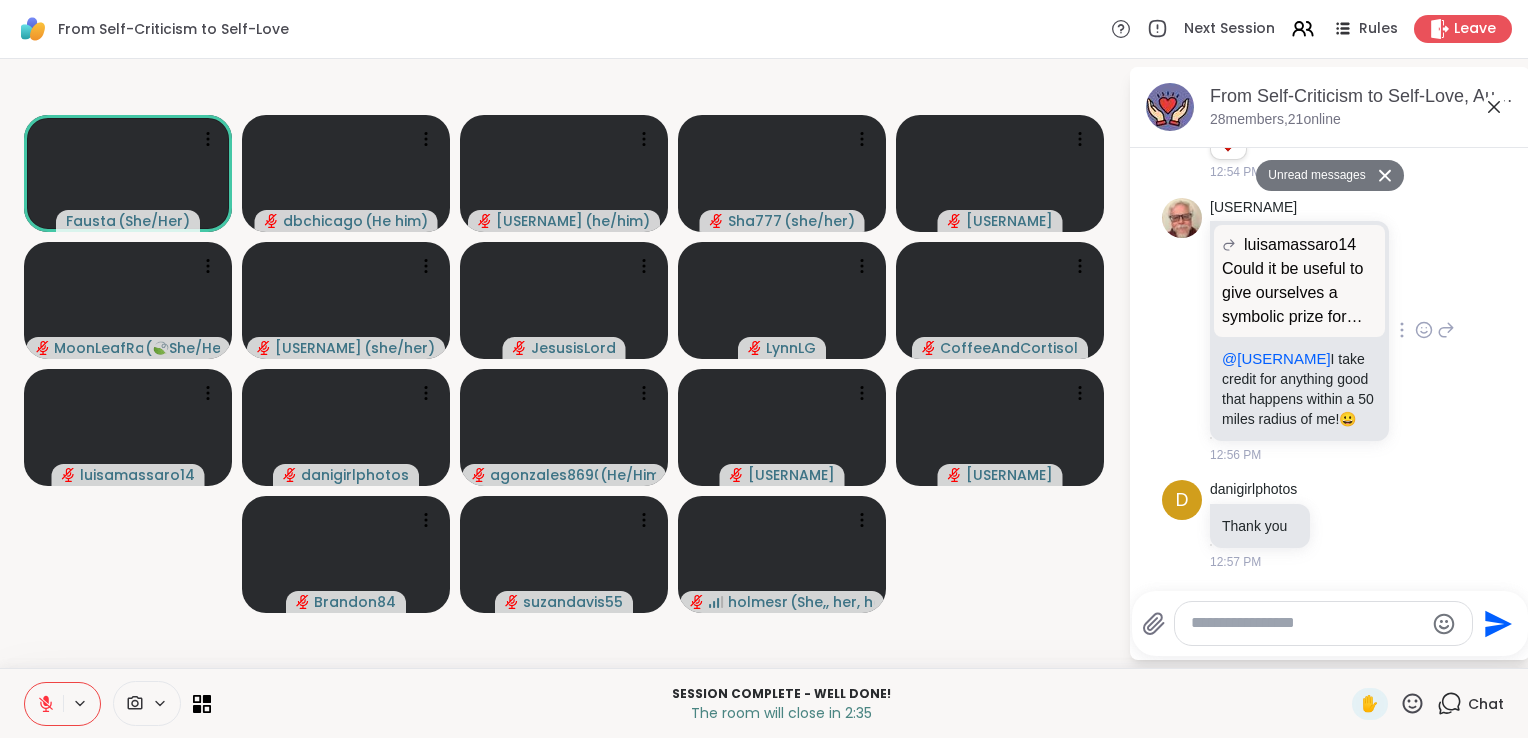 click 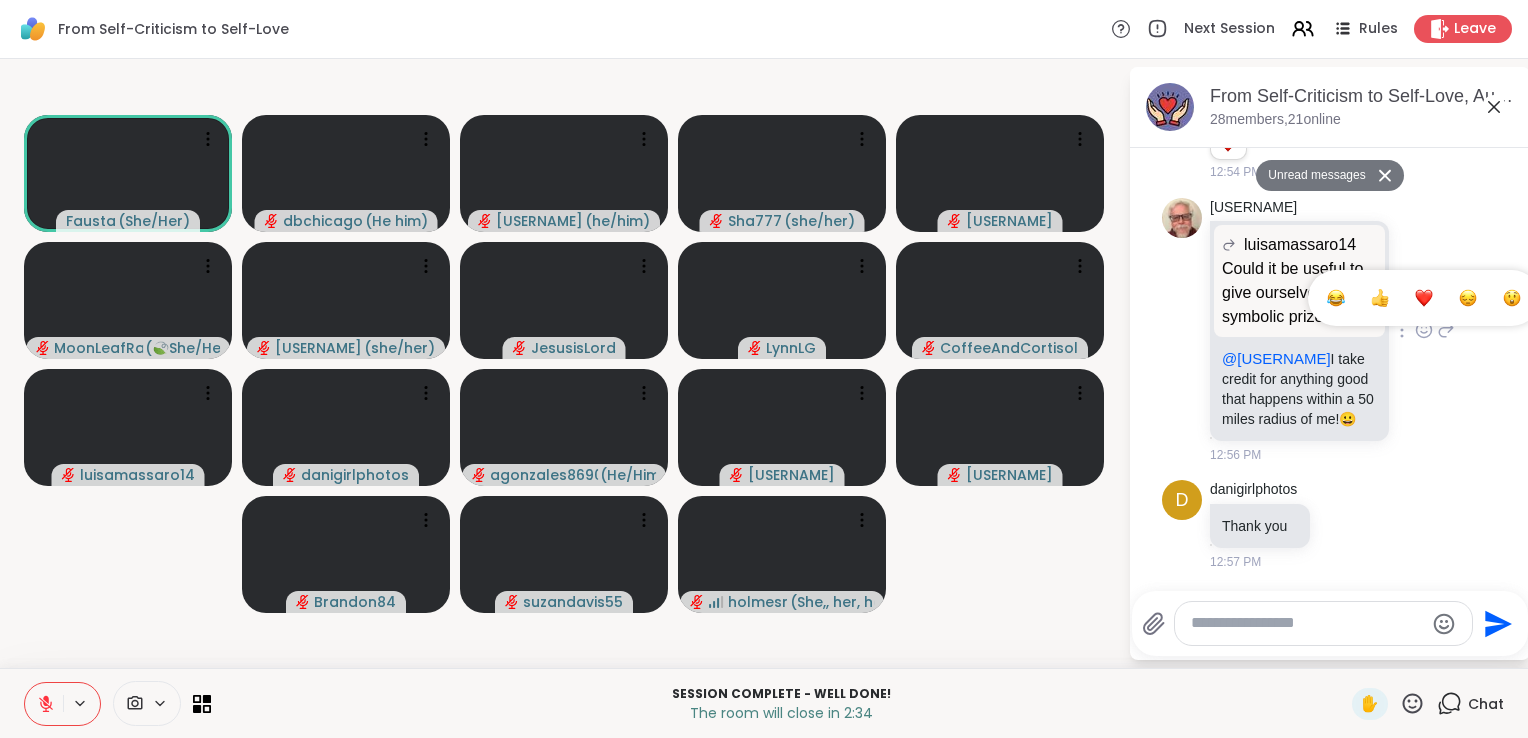 click at bounding box center [1424, 298] 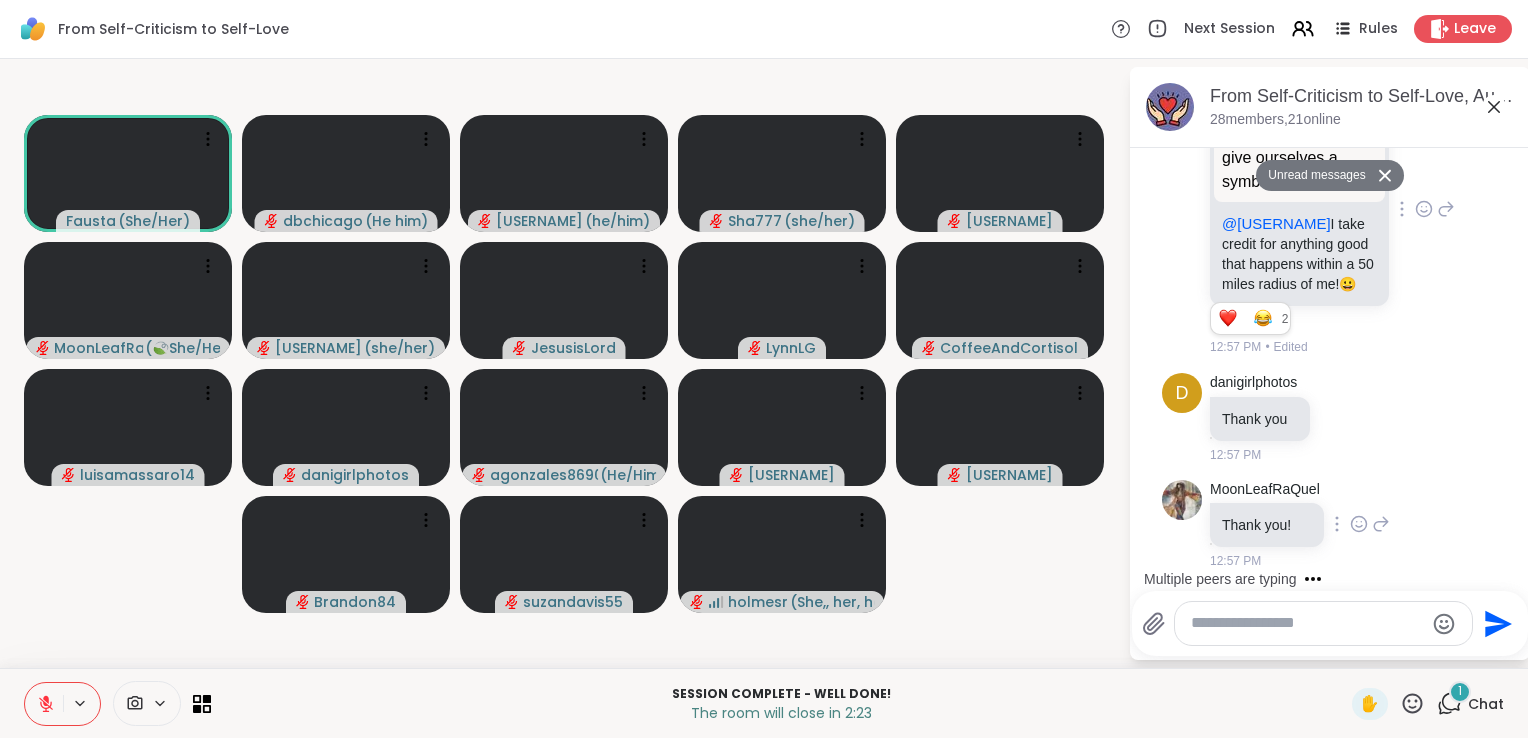 scroll, scrollTop: 20474, scrollLeft: 0, axis: vertical 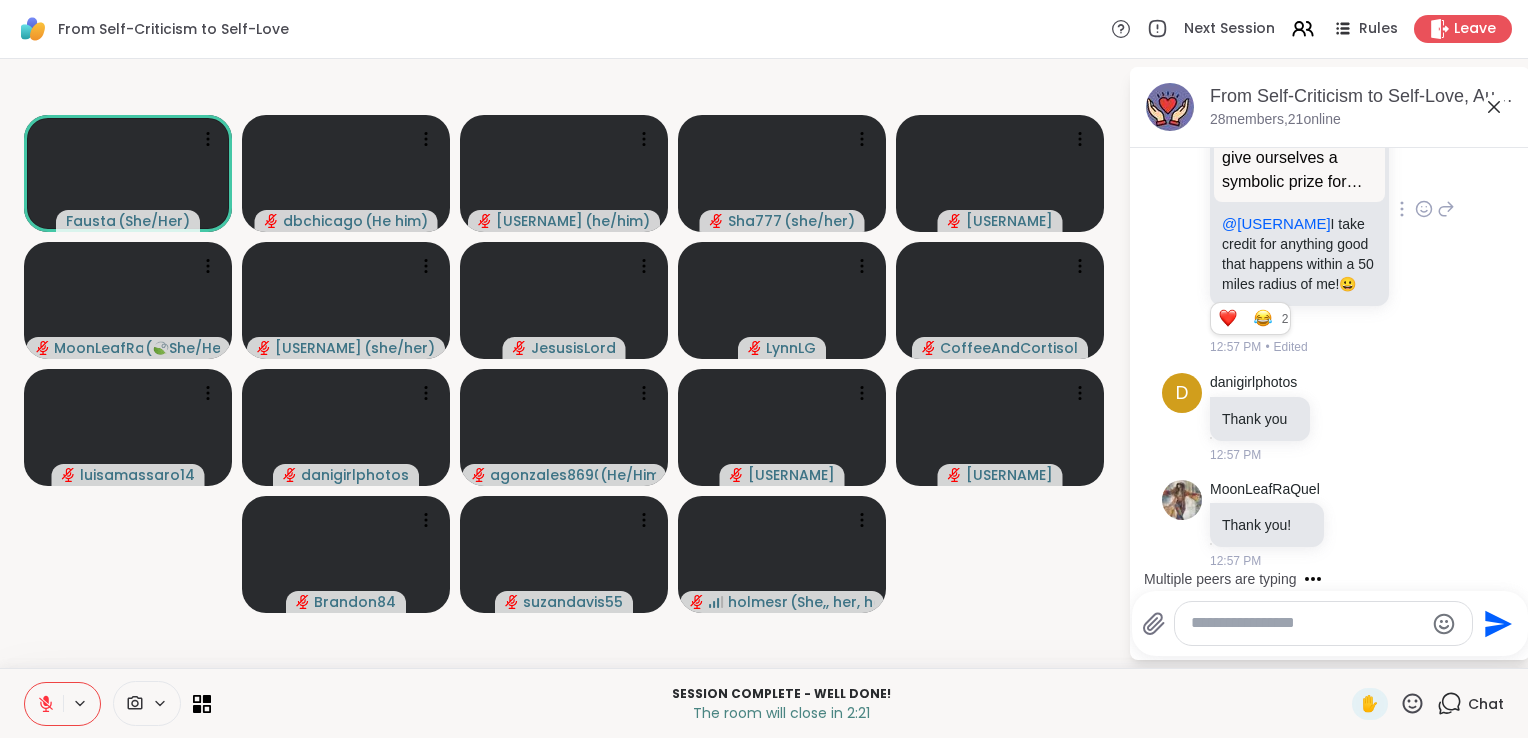 click at bounding box center (1307, 623) 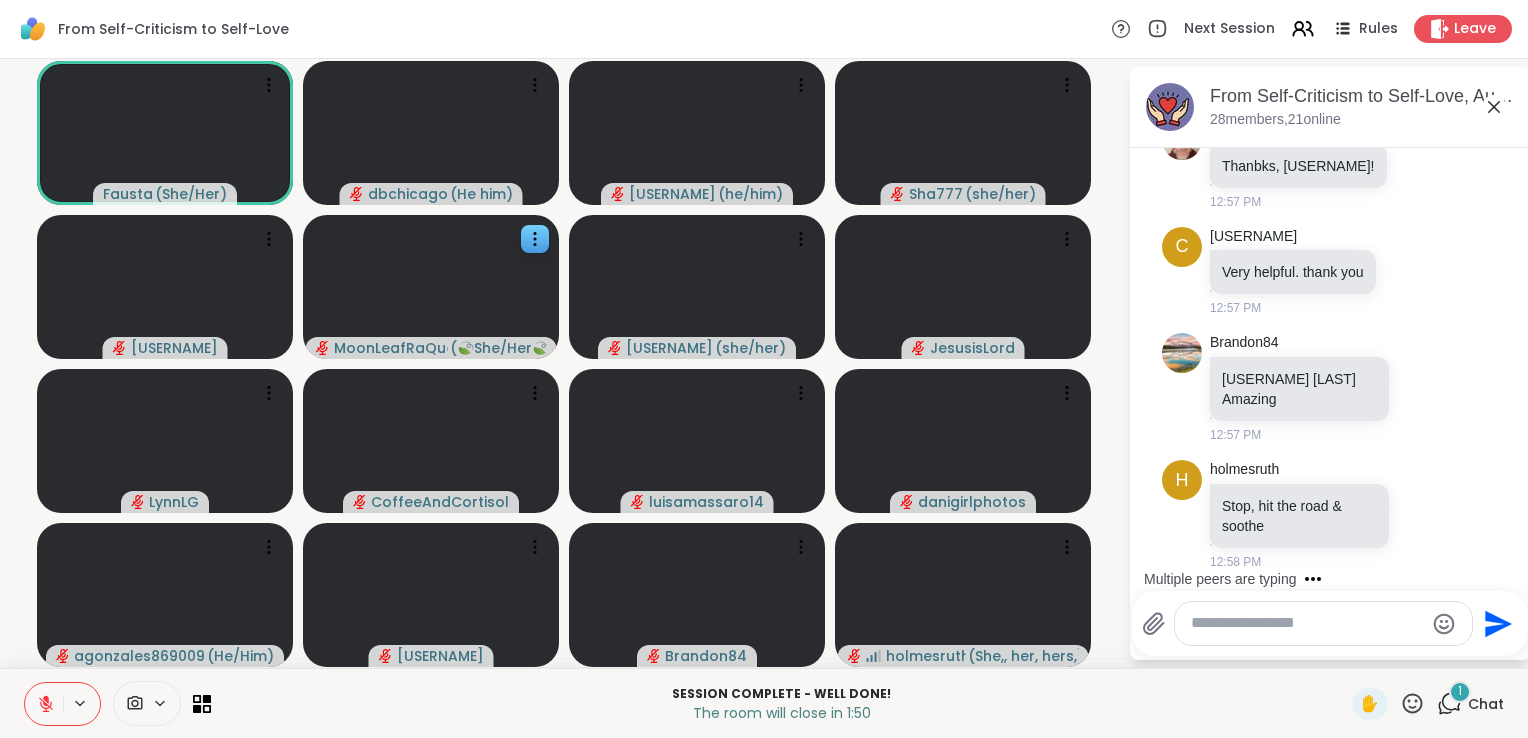 scroll, scrollTop: 21258, scrollLeft: 0, axis: vertical 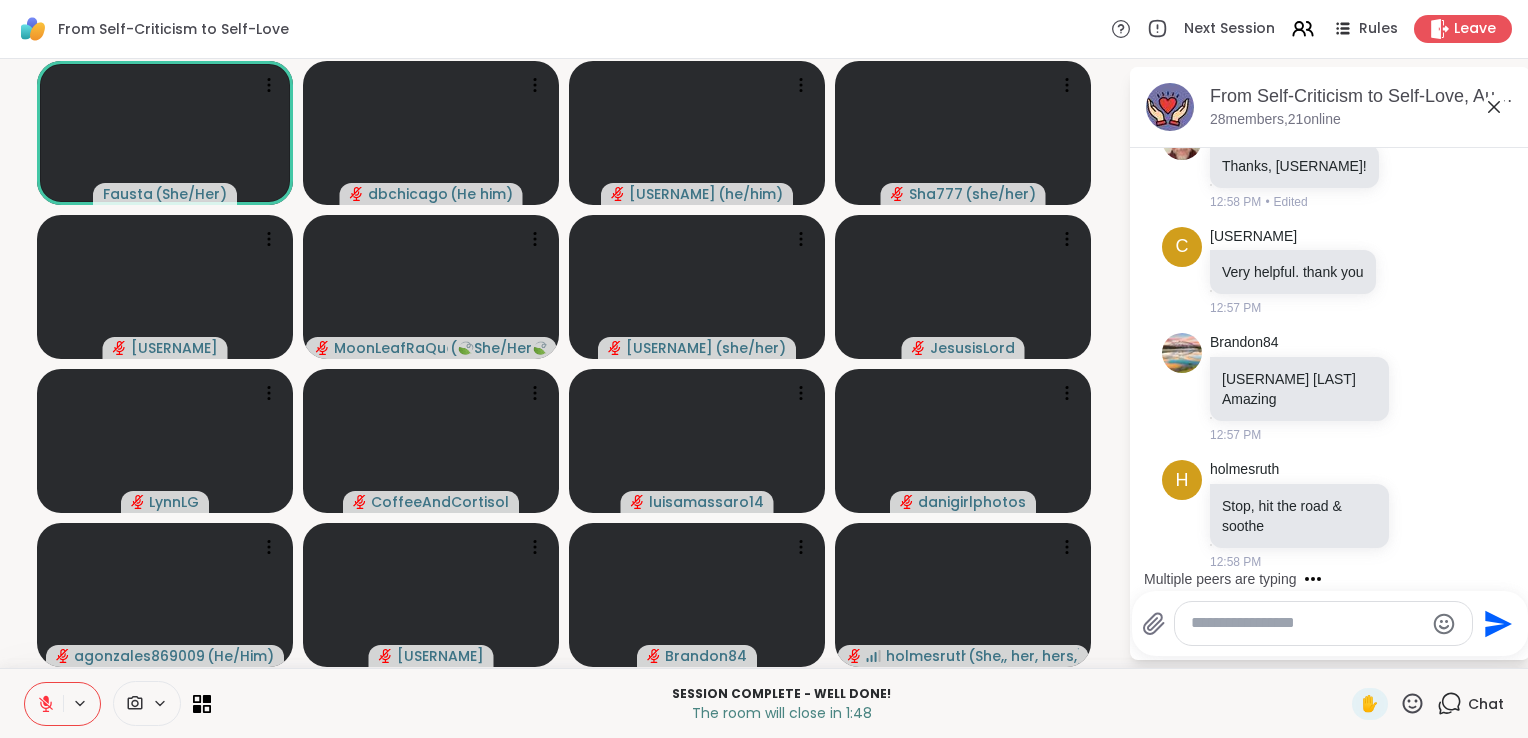 click at bounding box center [1307, 623] 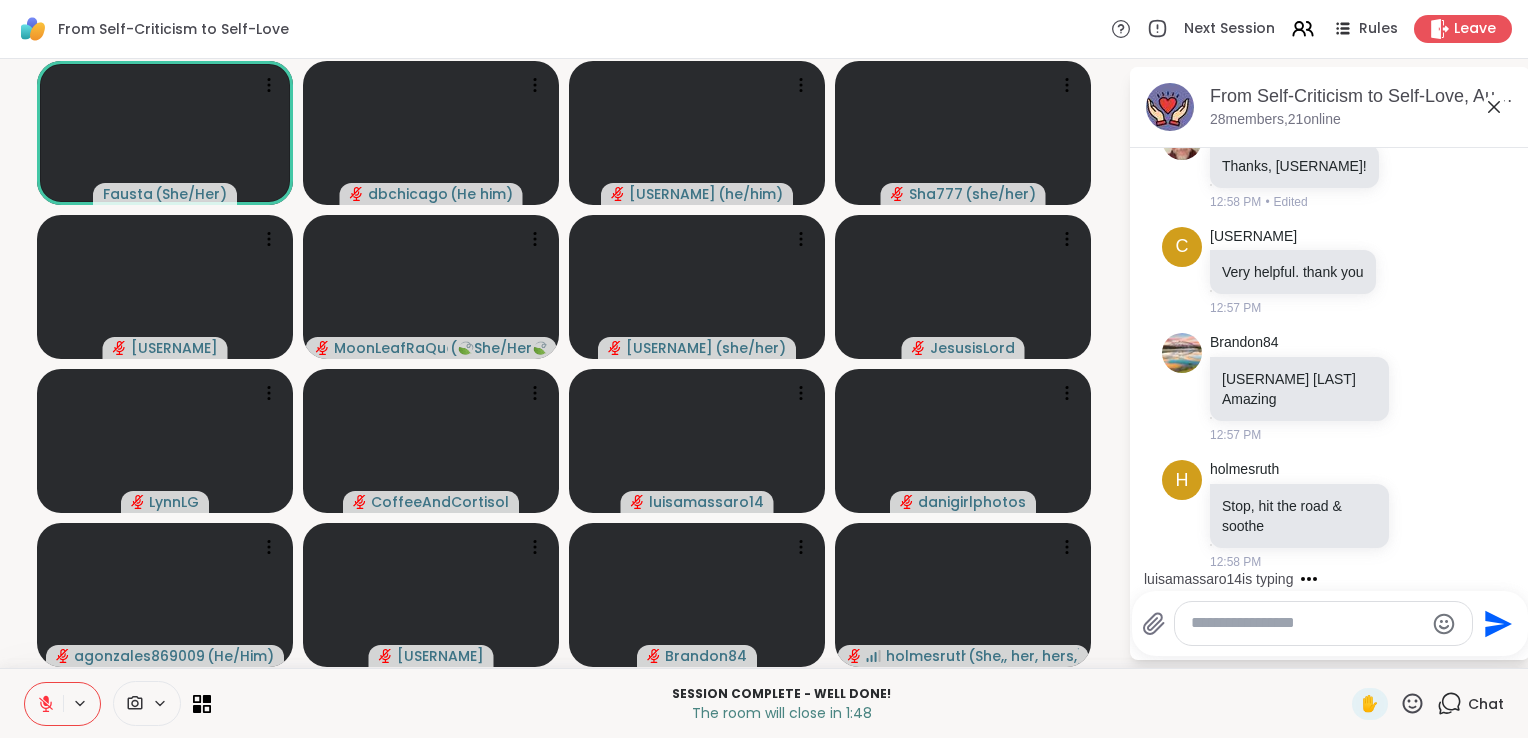 paste on "**********" 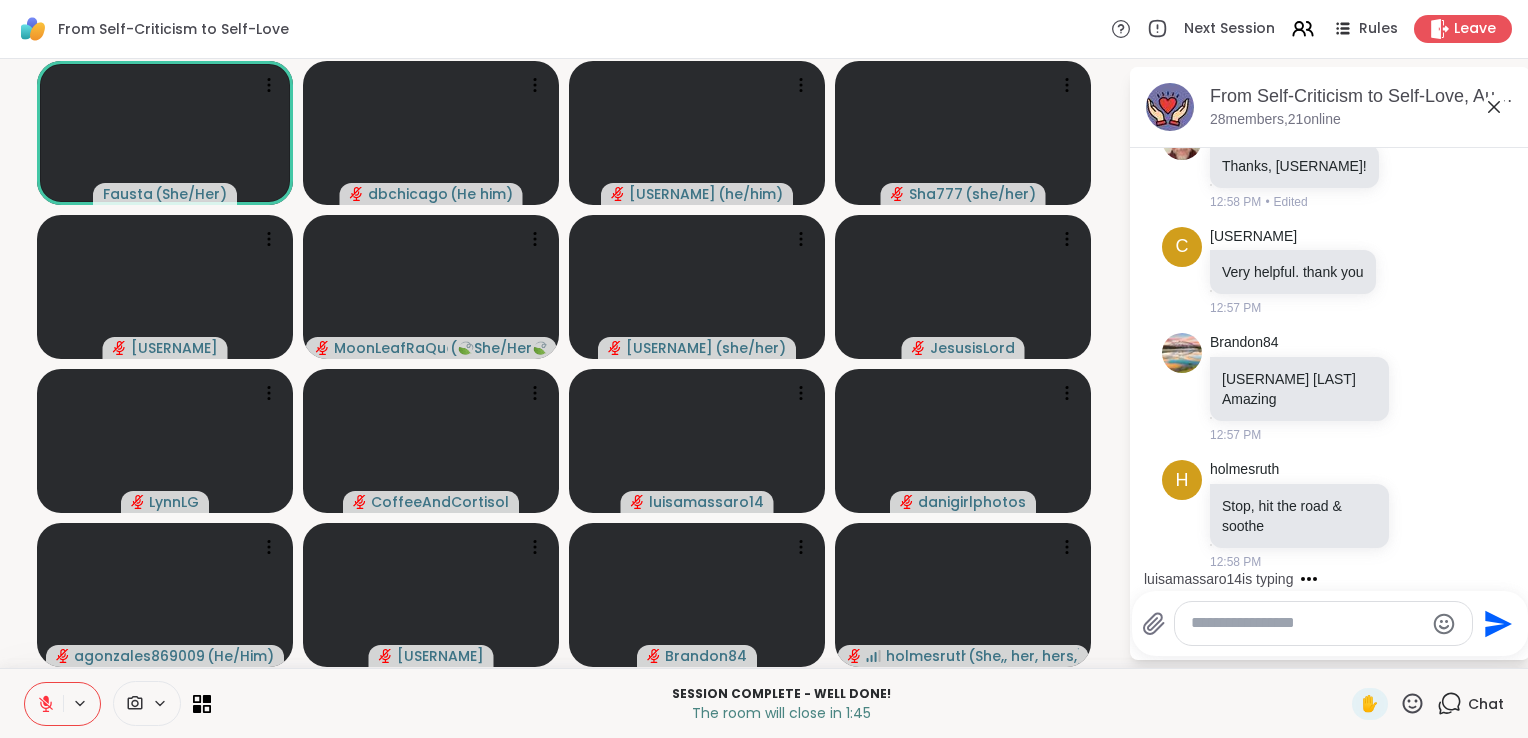type on "**********" 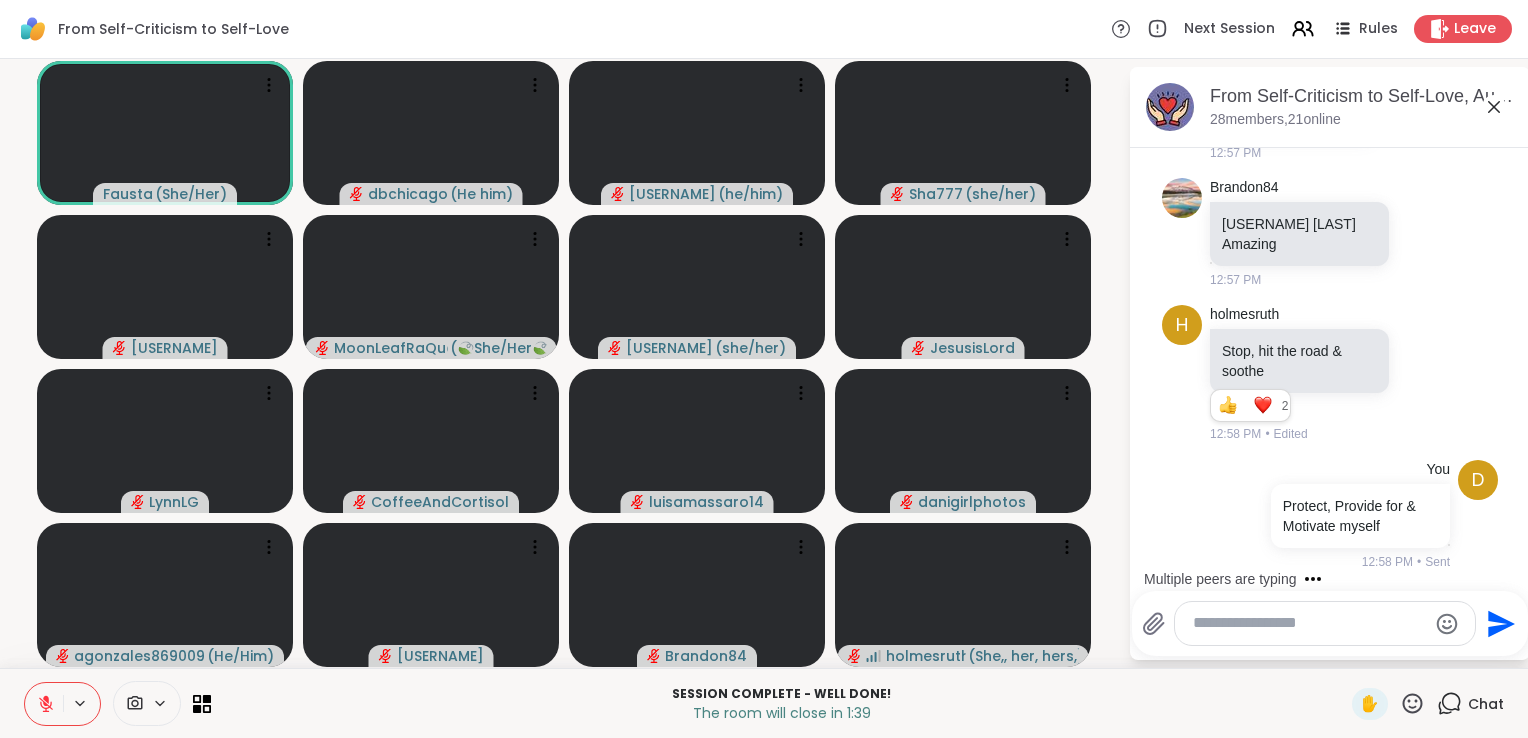 scroll, scrollTop: 21412, scrollLeft: 0, axis: vertical 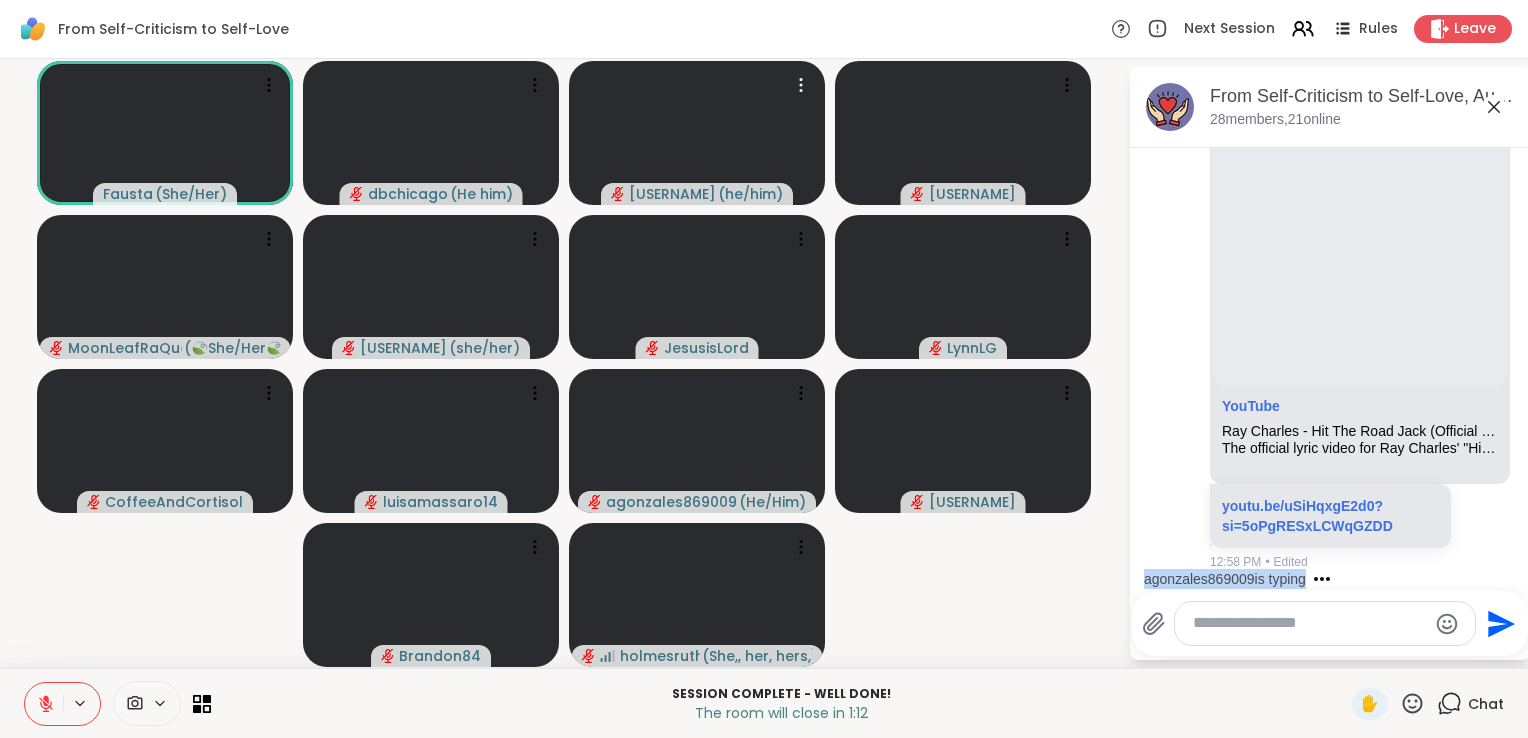 click on "[USERNAME]  is typing" at bounding box center [1334, 579] 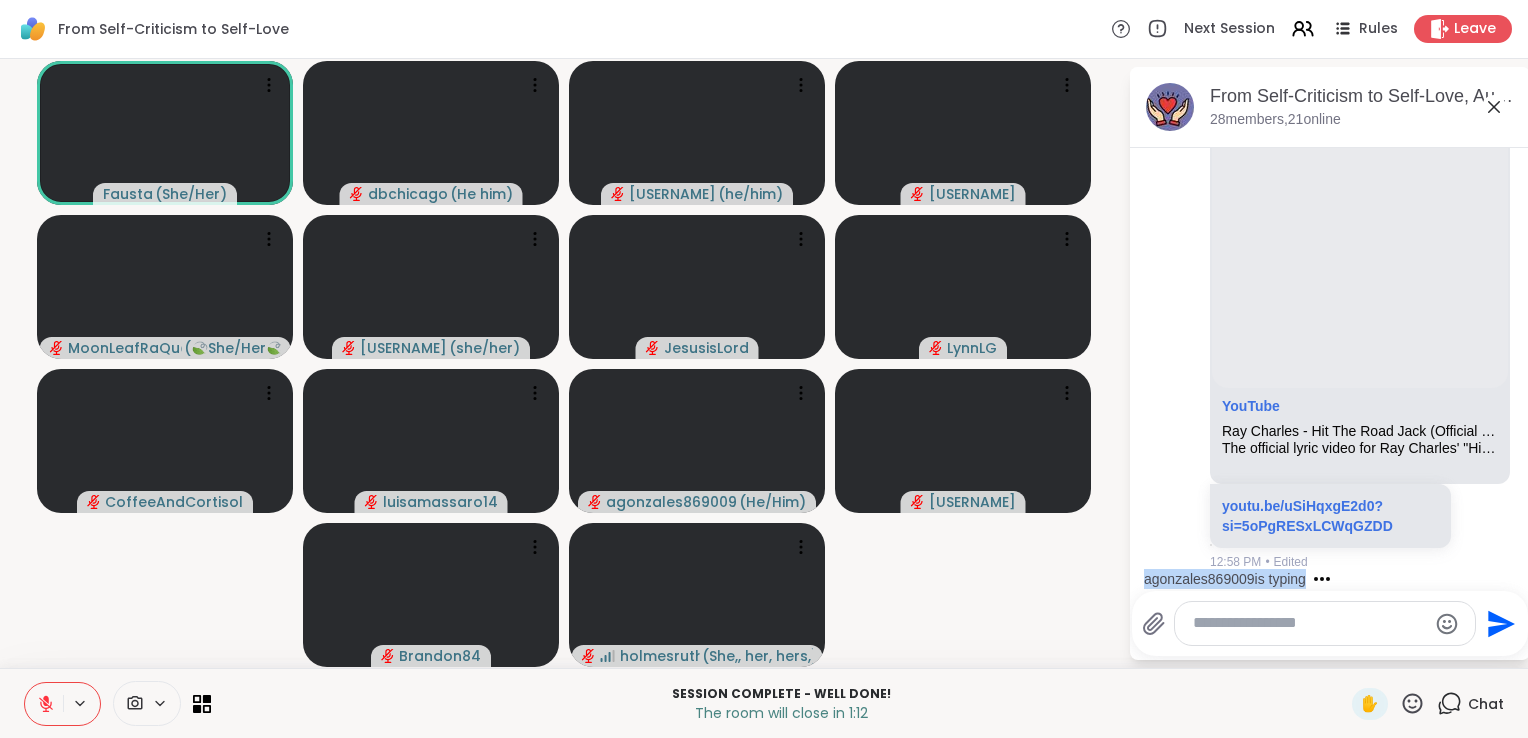 click on "[USERNAME]  is typing" at bounding box center [1334, 579] 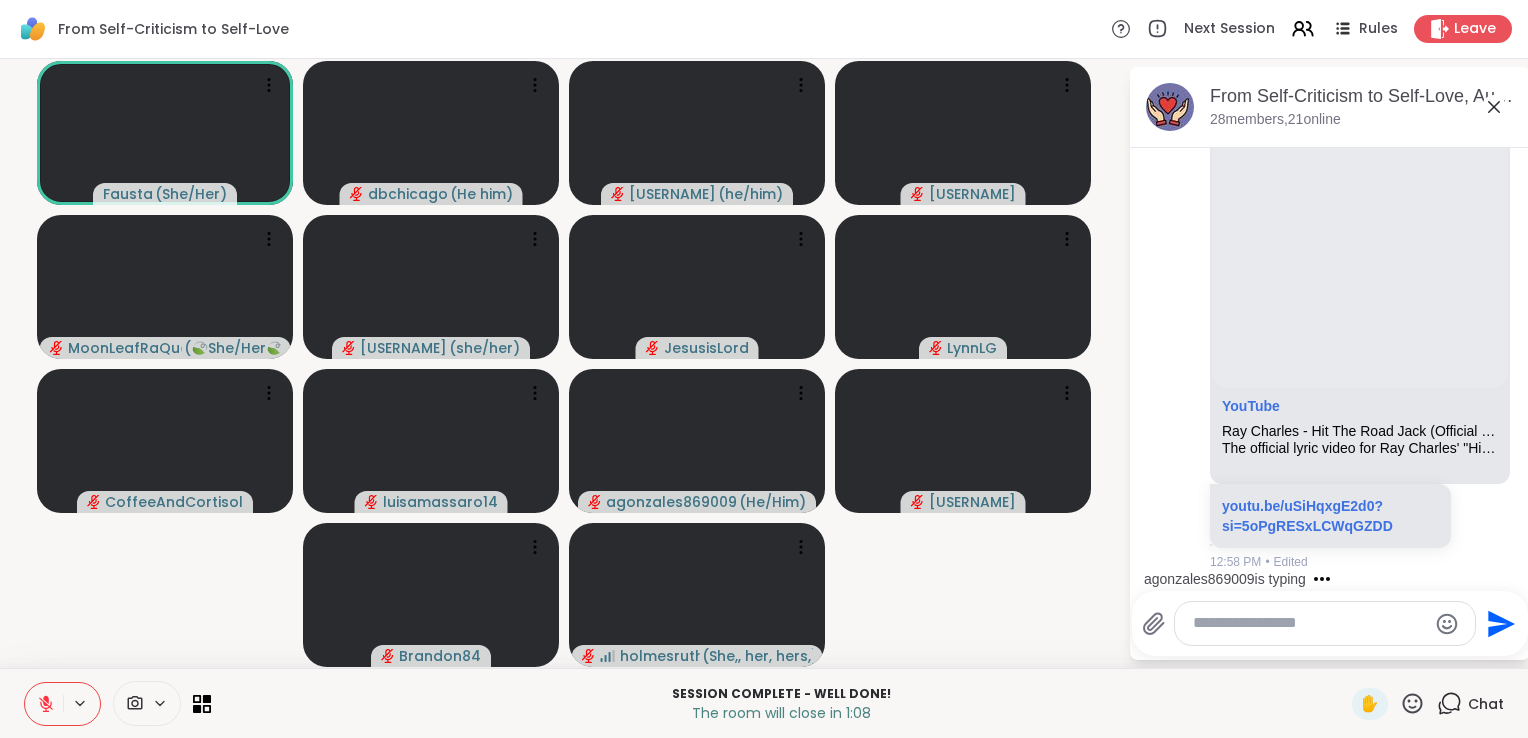 click on "[USERNAME]  is typing" at bounding box center (1334, 579) 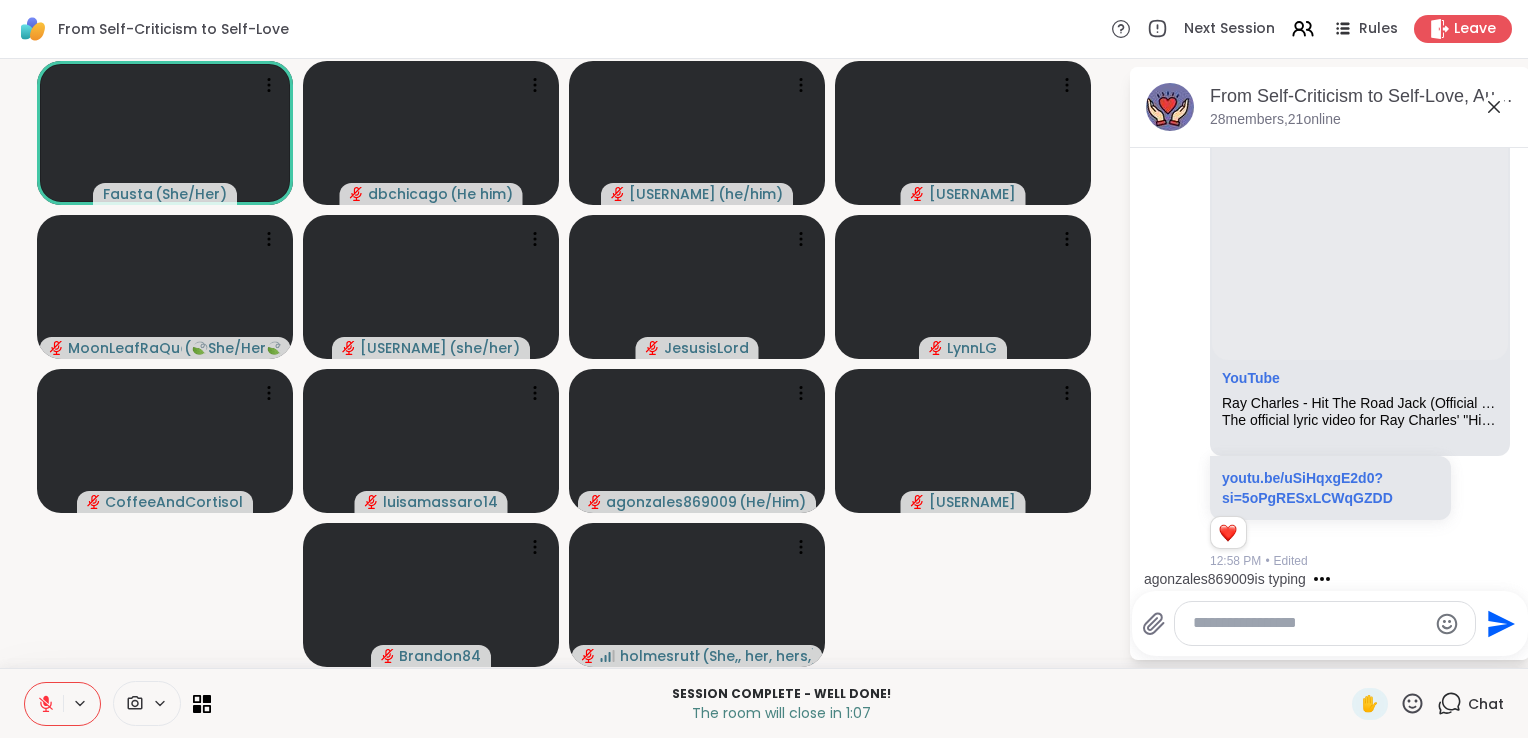 scroll, scrollTop: 22147, scrollLeft: 0, axis: vertical 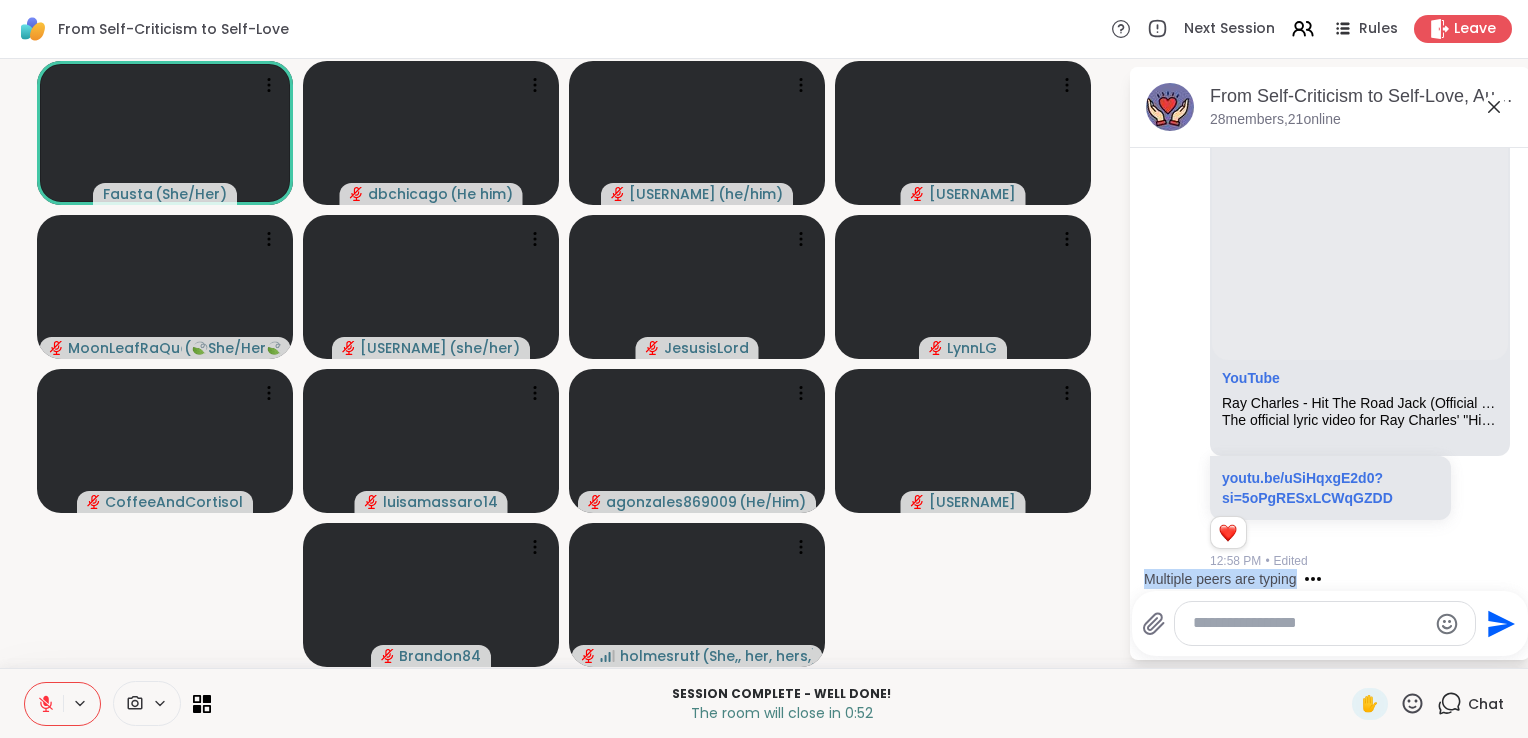 click at bounding box center [1309, 623] 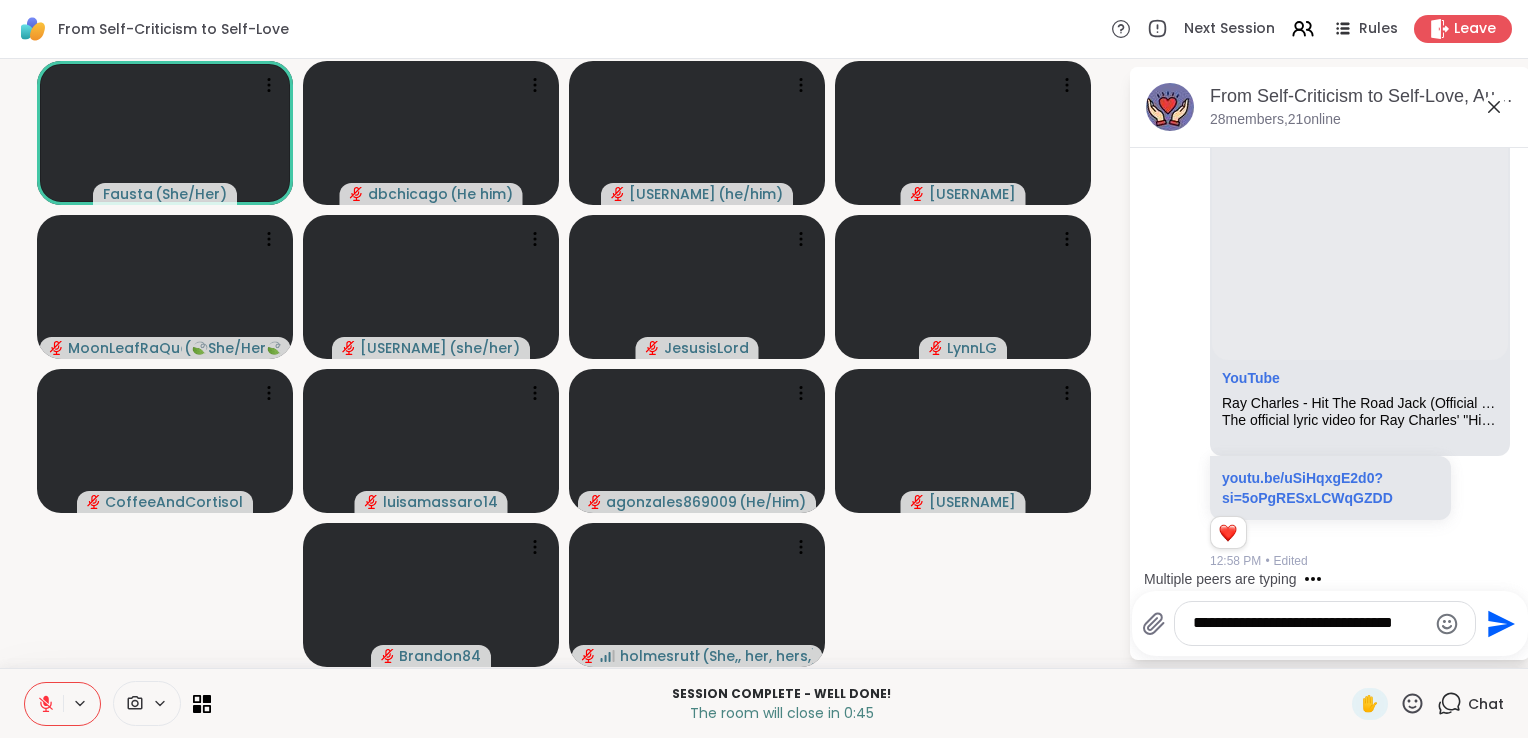 type on "**********" 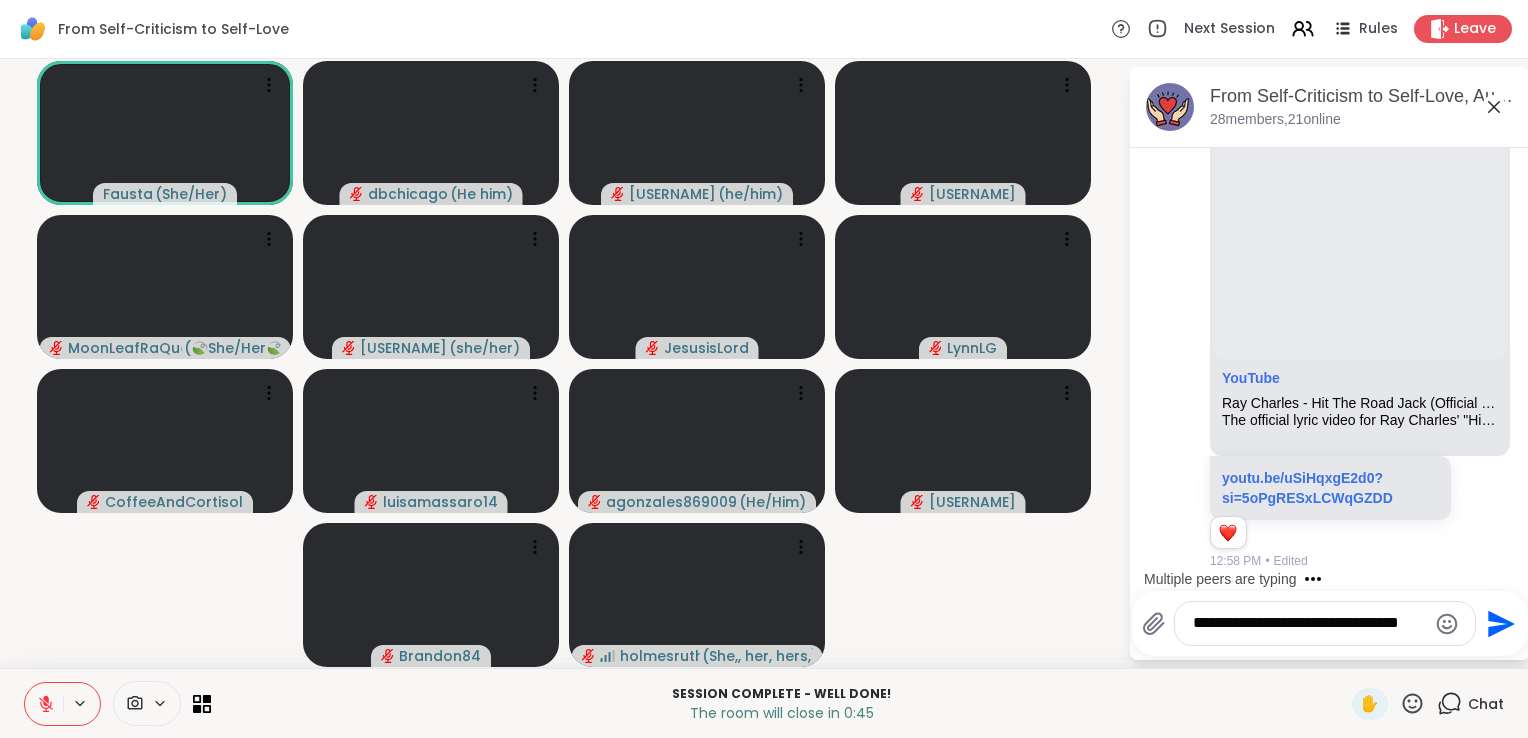 type 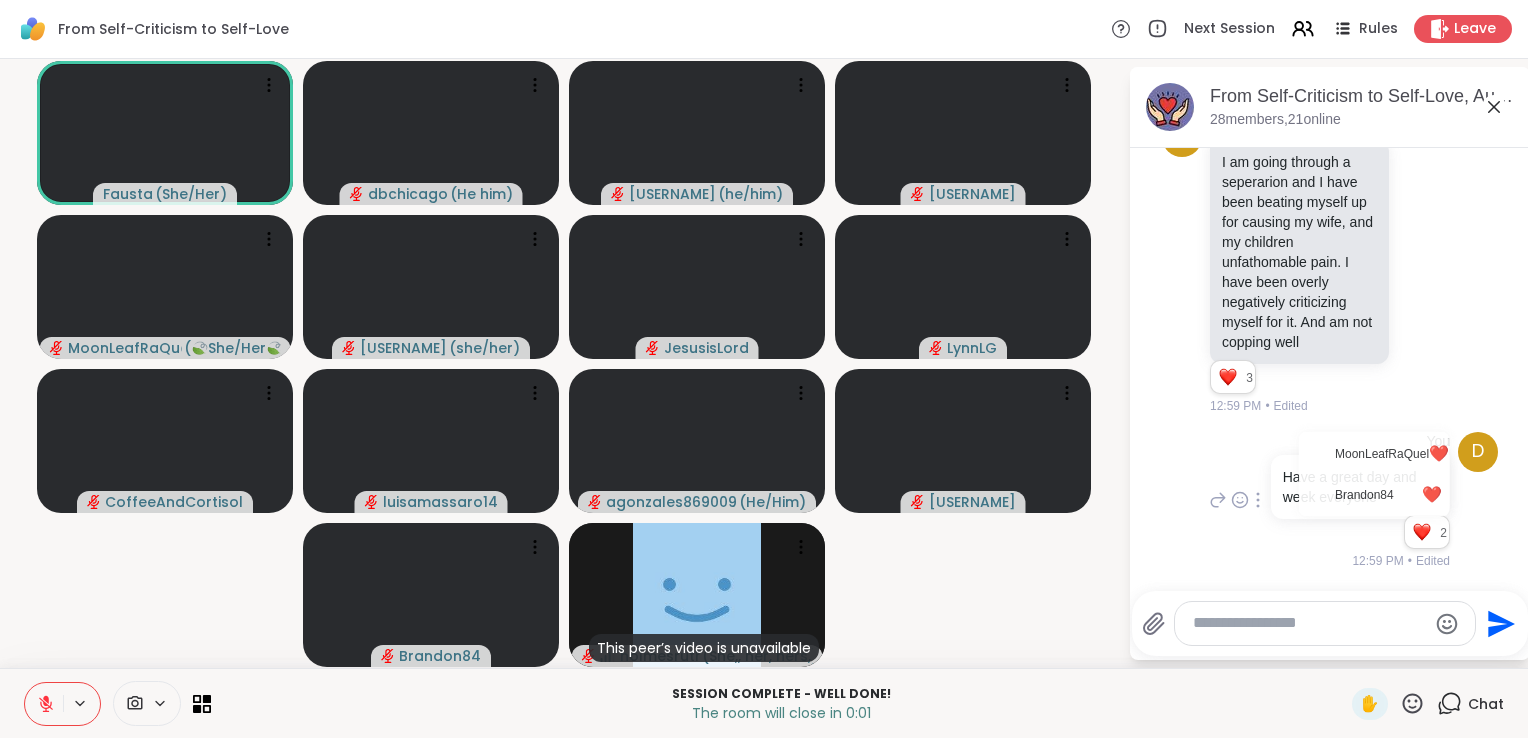 scroll, scrollTop: 22832, scrollLeft: 0, axis: vertical 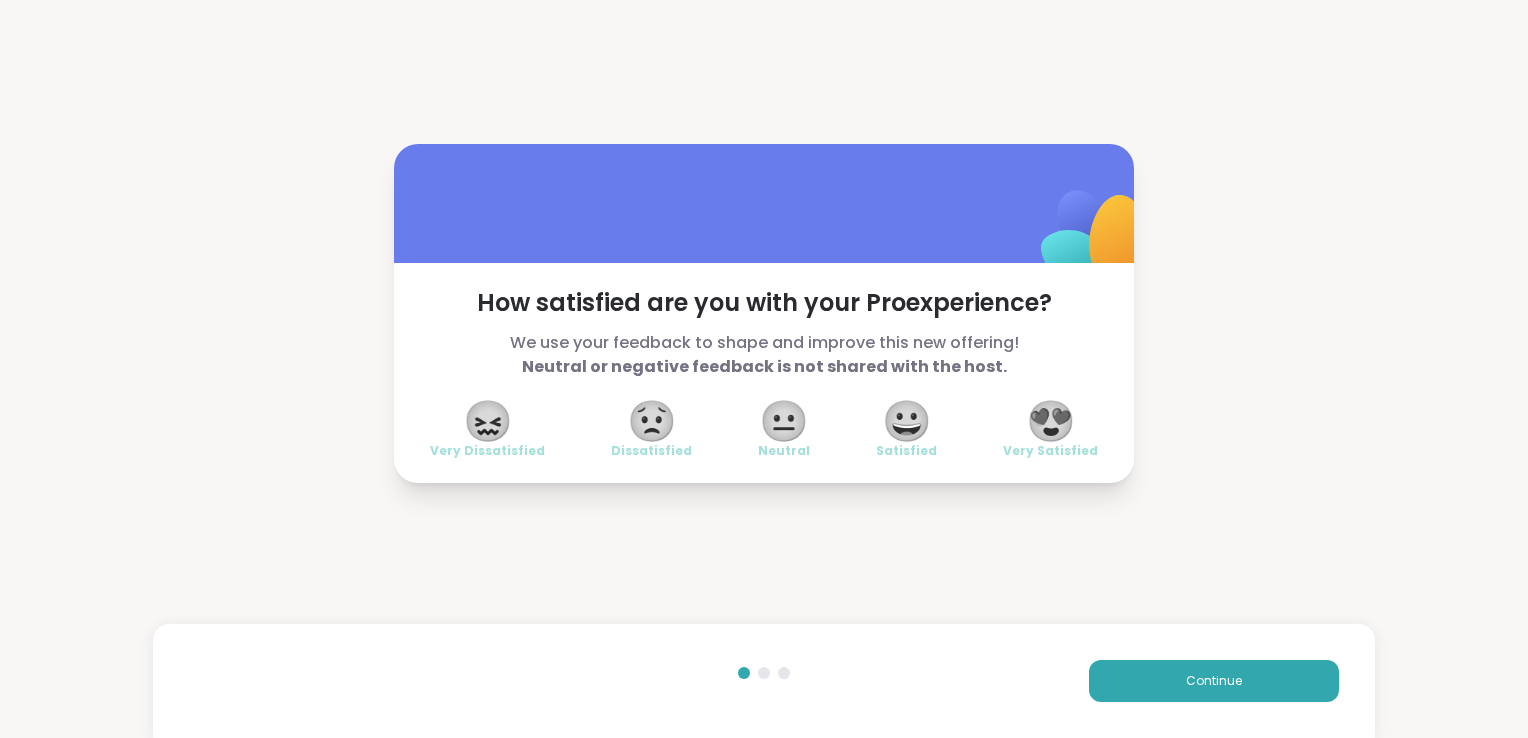 click on "😍" at bounding box center [1051, 421] 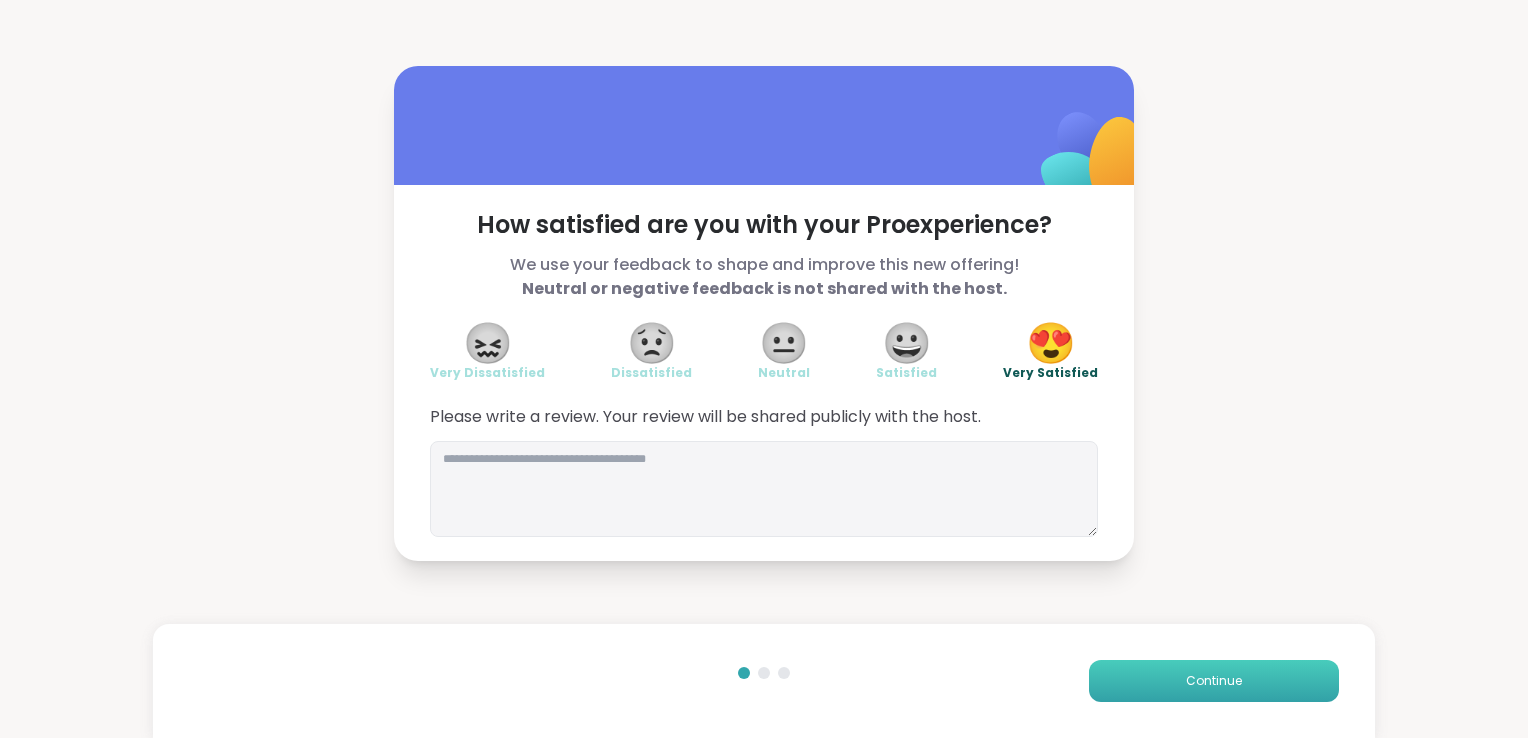 click on "Continue" at bounding box center [1214, 681] 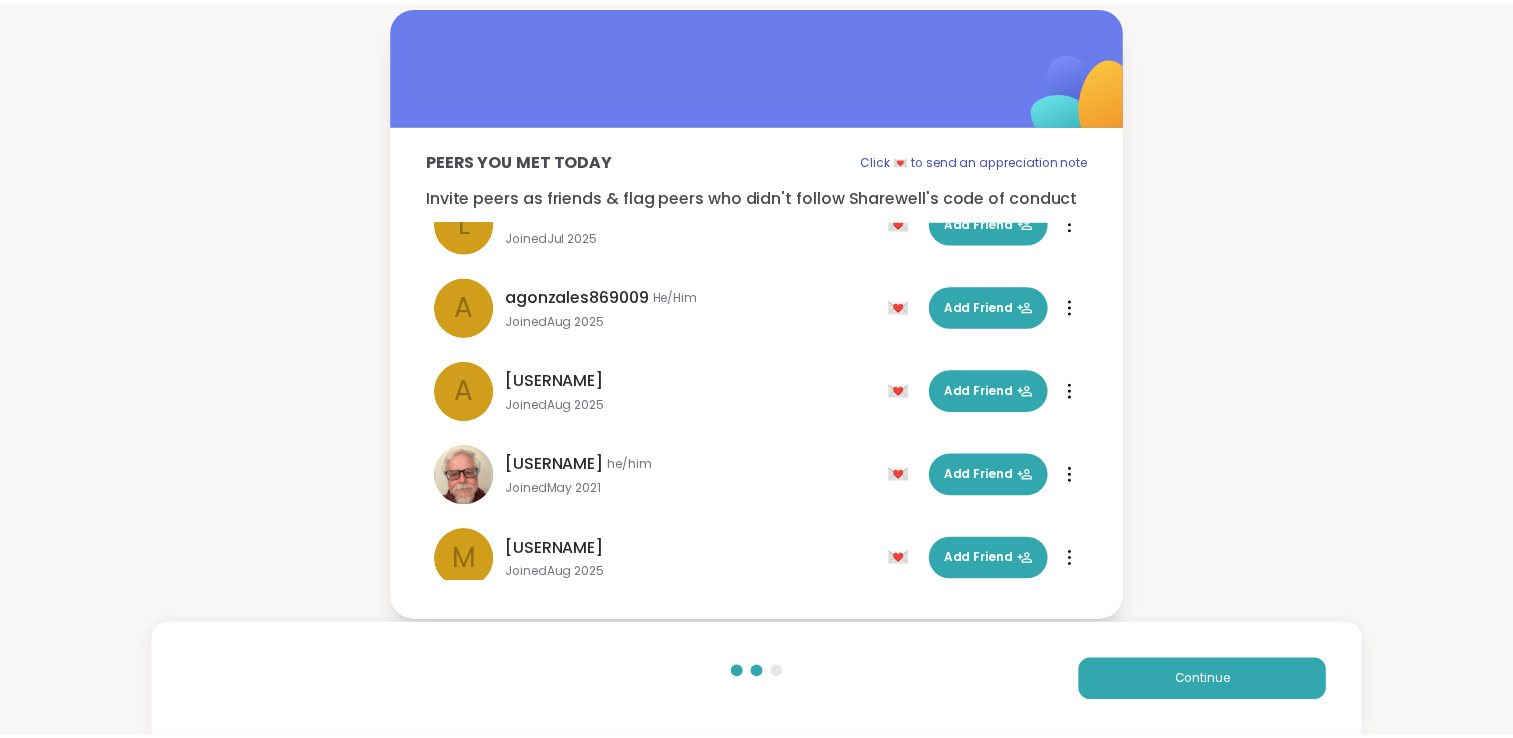 scroll, scrollTop: 1824, scrollLeft: 0, axis: vertical 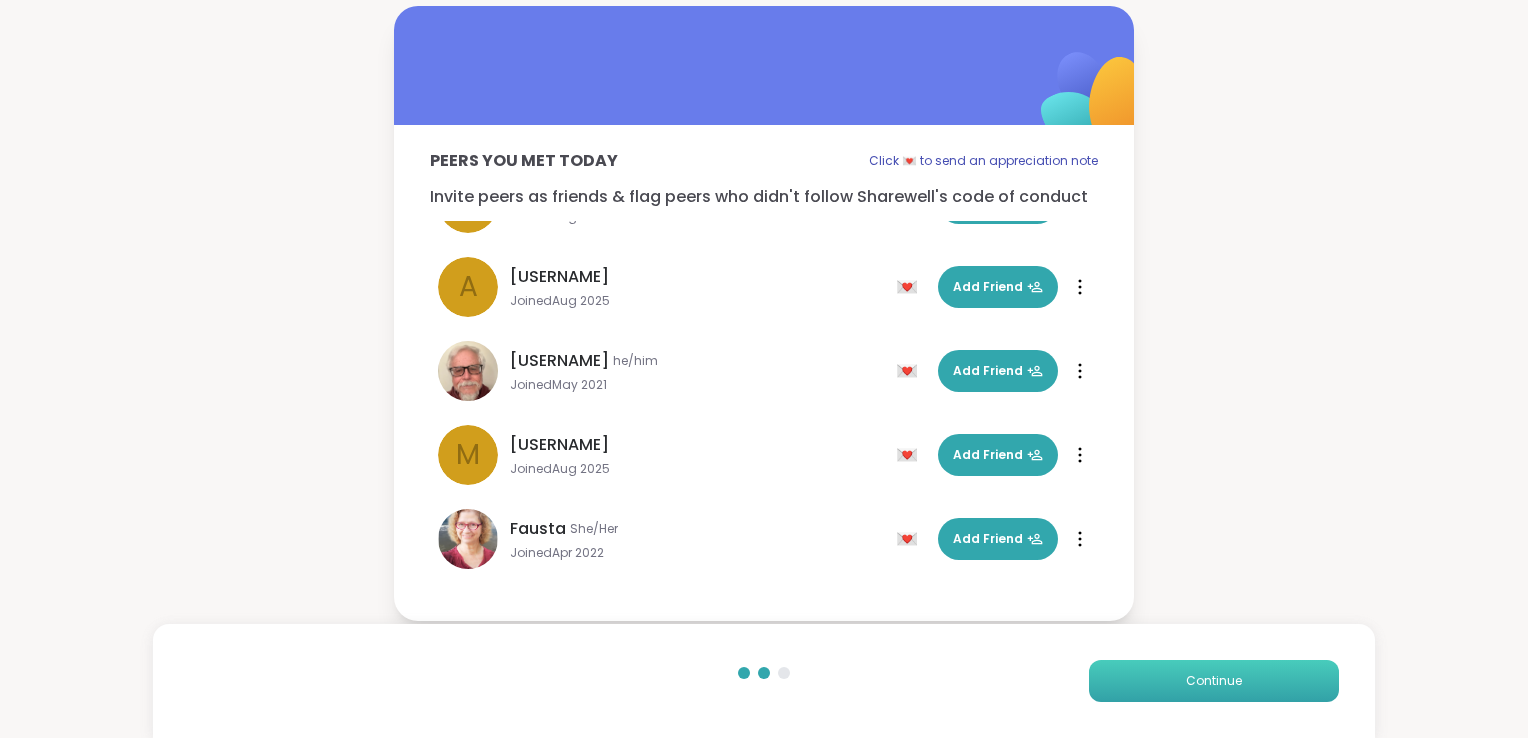 click on "Continue" at bounding box center (1214, 681) 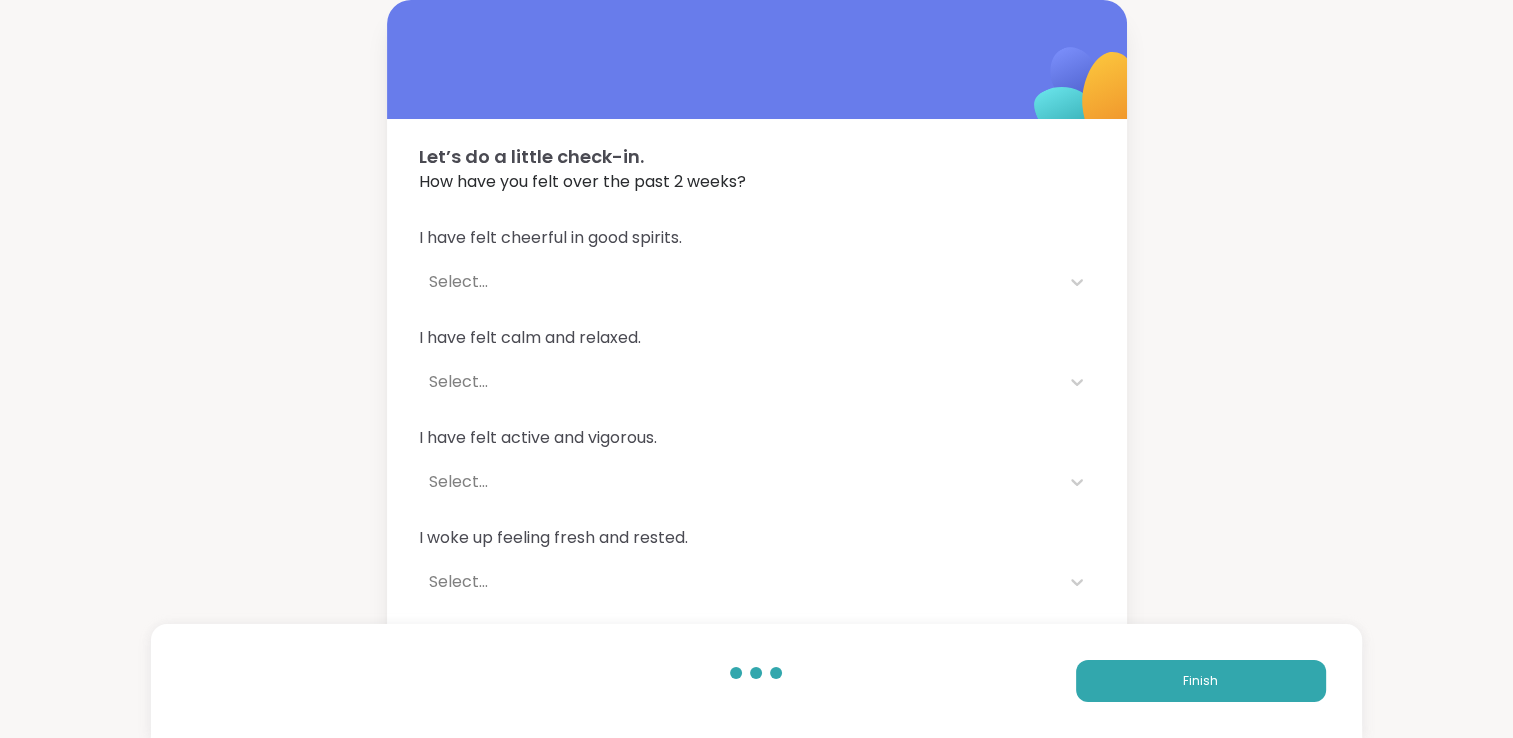 click on "Select..." at bounding box center [739, 282] 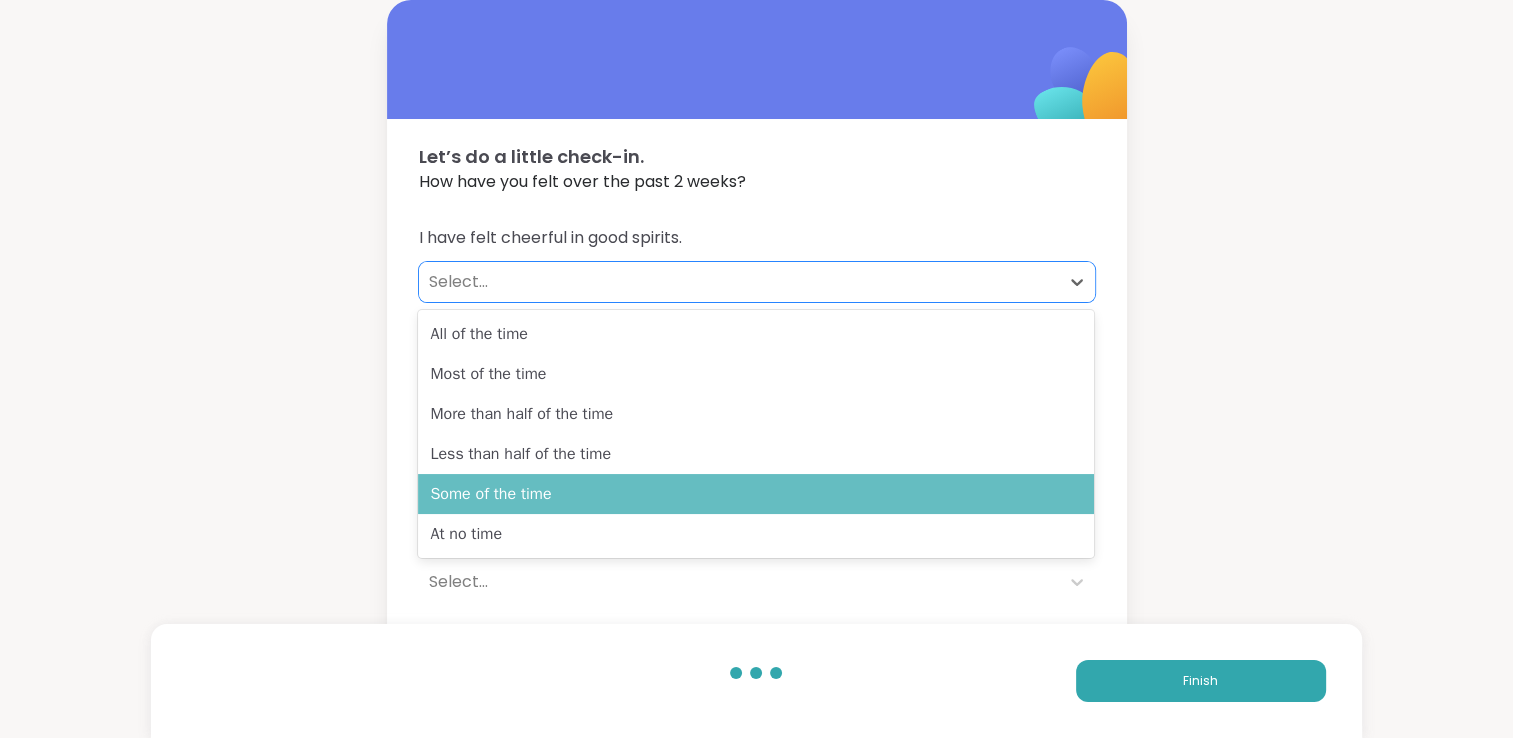 click on "Some of the time" at bounding box center (756, 494) 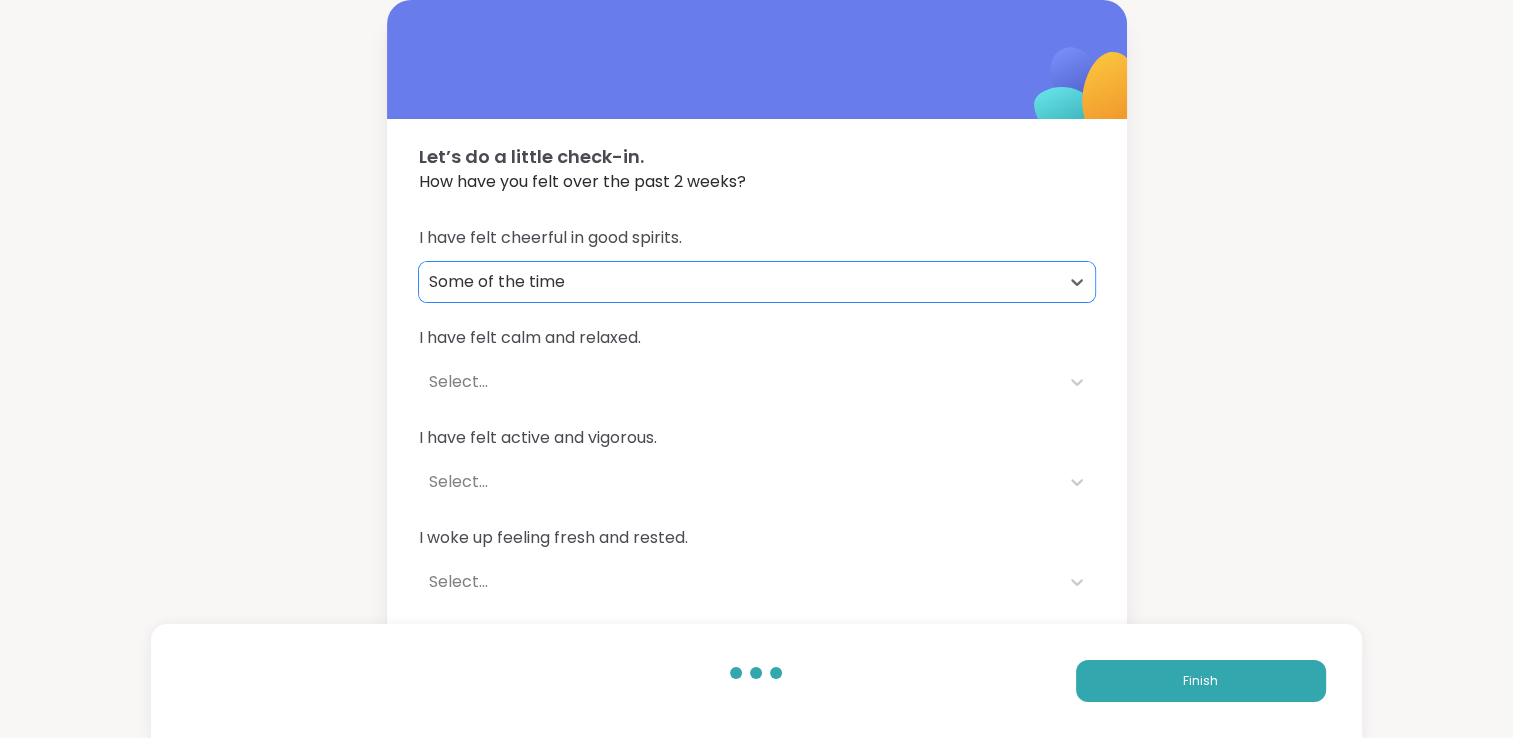 click on "Select..." at bounding box center (739, 382) 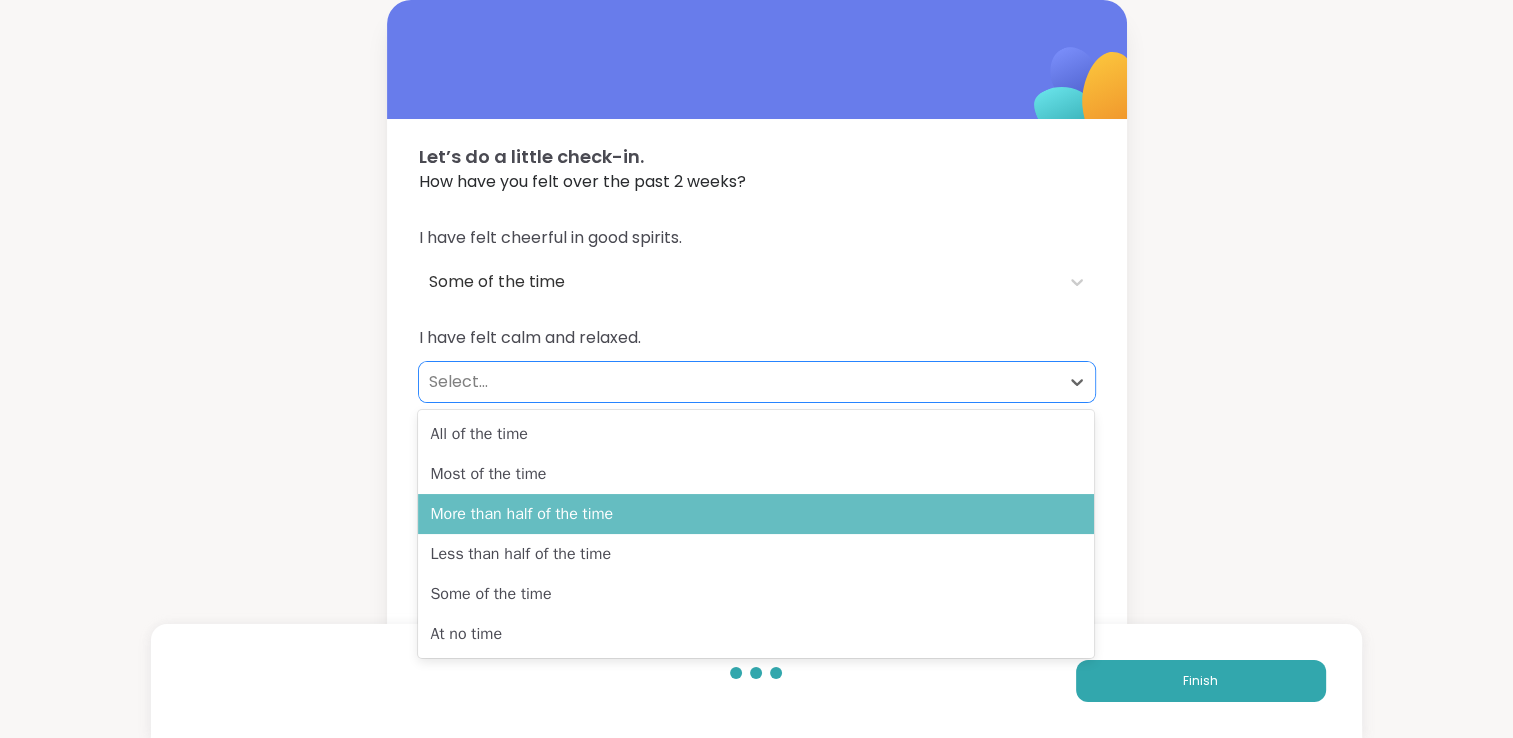 click on "More than half of the time" at bounding box center (756, 514) 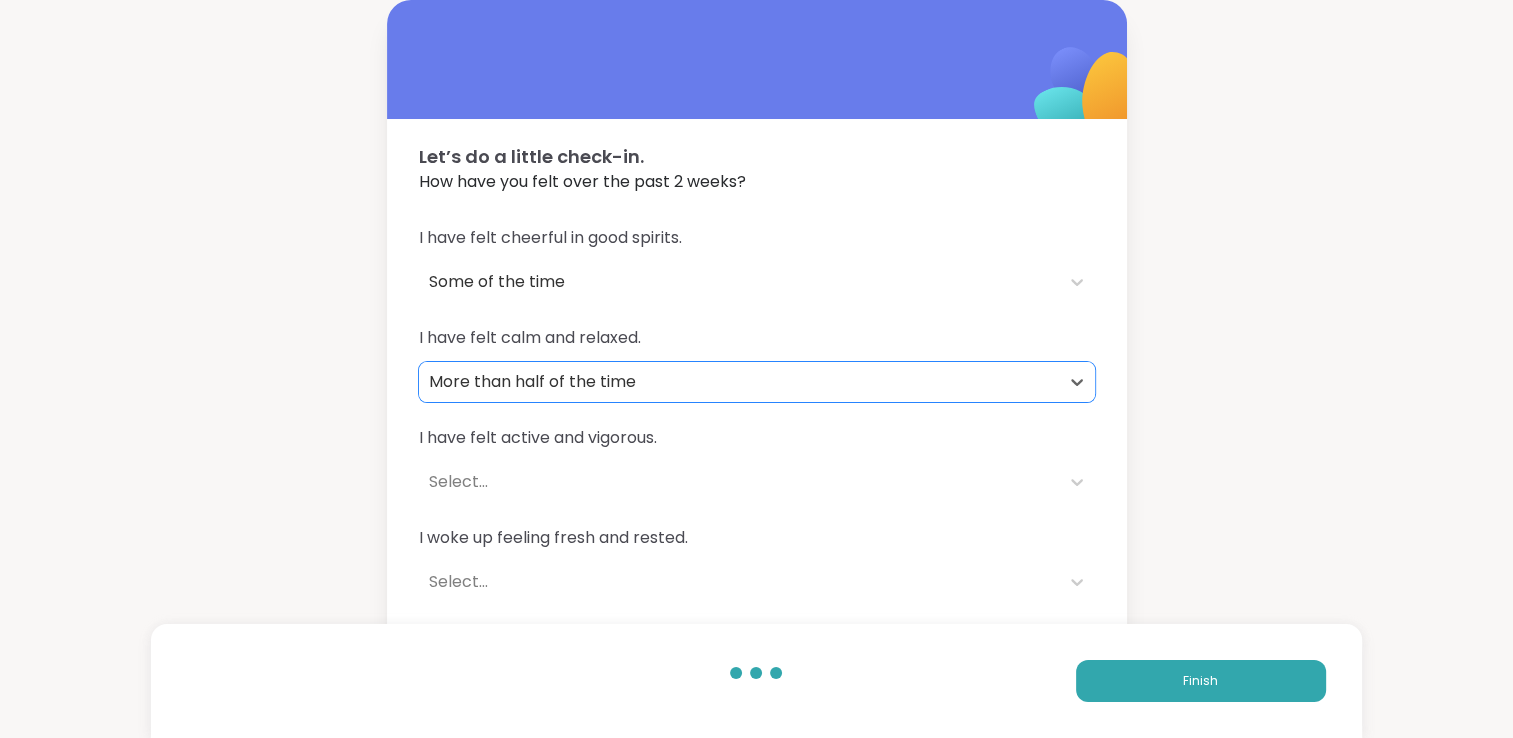 click on "Select..." at bounding box center (739, 482) 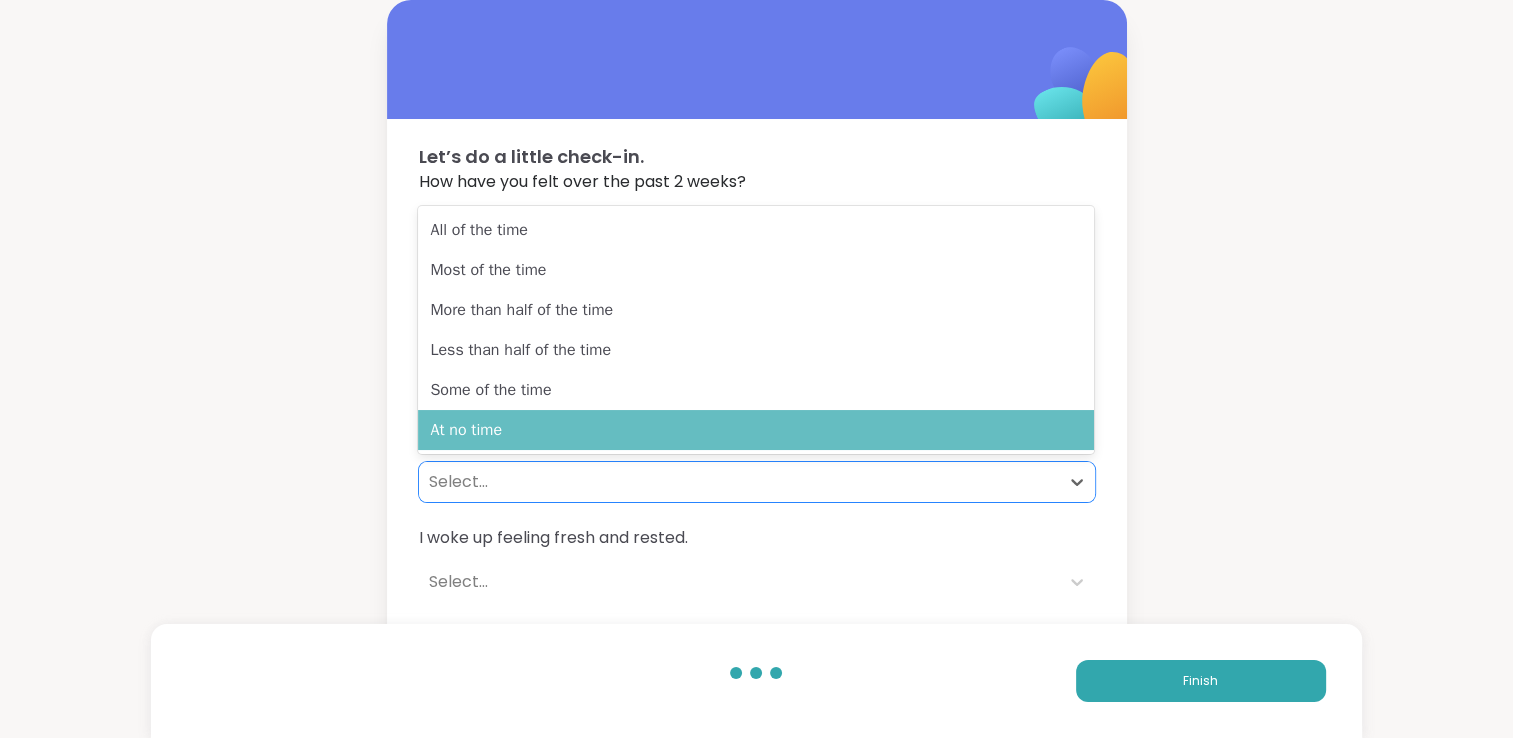 click on "At no time" at bounding box center [756, 430] 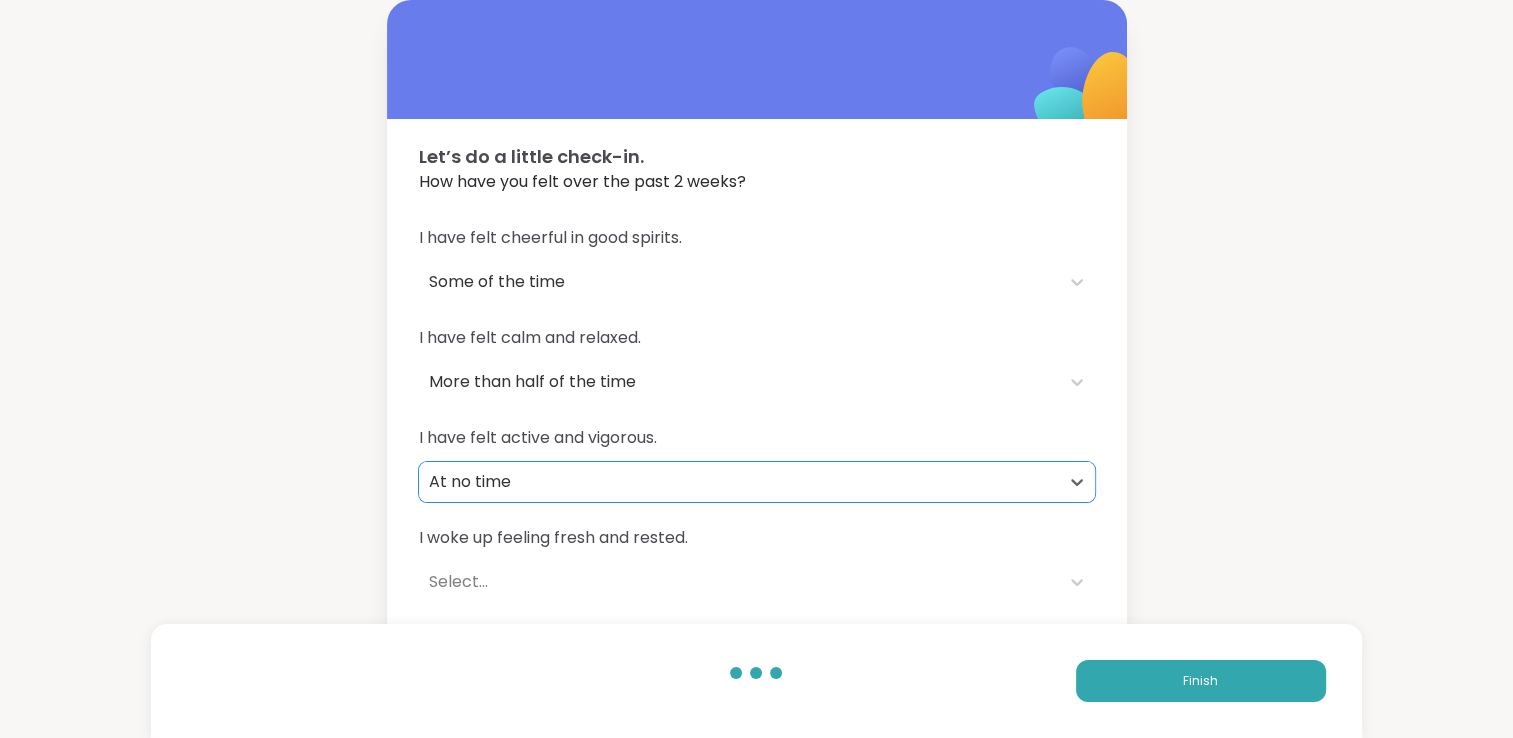 click on "Select..." at bounding box center (739, 582) 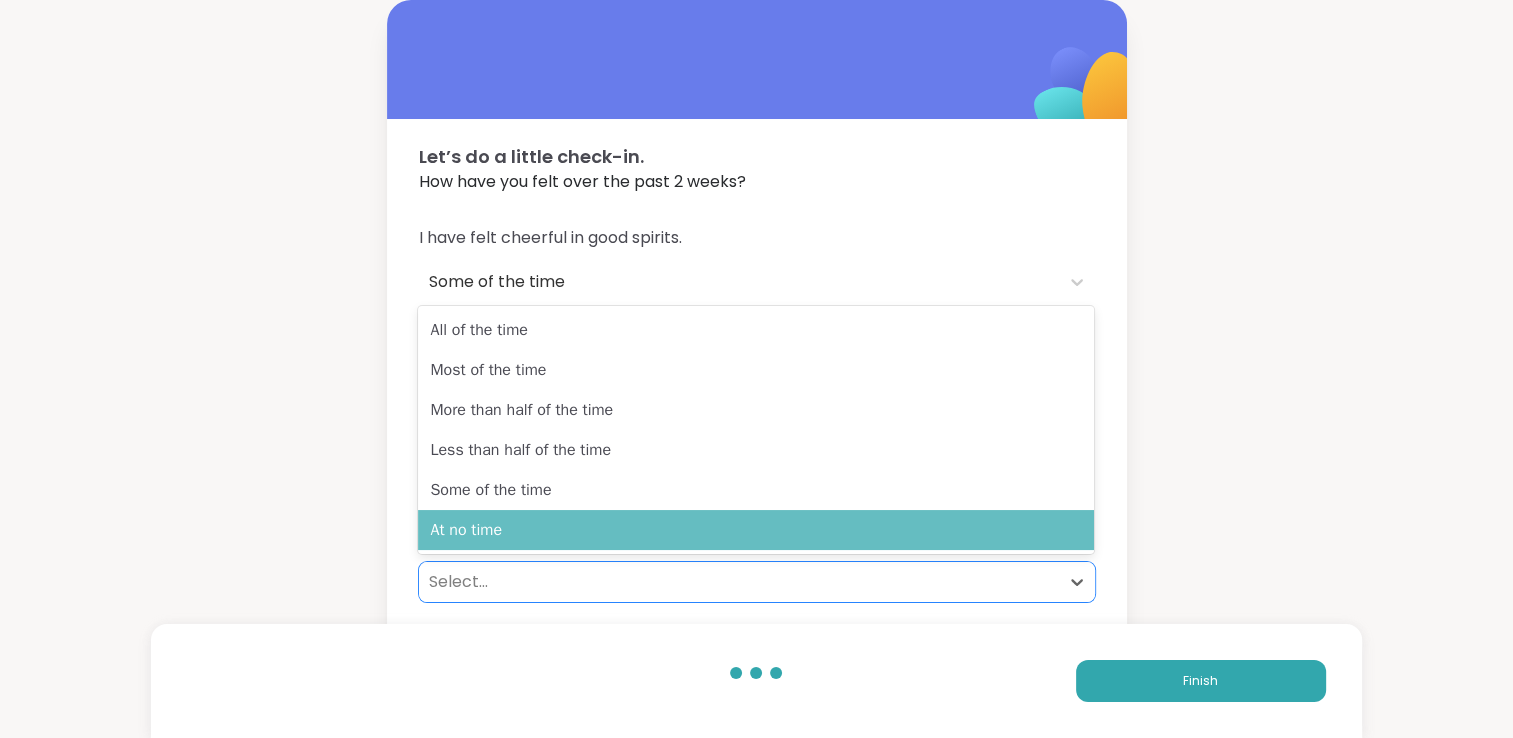 click on "At no time" at bounding box center [756, 530] 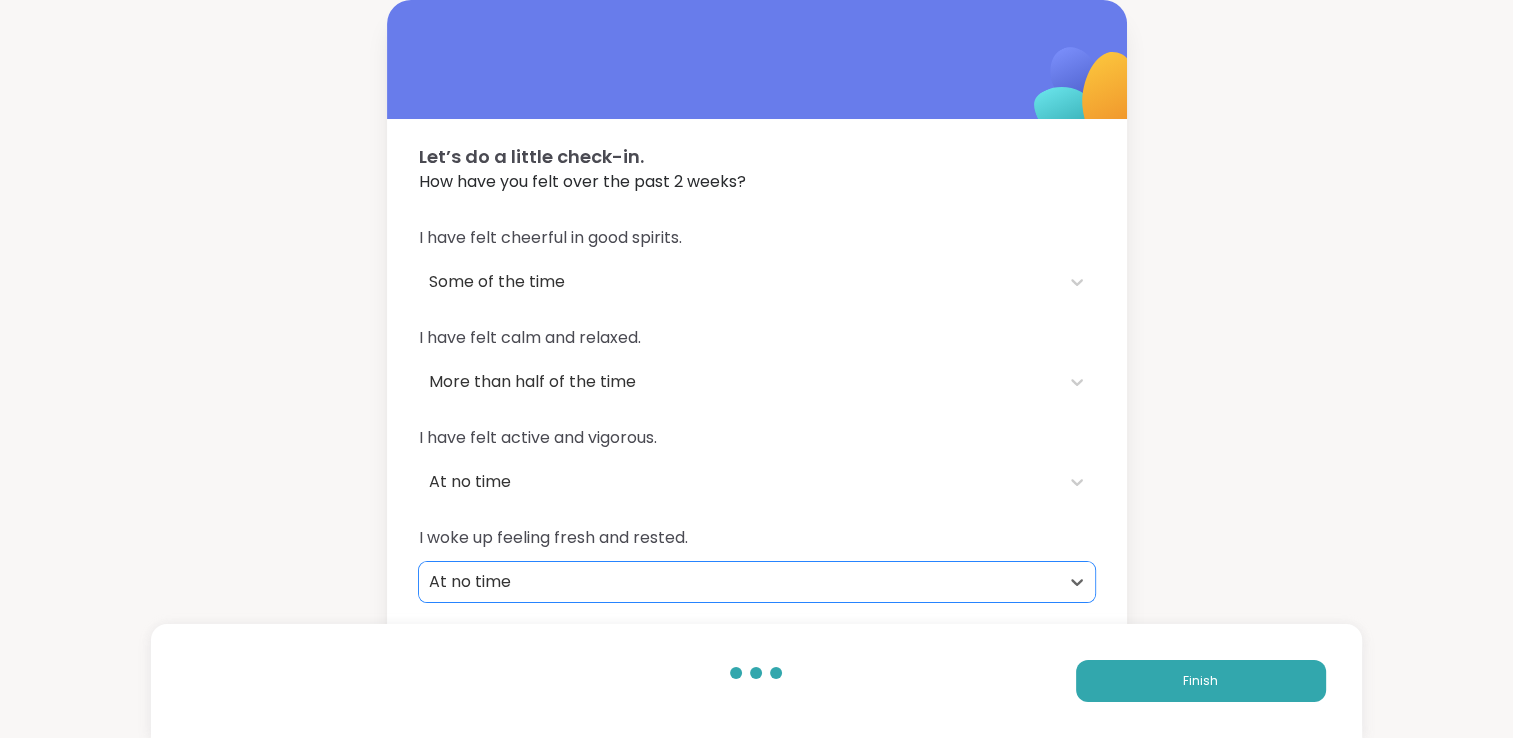 scroll, scrollTop: 100, scrollLeft: 0, axis: vertical 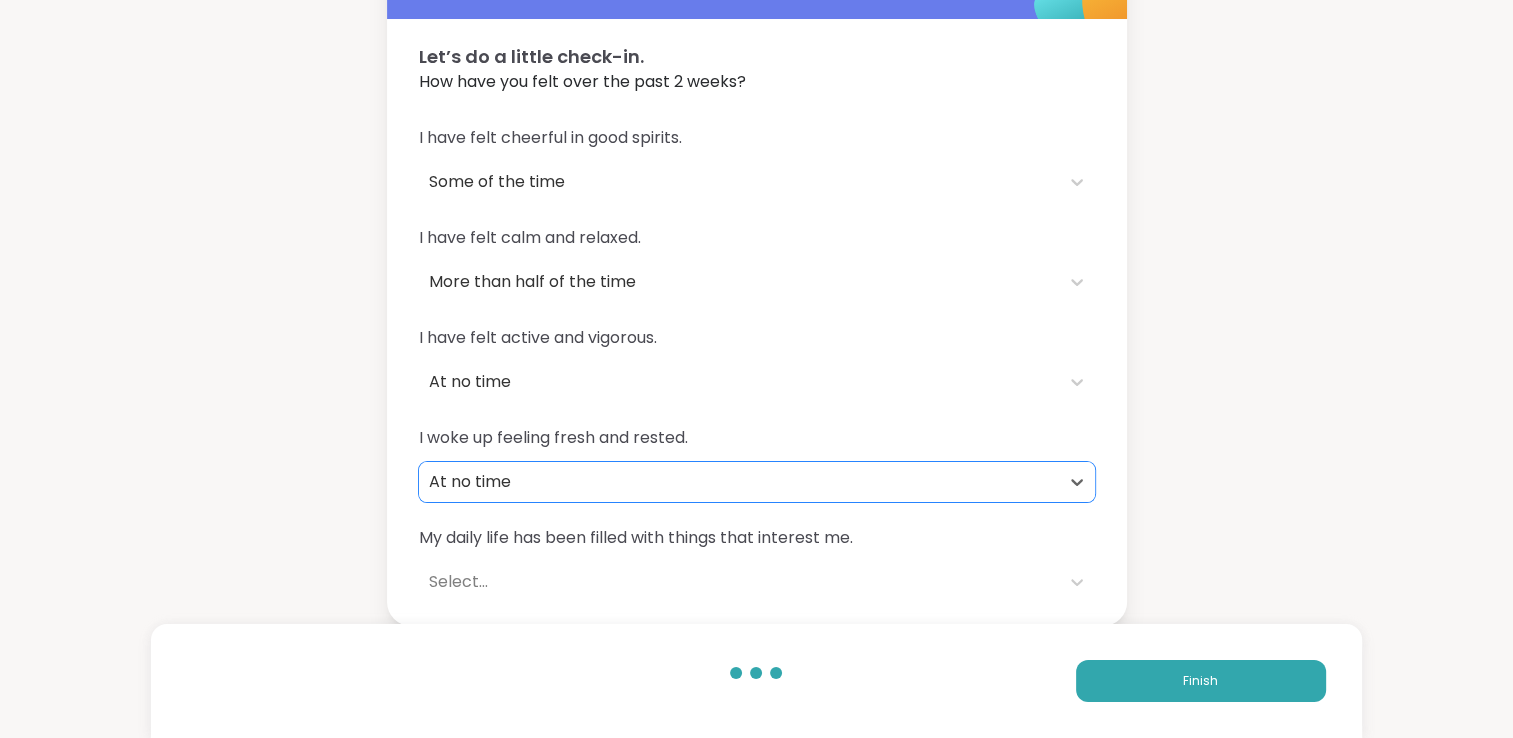 click on "Select..." at bounding box center [739, 582] 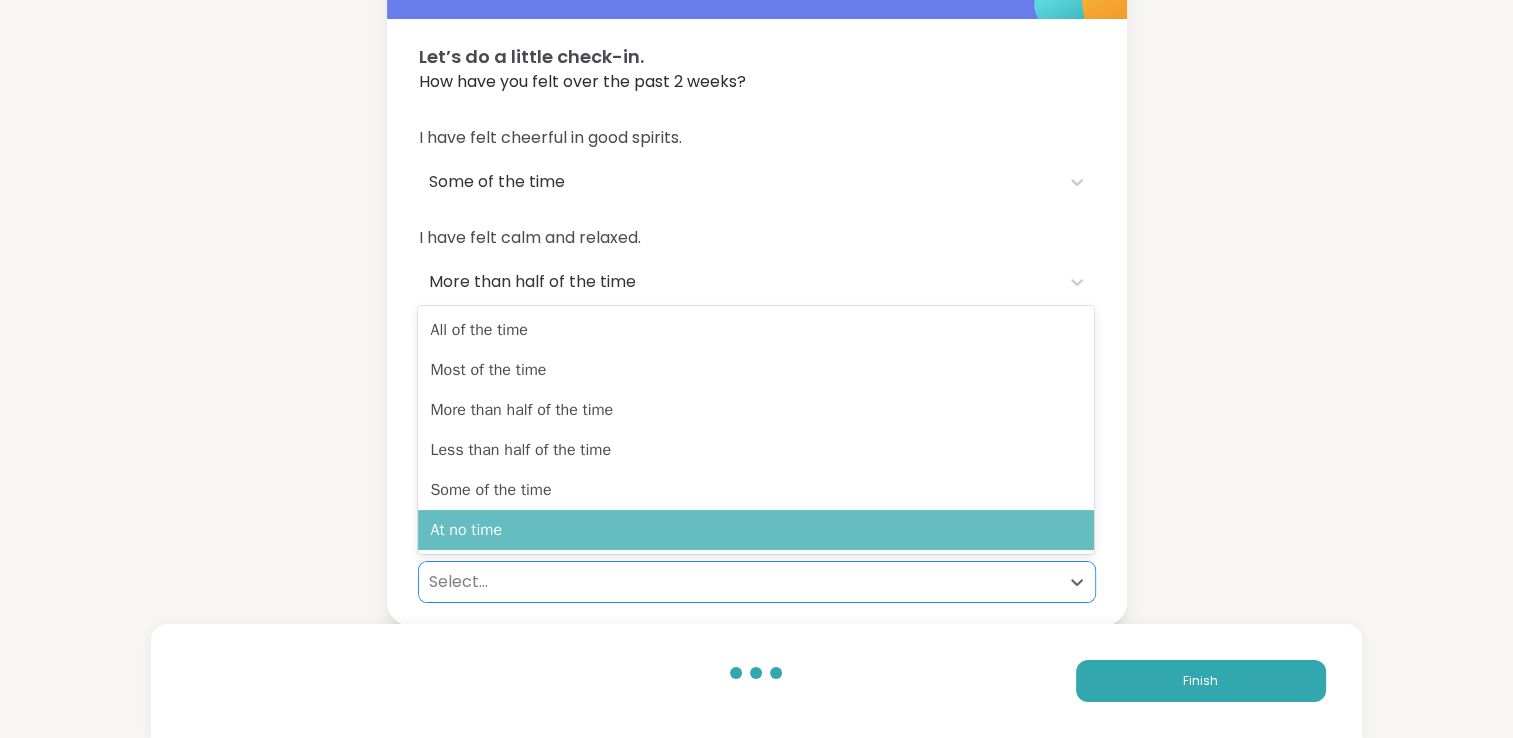 click on "At no time" at bounding box center (756, 530) 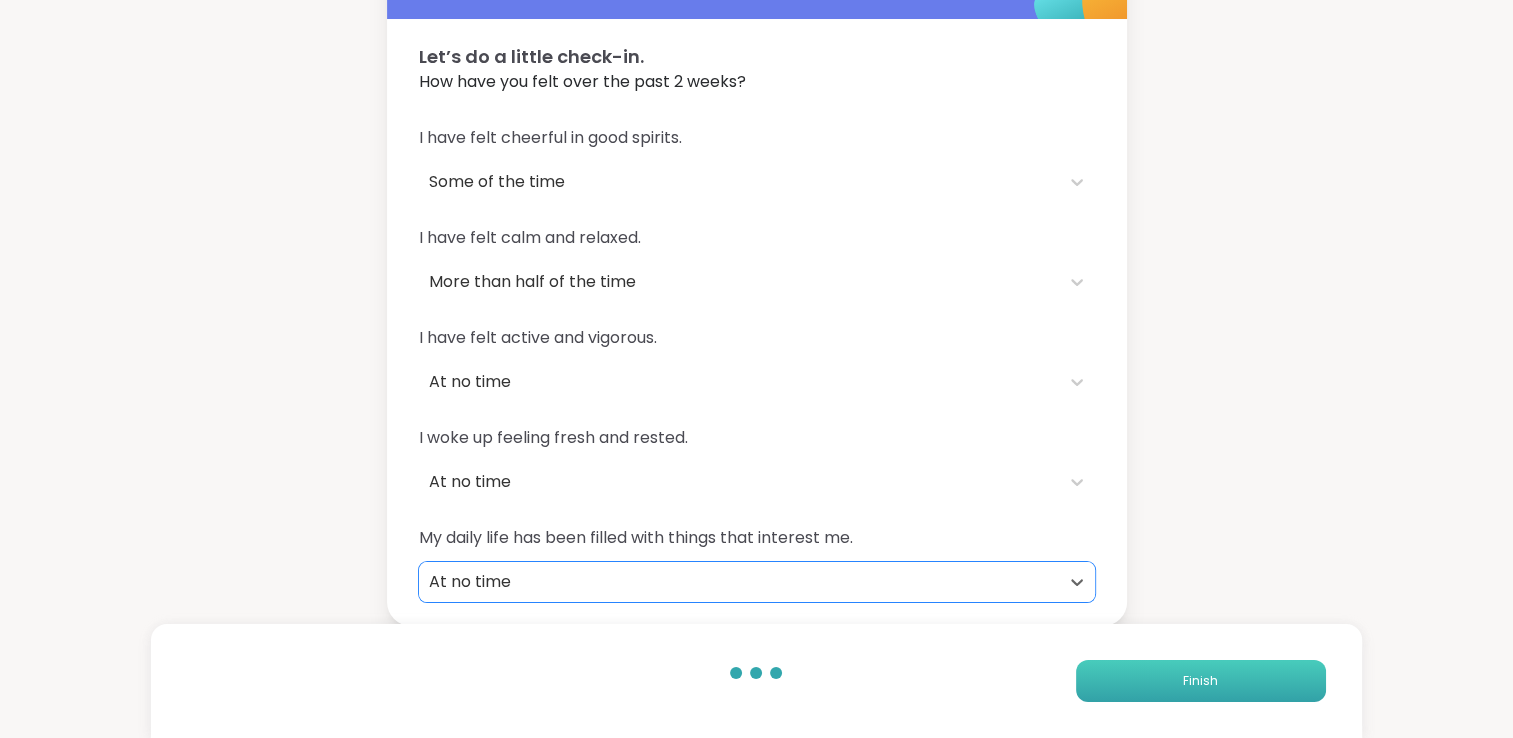 click on "Finish" at bounding box center (1201, 681) 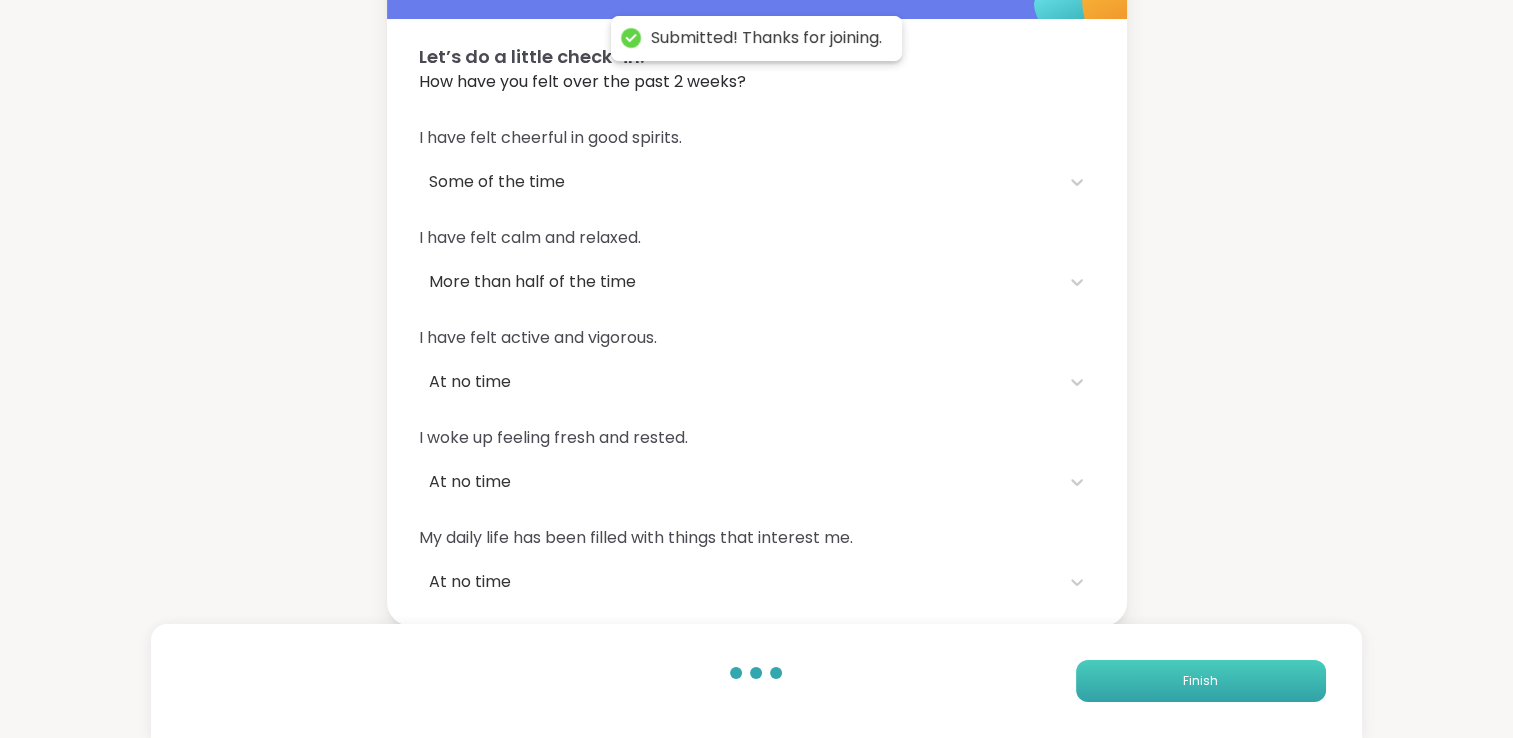 scroll, scrollTop: 0, scrollLeft: 0, axis: both 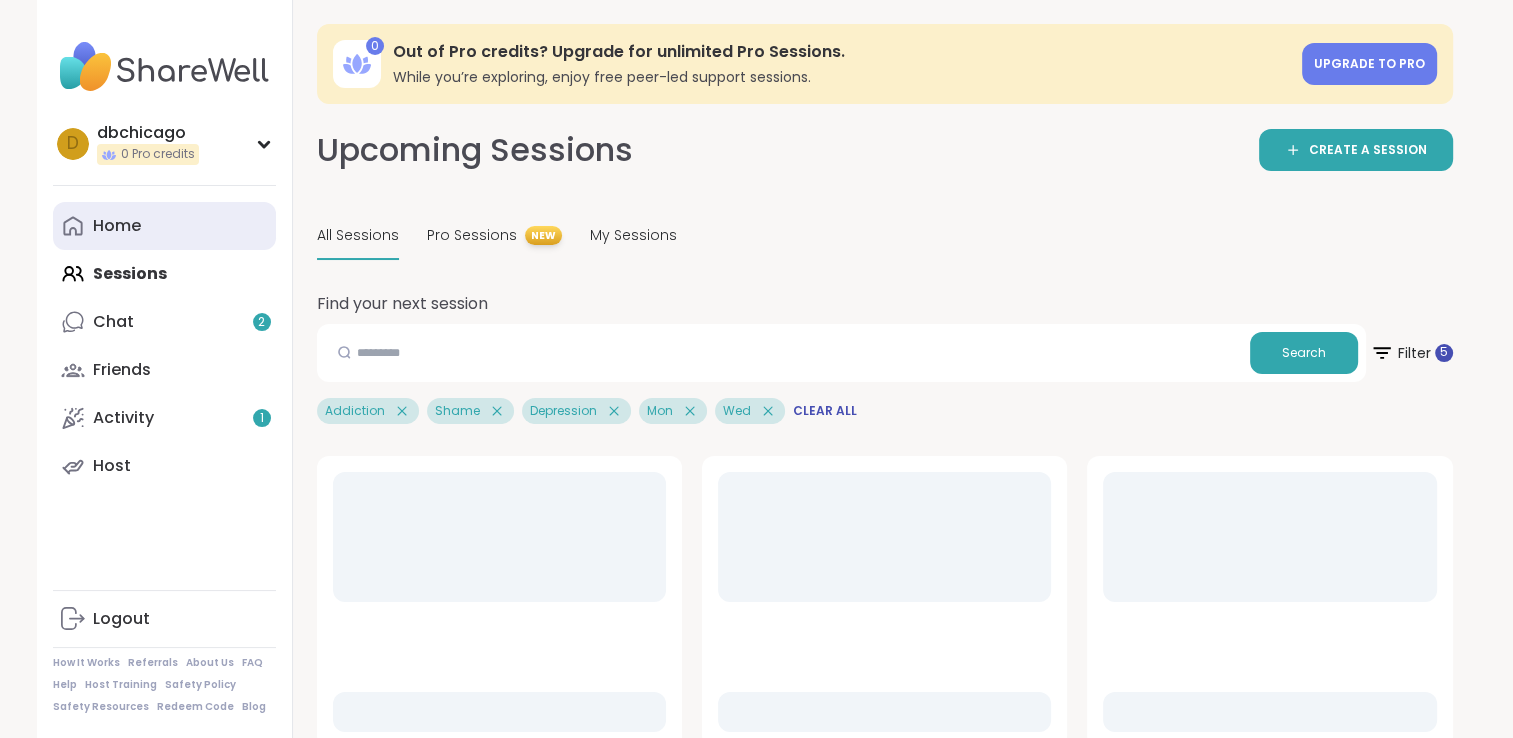 click on "Home" at bounding box center (117, 226) 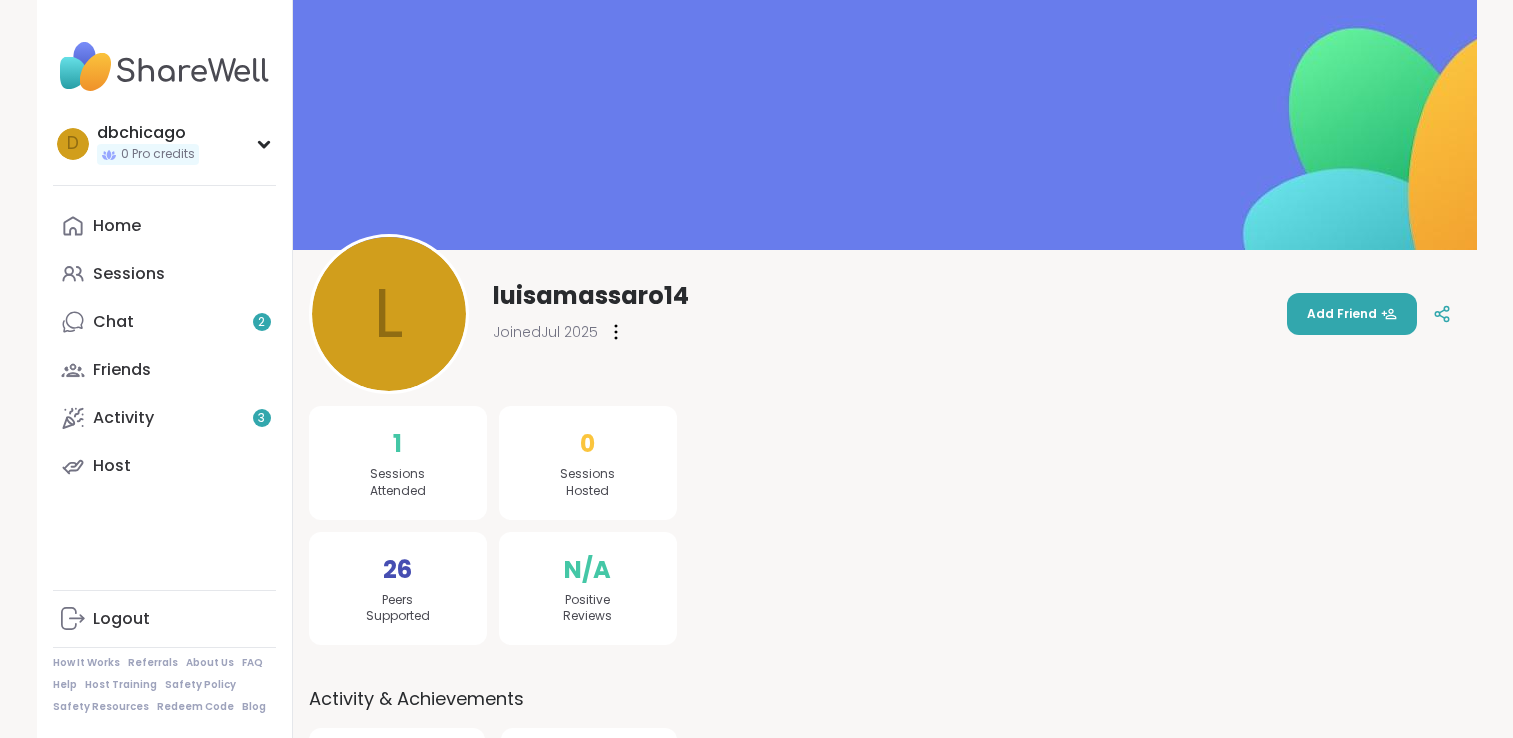 scroll, scrollTop: 0, scrollLeft: 0, axis: both 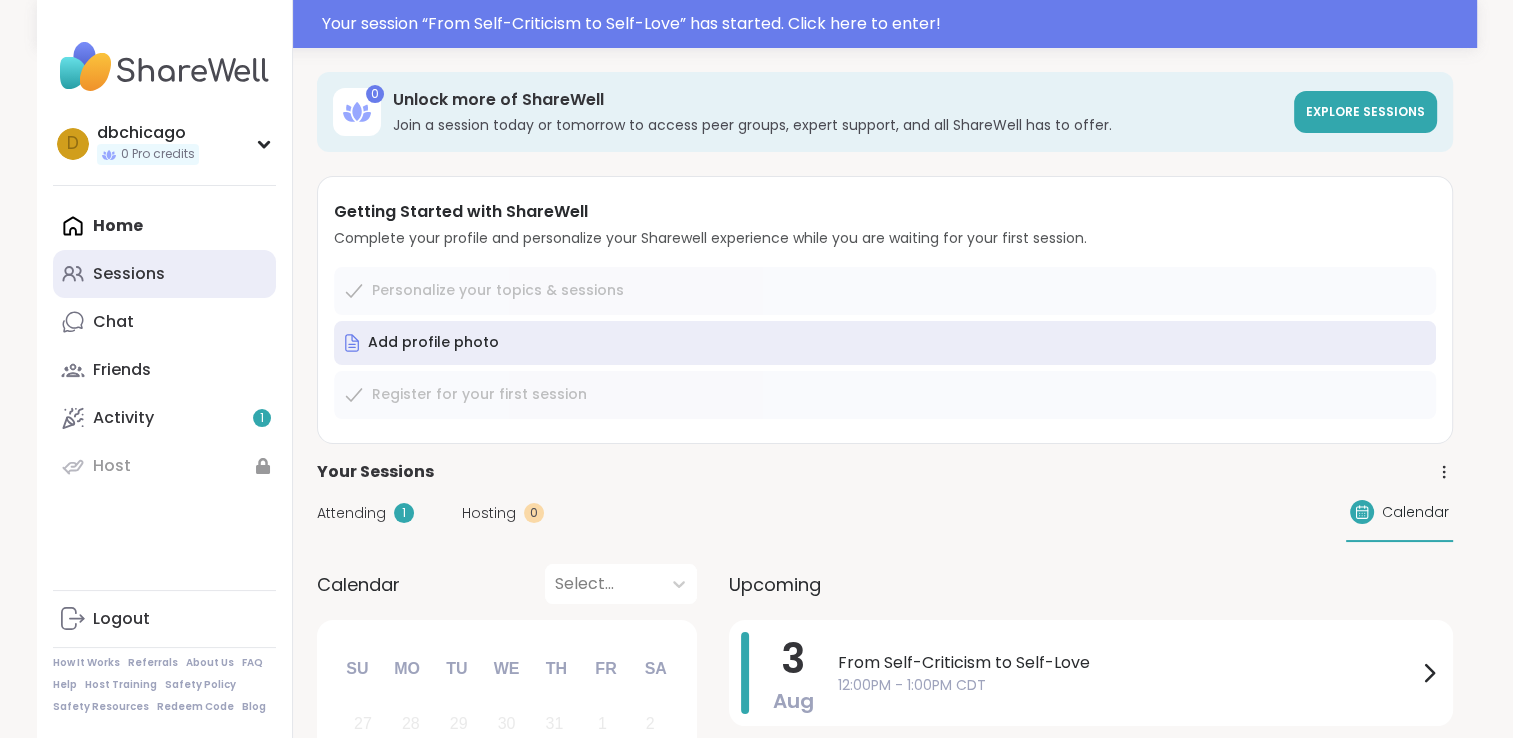 click on "Sessions" at bounding box center [129, 274] 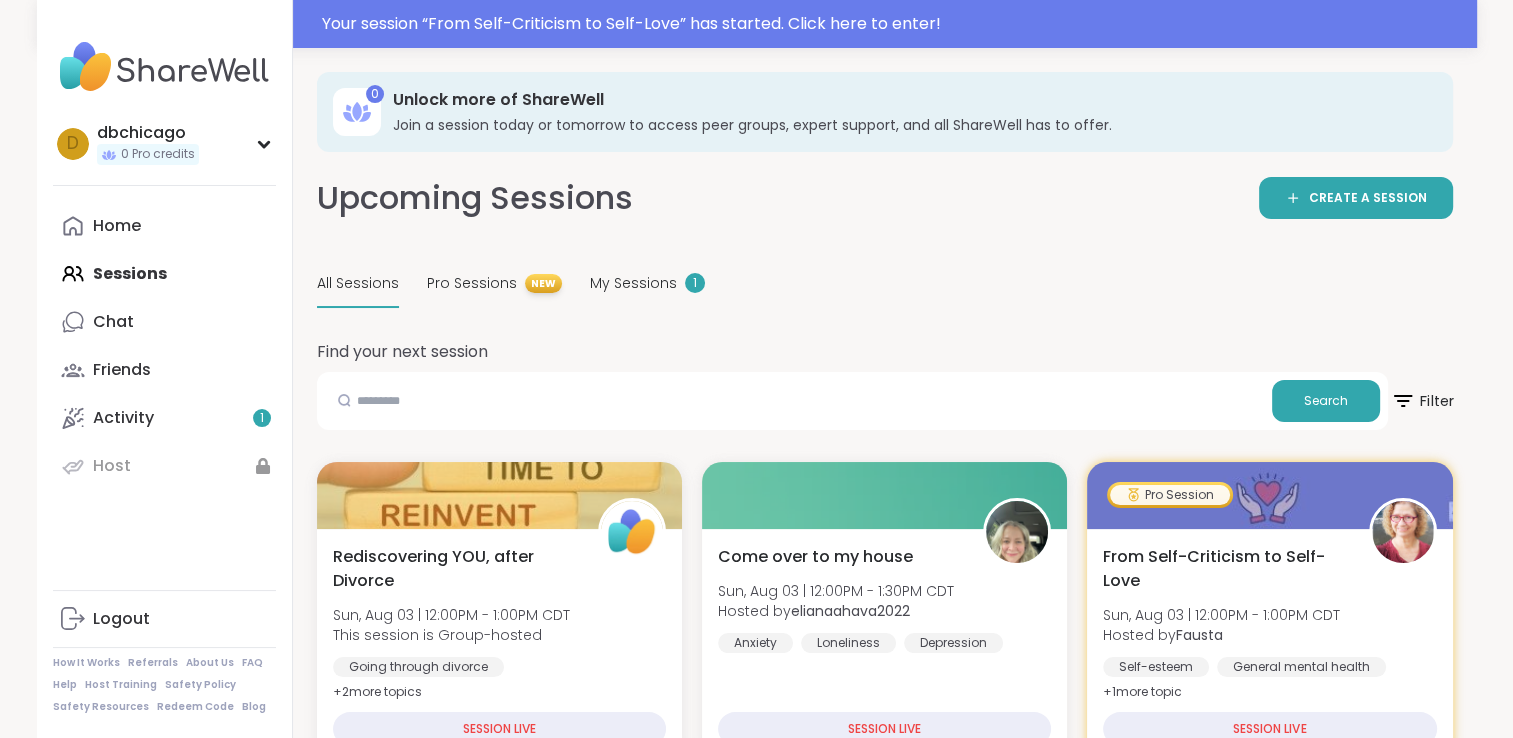 click 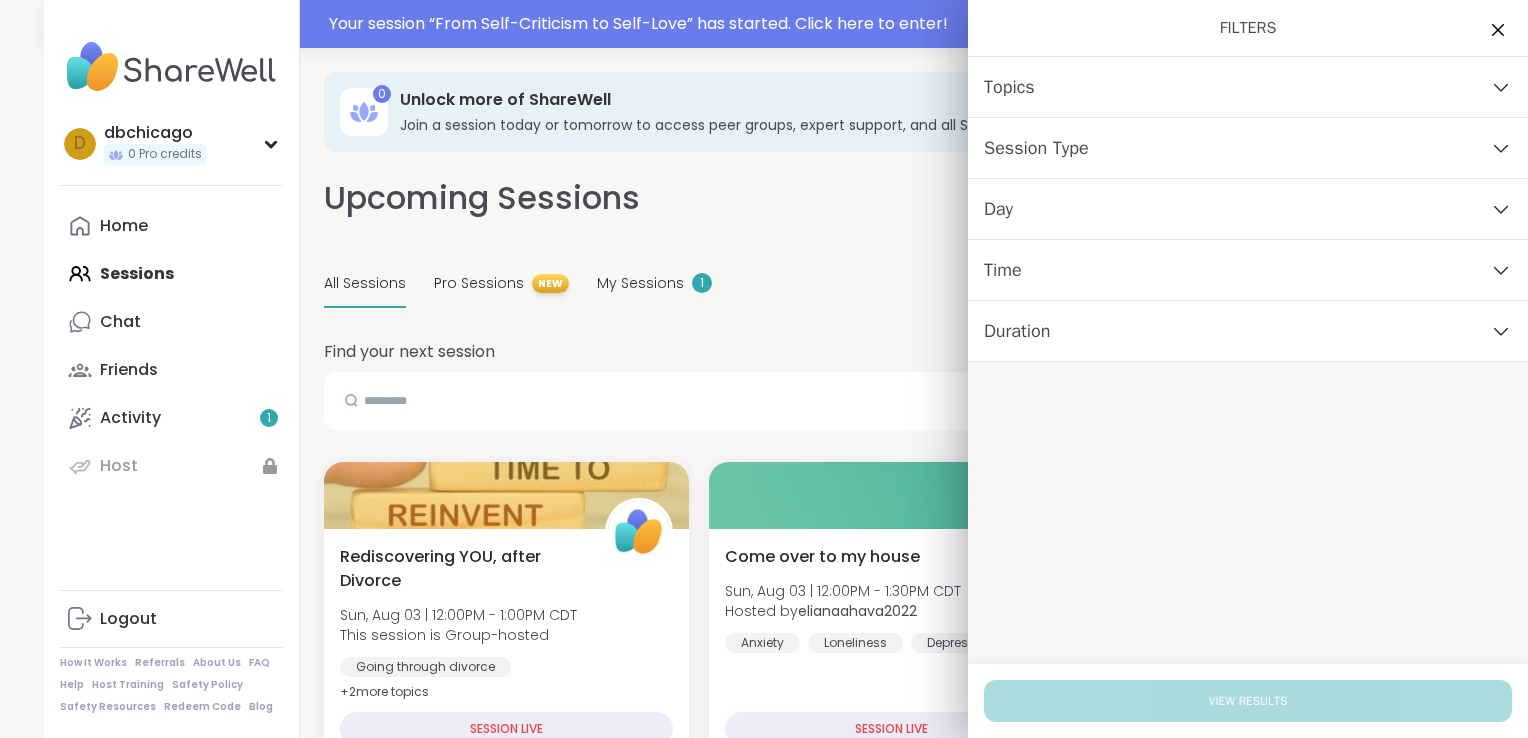 click on "Session Type" at bounding box center [1248, 148] 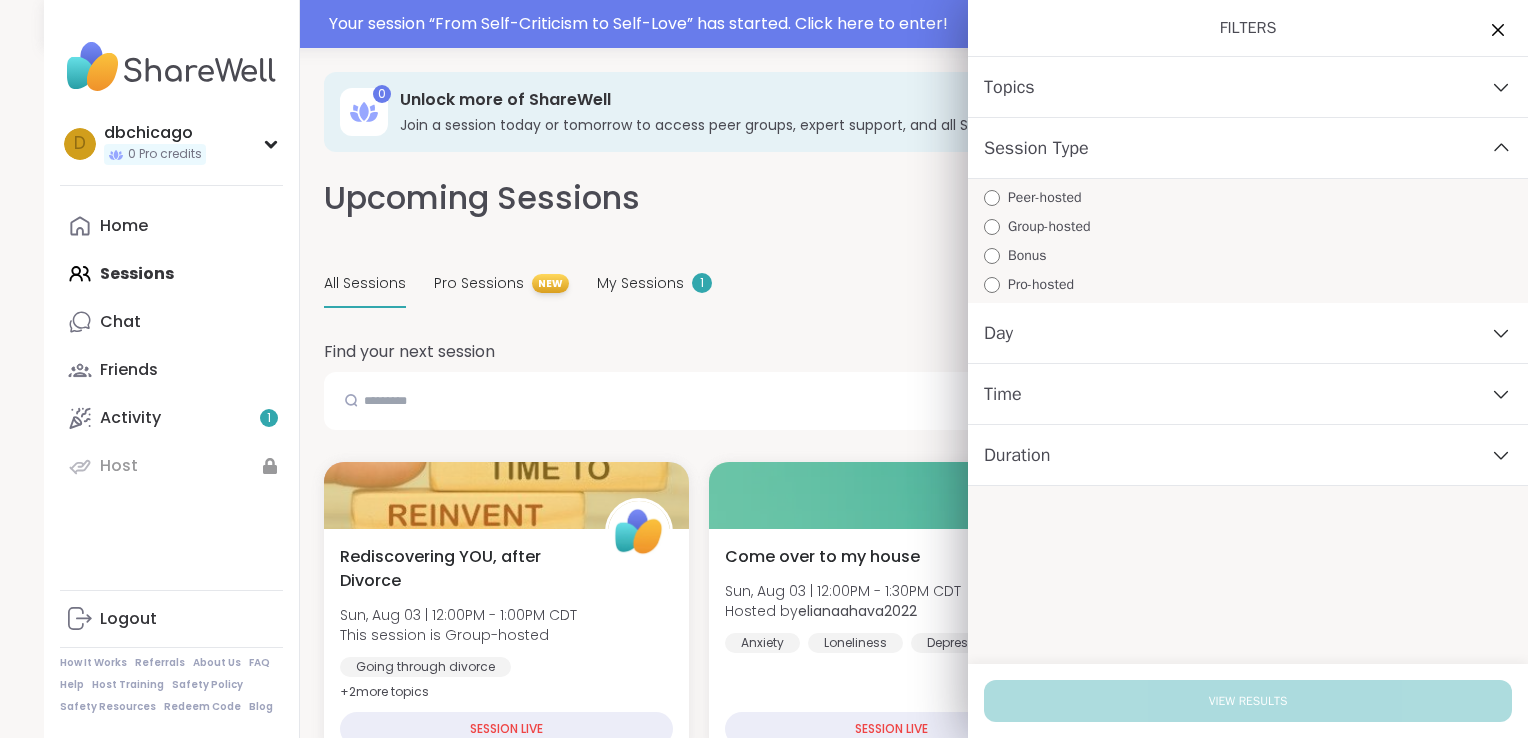 click on "Topics" at bounding box center [1248, 87] 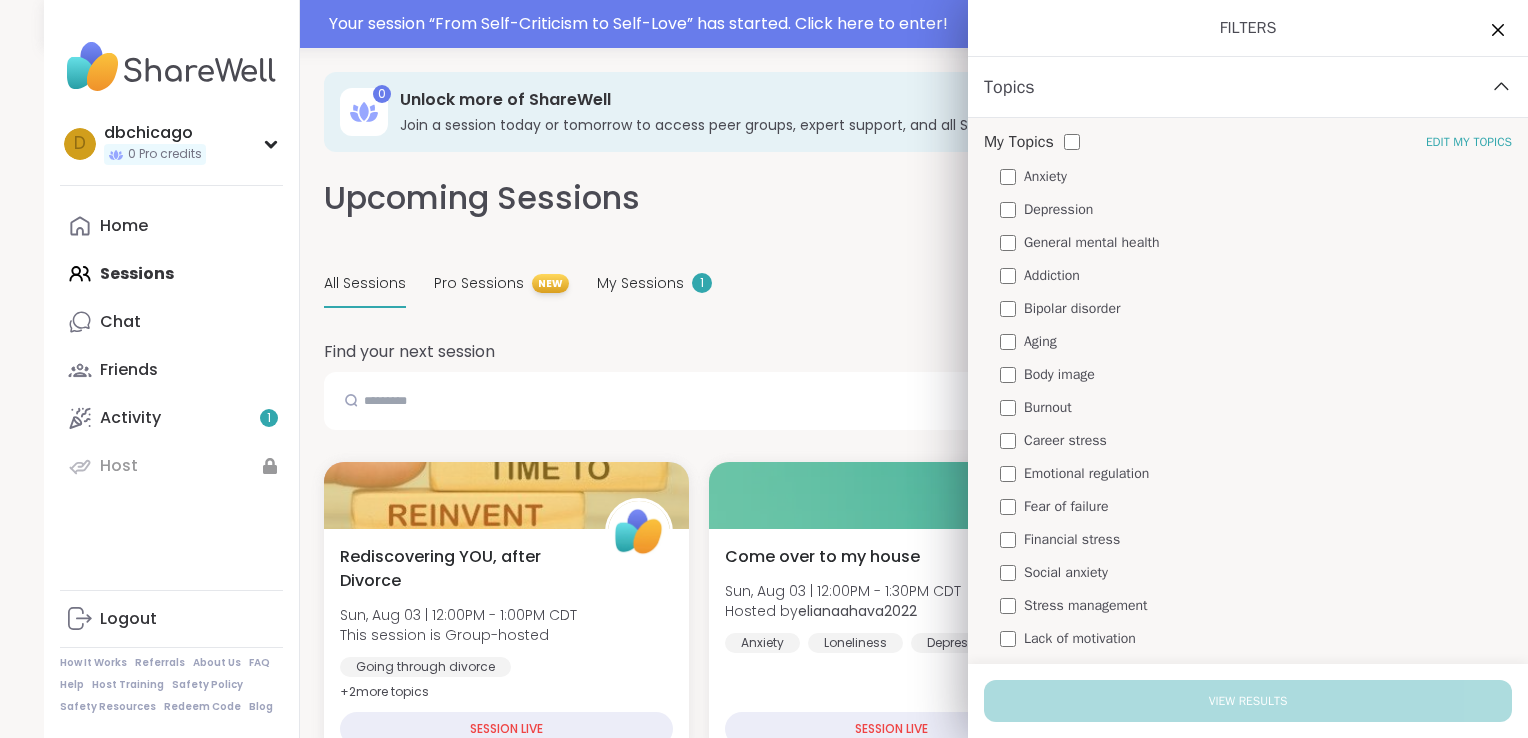 click on "Depression" at bounding box center [1058, 209] 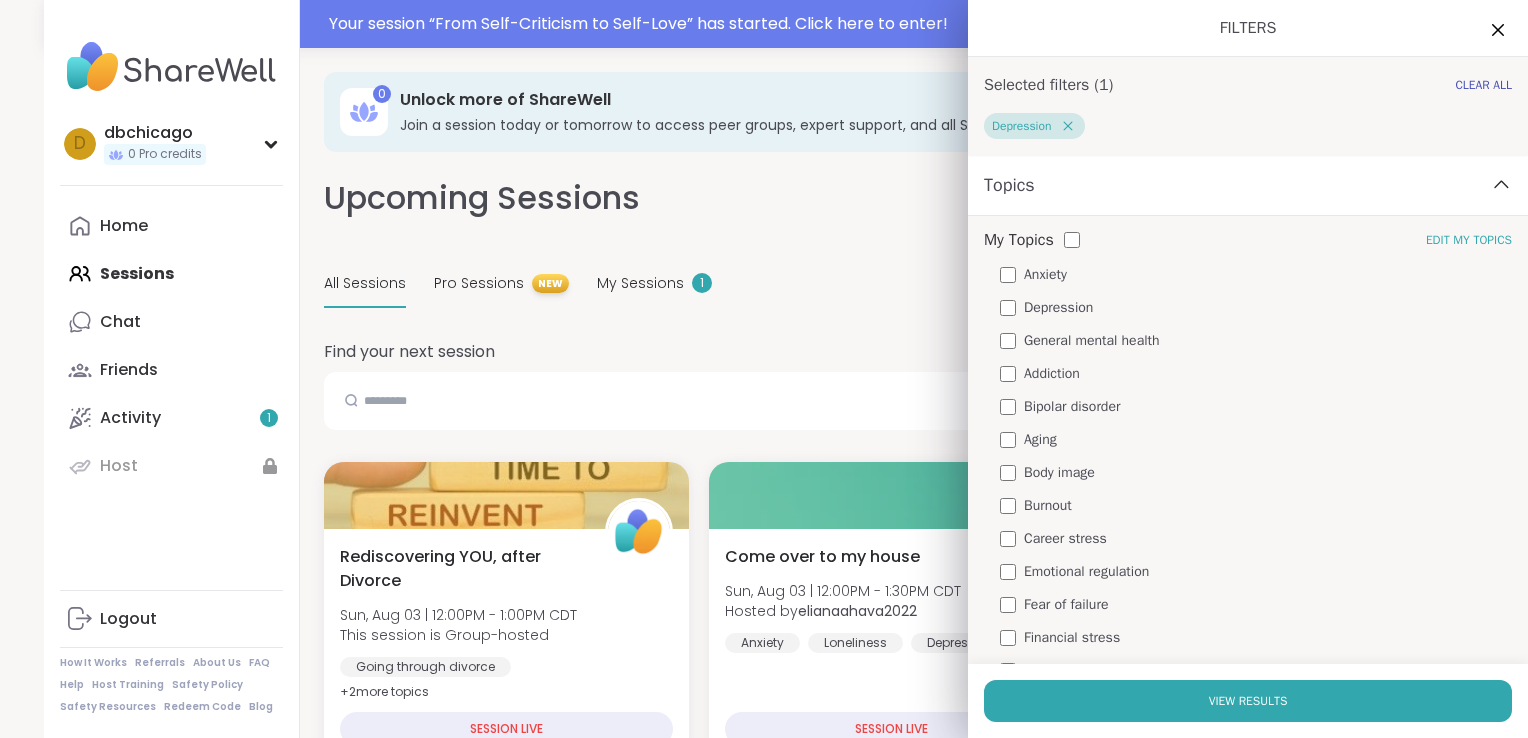 click on "Addiction" at bounding box center [1052, 373] 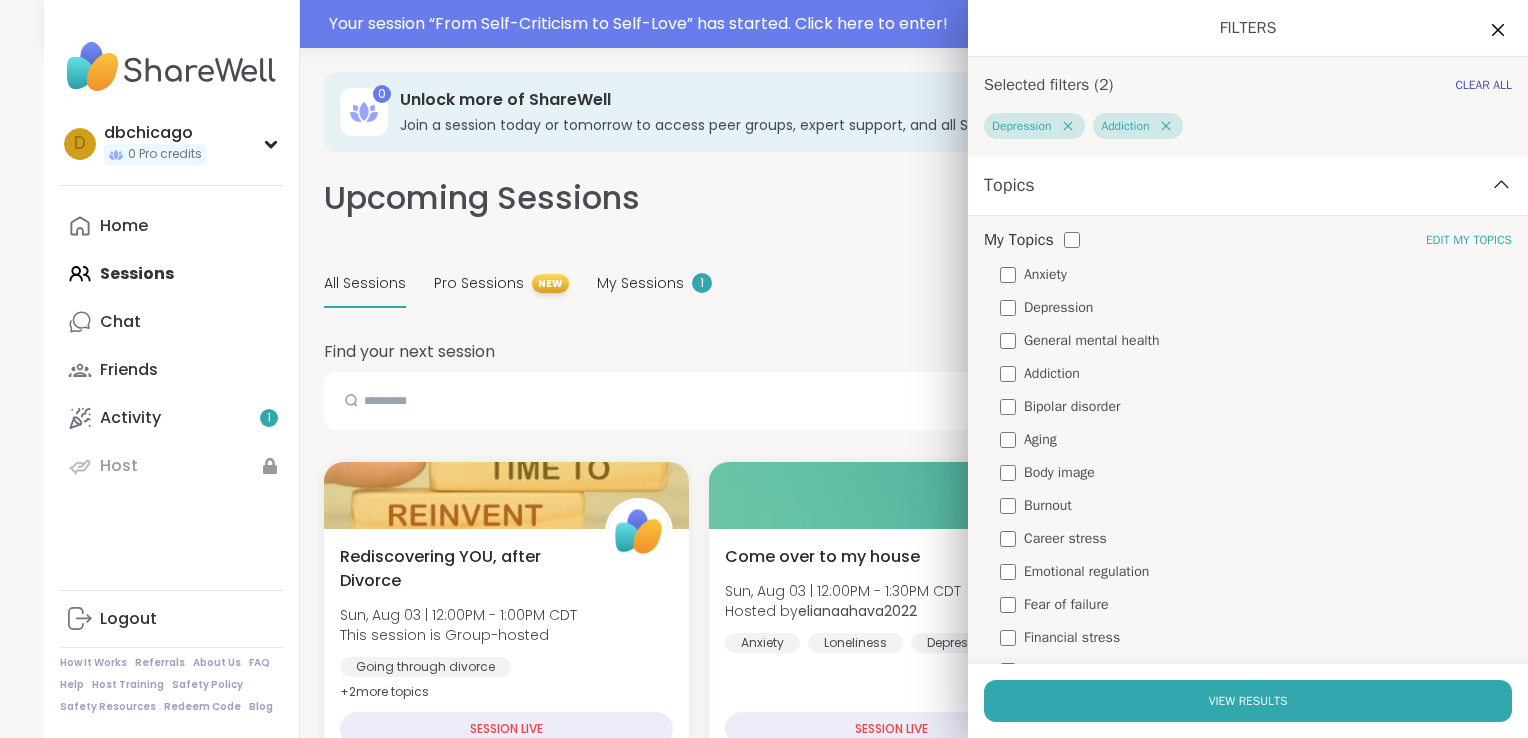 click on "General mental health" at bounding box center (1092, 340) 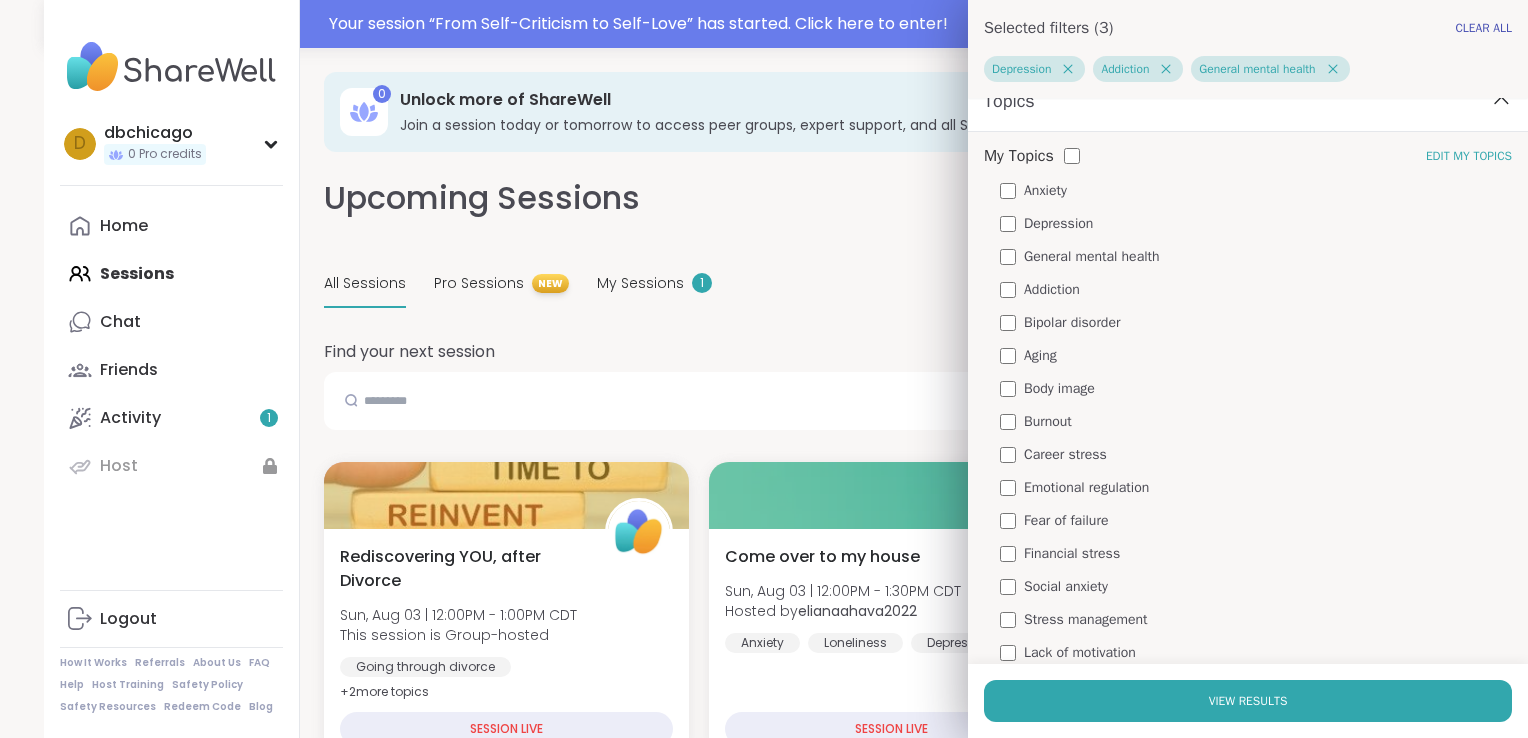 scroll, scrollTop: 93, scrollLeft: 0, axis: vertical 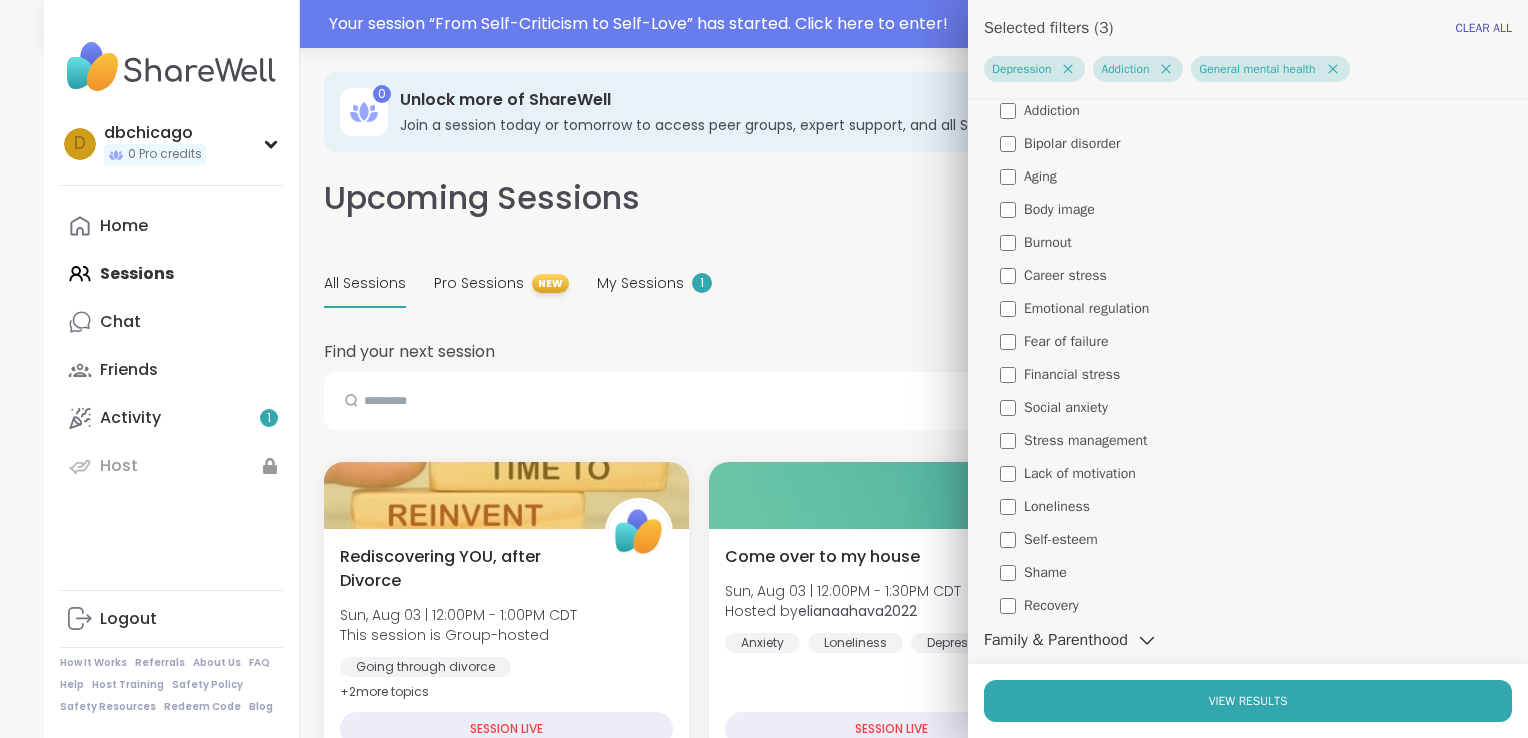 click on "Emotional regulation" at bounding box center (1086, 308) 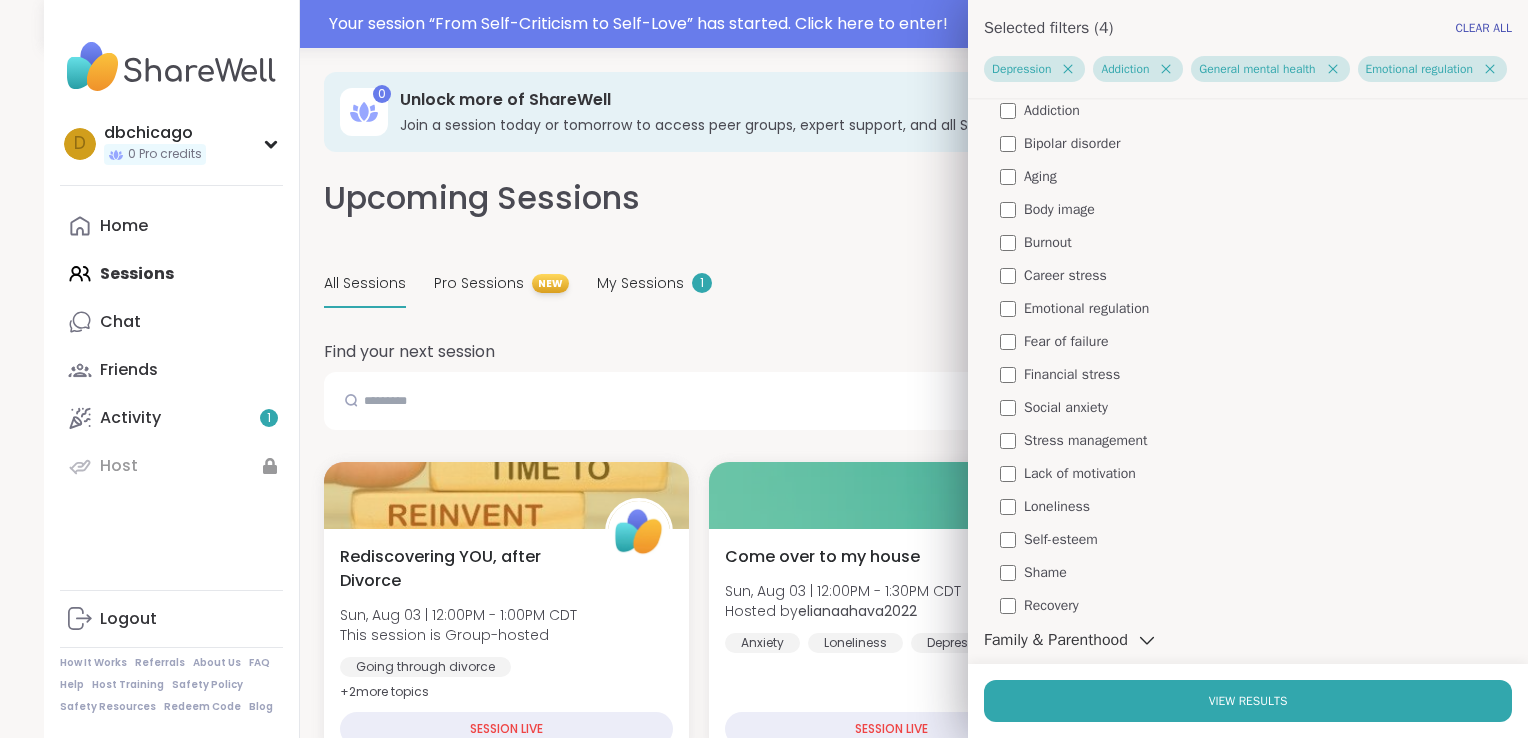 scroll, scrollTop: 296, scrollLeft: 0, axis: vertical 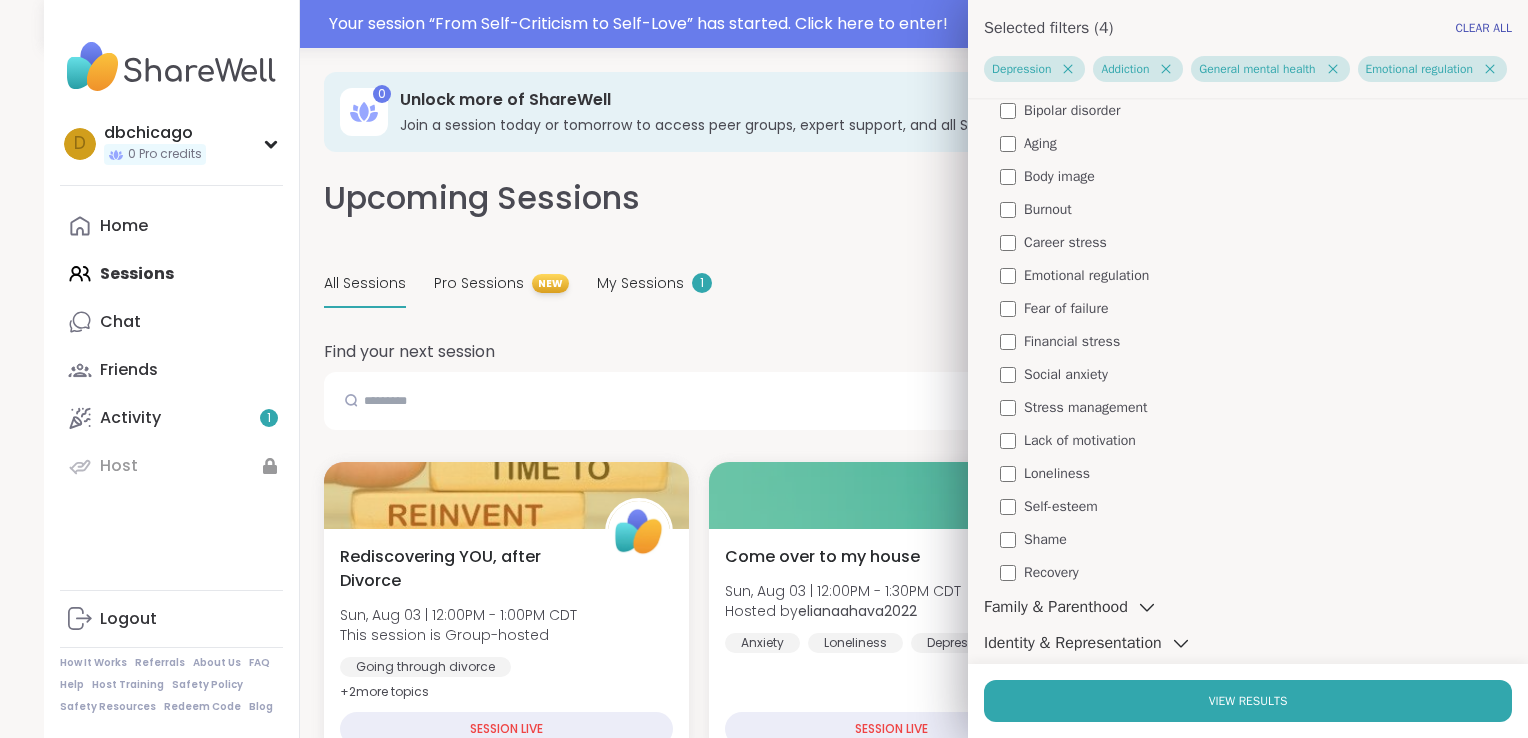 click on "Lack of motivation" at bounding box center [1080, 440] 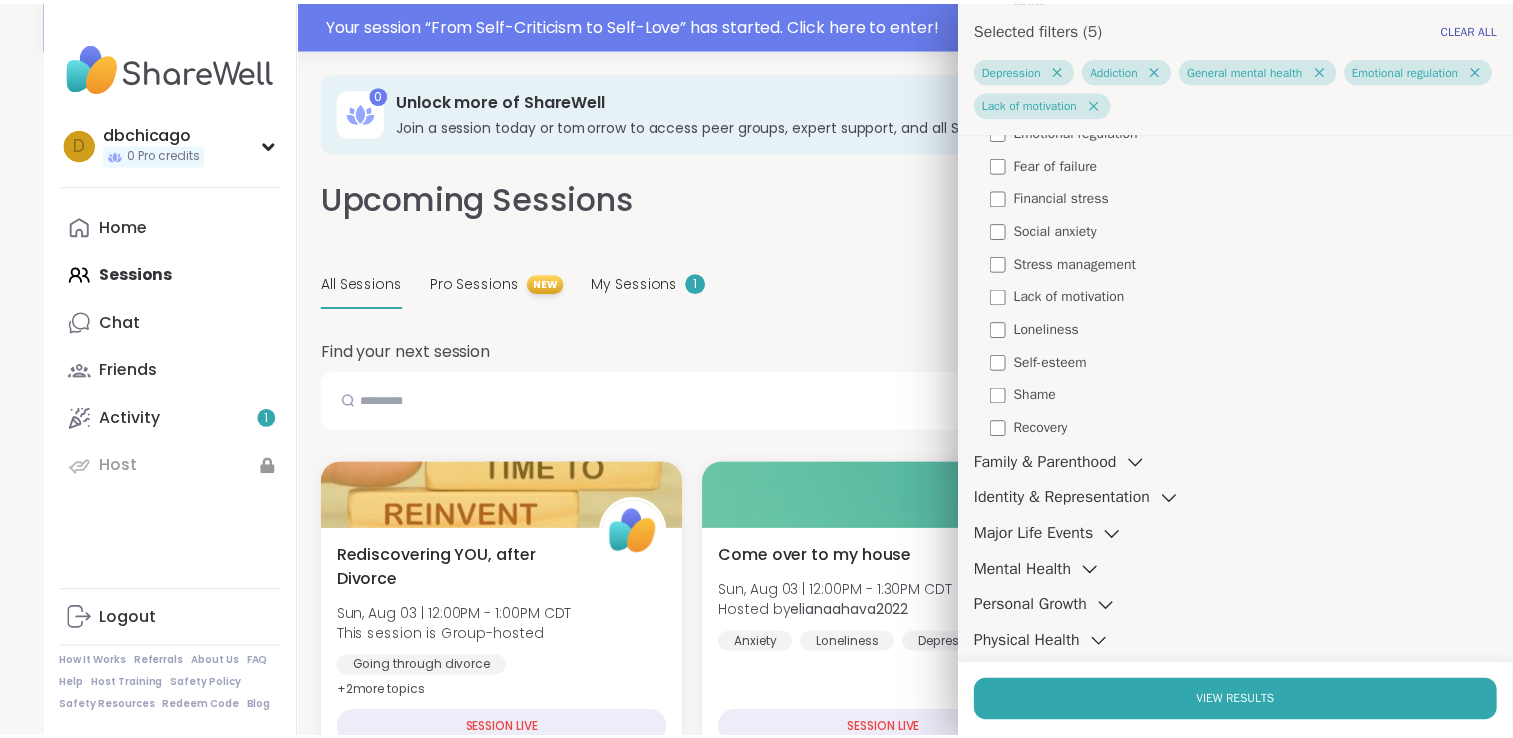 scroll, scrollTop: 476, scrollLeft: 0, axis: vertical 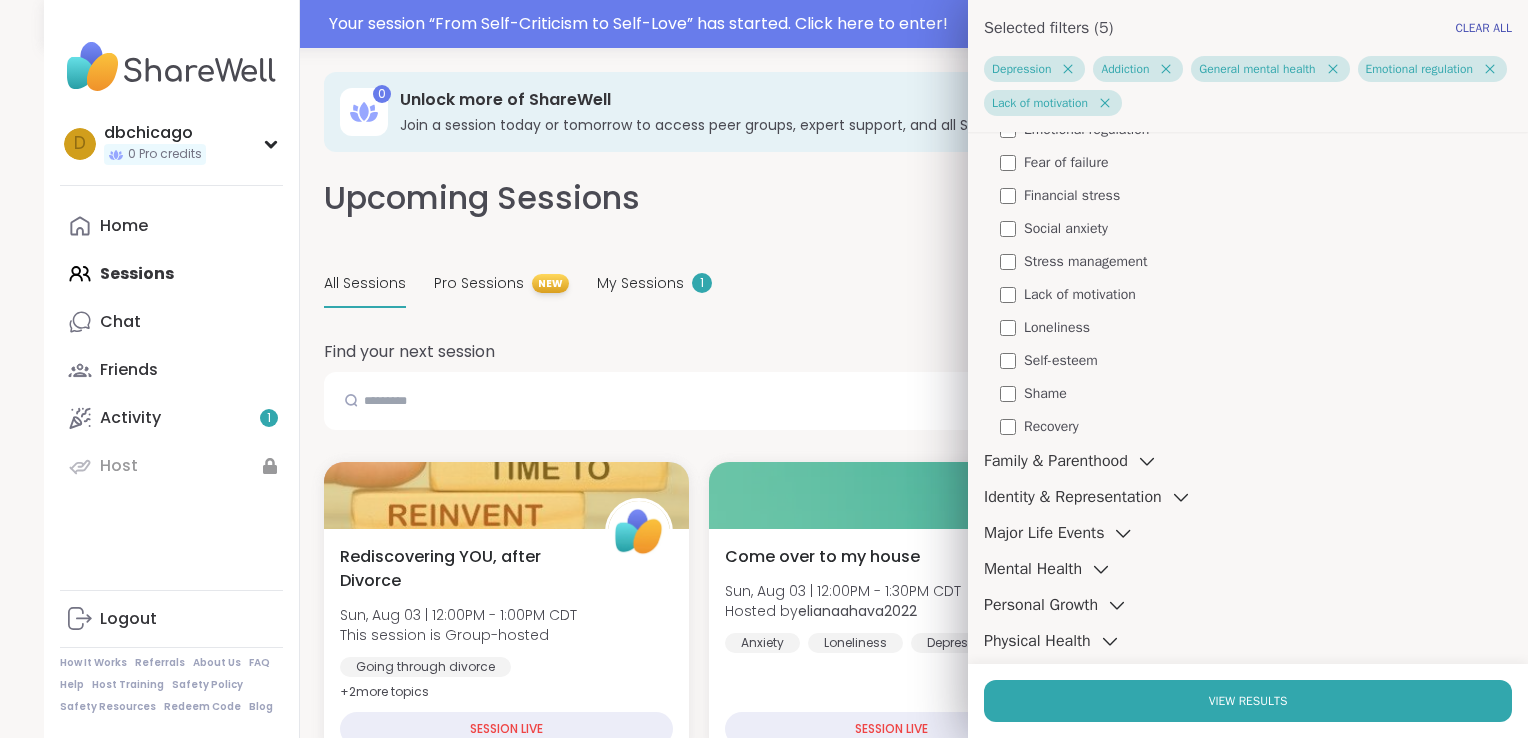 click on "Shame" at bounding box center (1045, 393) 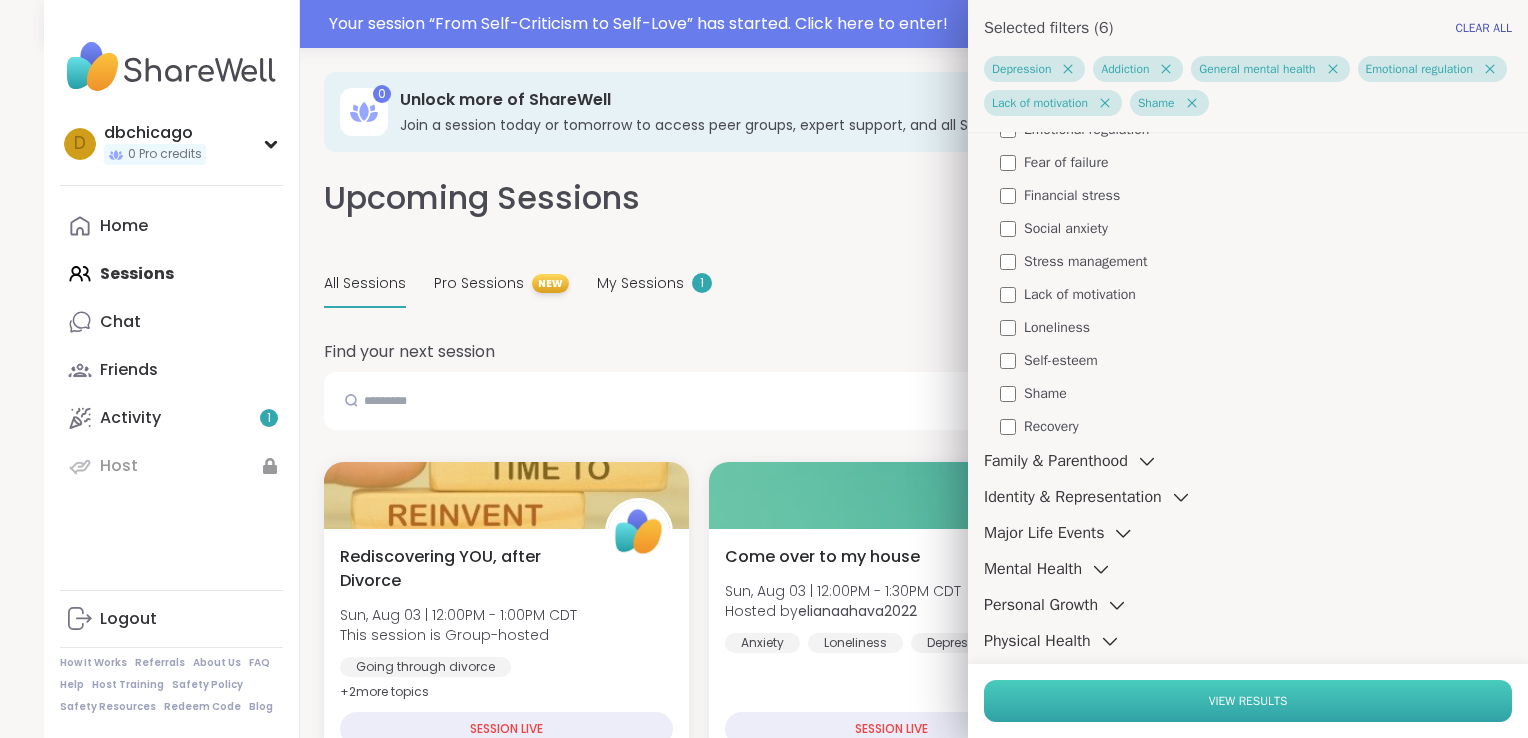 click on "View Results" at bounding box center [1248, 701] 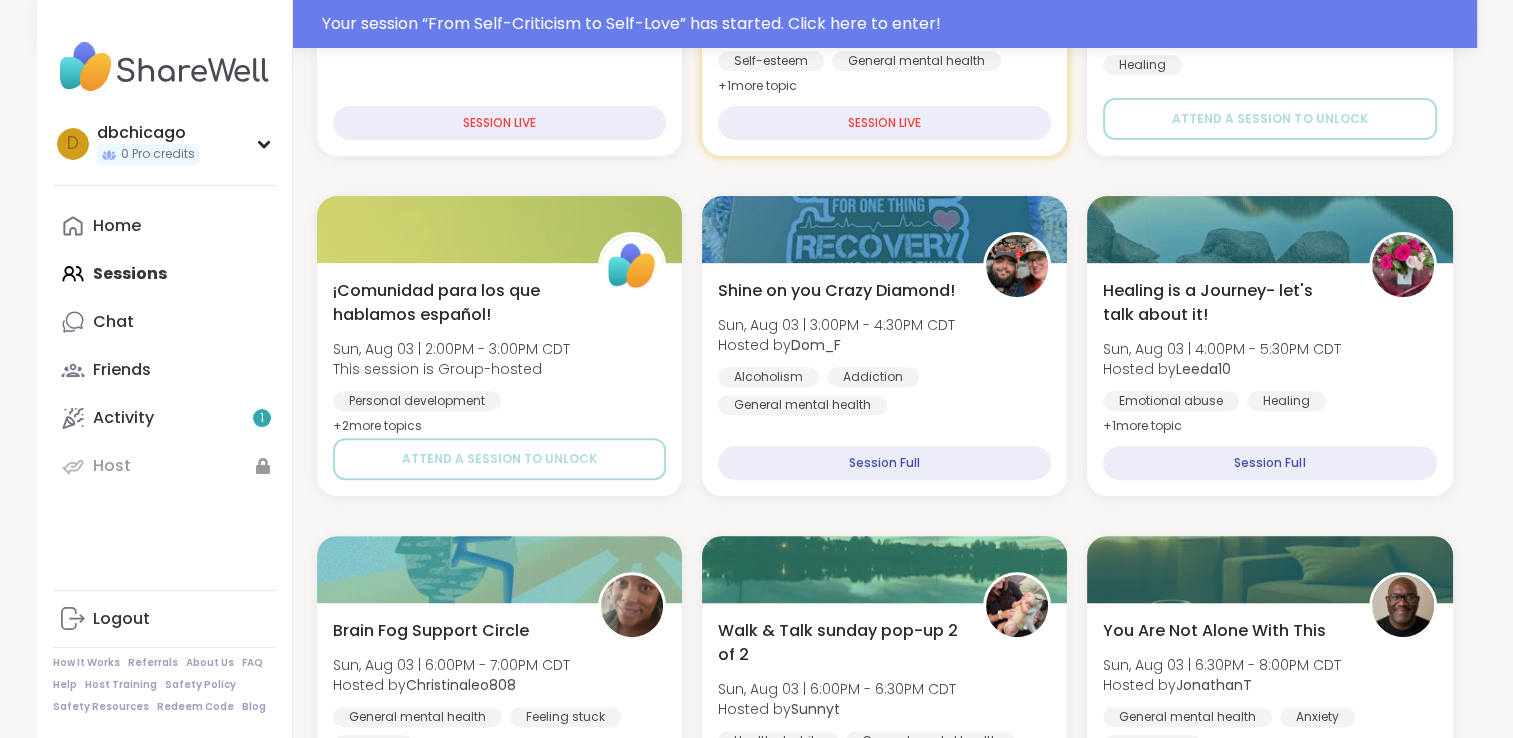 scroll, scrollTop: 652, scrollLeft: 0, axis: vertical 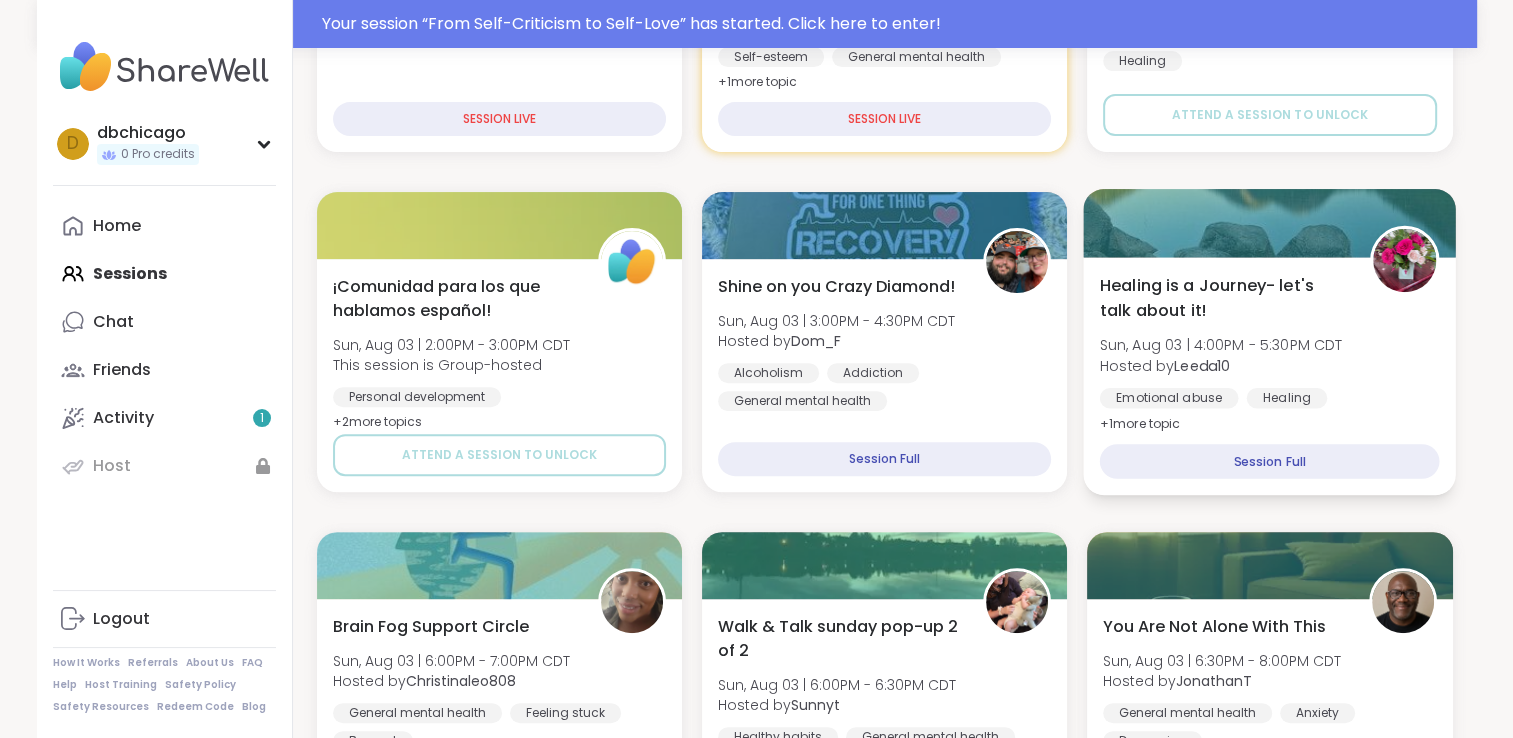 click on "+ 1  more topic" at bounding box center (1140, 423) 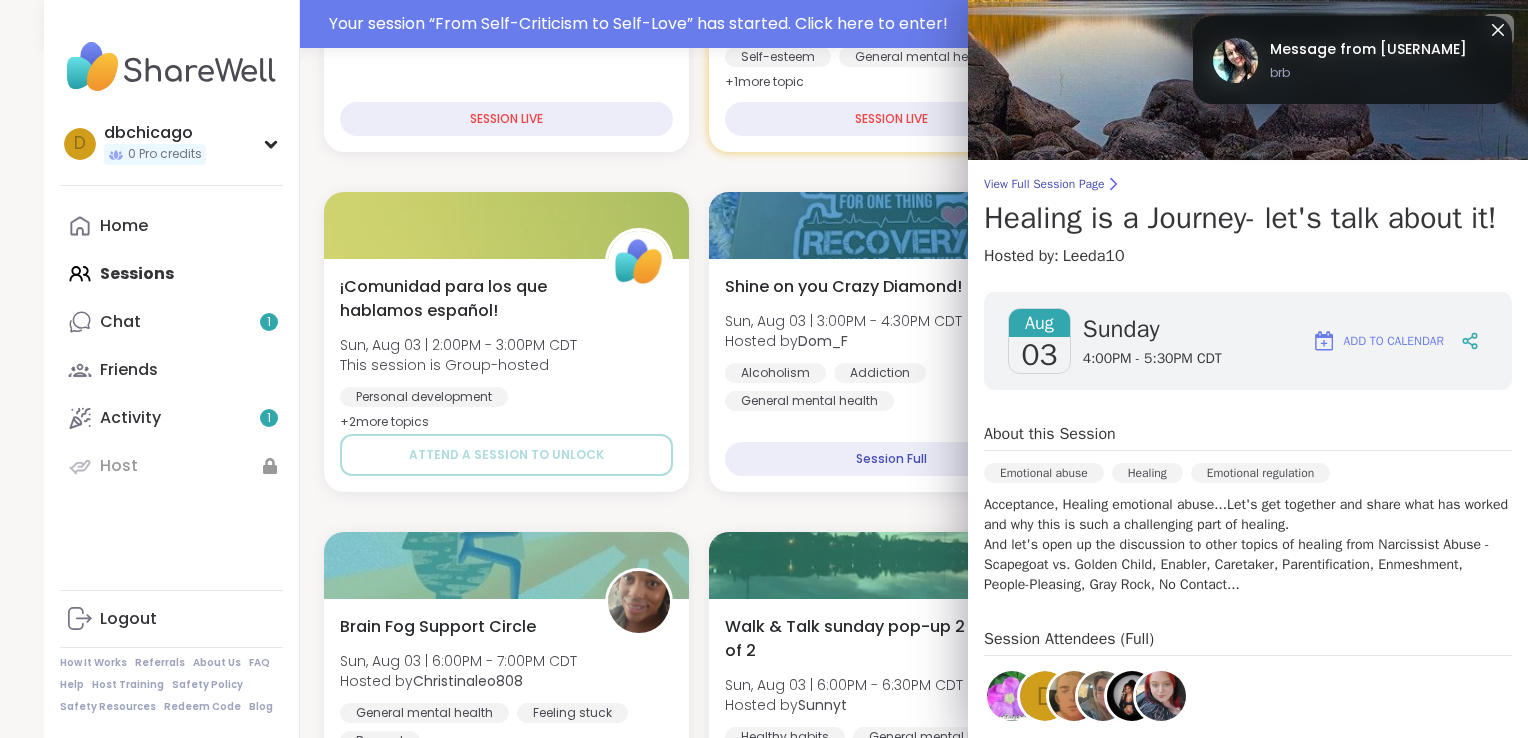 click 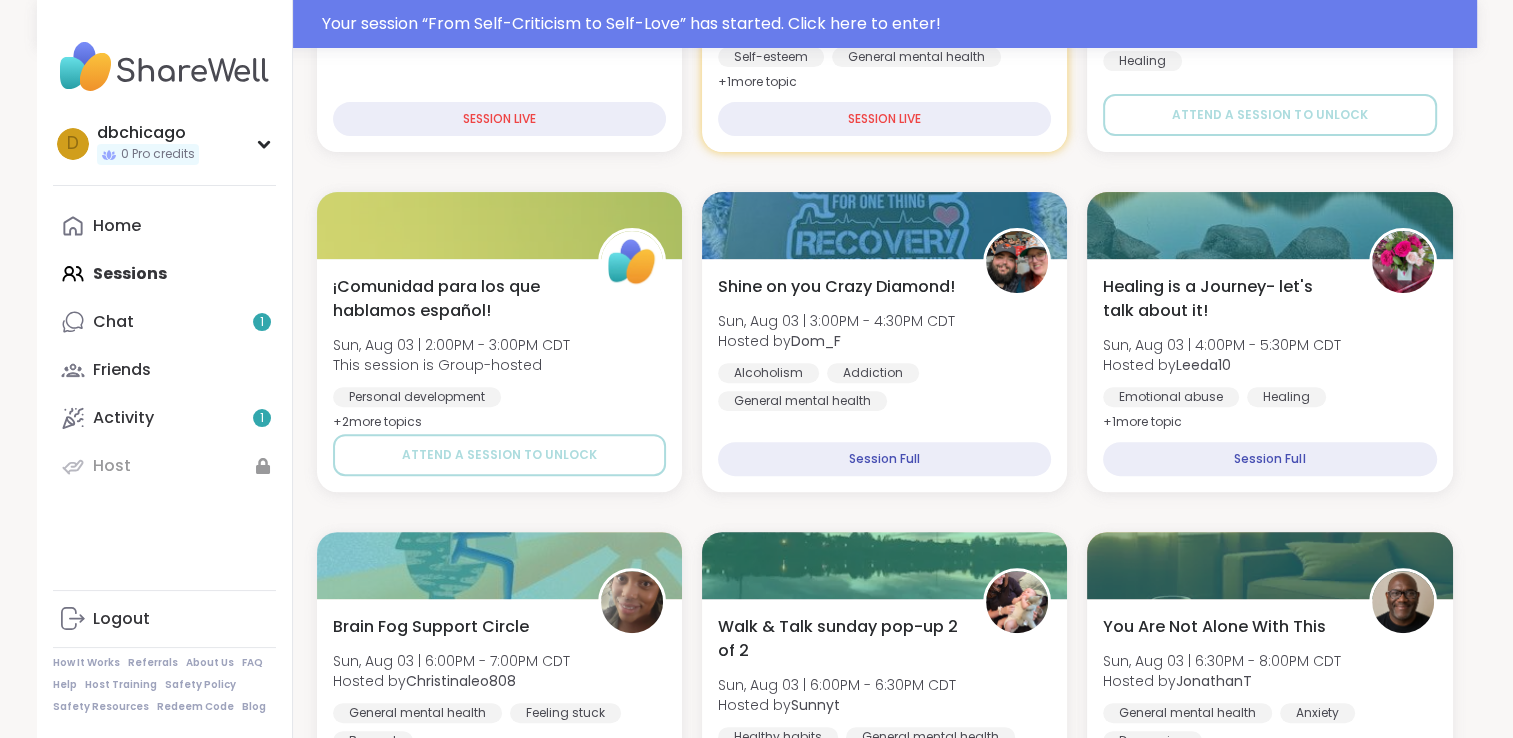 click on "Your session “ From Self-Criticism to Self-Love ” has started. Click here to enter! dbchicago 0 Pro credits d dbchicago 0 Pro credits Profile Membership Settings Help Home Sessions Chat 1 Friends Activity 1 Host Logout How It Works Referrals About Us FAQ Help Host Training Safety Policy Safety Resources Redeem Code Blog 0 Unlock more of ShareWell Join a session today or tomorrow to access peer groups, expert support, and all ShareWell has to offer. Upcoming Sessions CREATE A SESSION All Sessions Pro Sessions NEW My Sessions 1 Find your next session Search  Filter   6 Depression Addiction General mental health Emotional regulation Lack of motivation Shame Clear All Come over to my house Sun, Aug 03 | 12:00PM - 1:30PM CDT Hosted by  elianaahava2022 Anxiety Loneliness Depression SESSION LIVE Pro Session From Self-Criticism to Self-Love Sun, Aug 03 | 12:00PM - 1:00PM CDT Hosted by  Fausta Self-esteem General mental health Identity + 1  more topic SESSION LIVE New Host! 🎉 Story telling  Hosted by  +" at bounding box center [756, 1661] 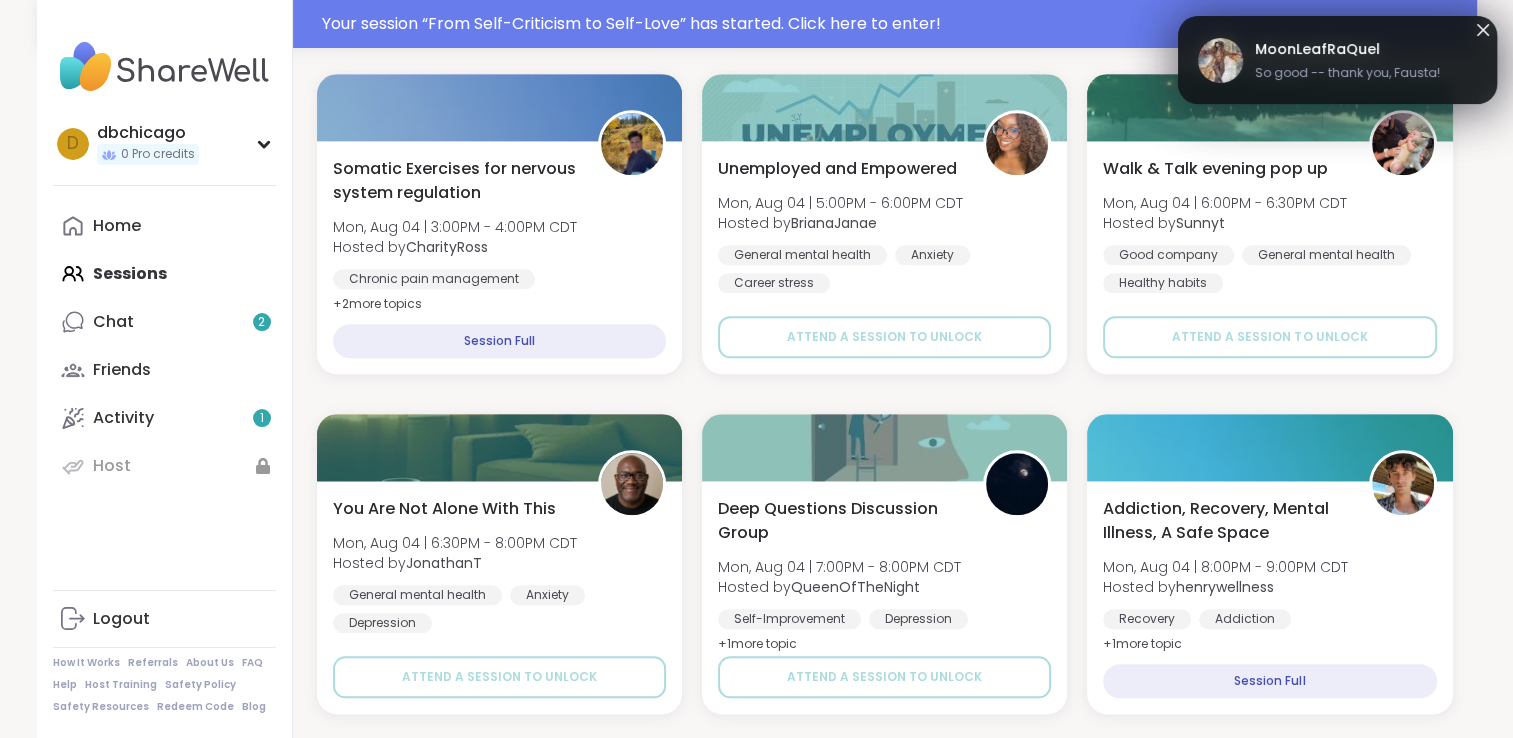 scroll, scrollTop: 2132, scrollLeft: 0, axis: vertical 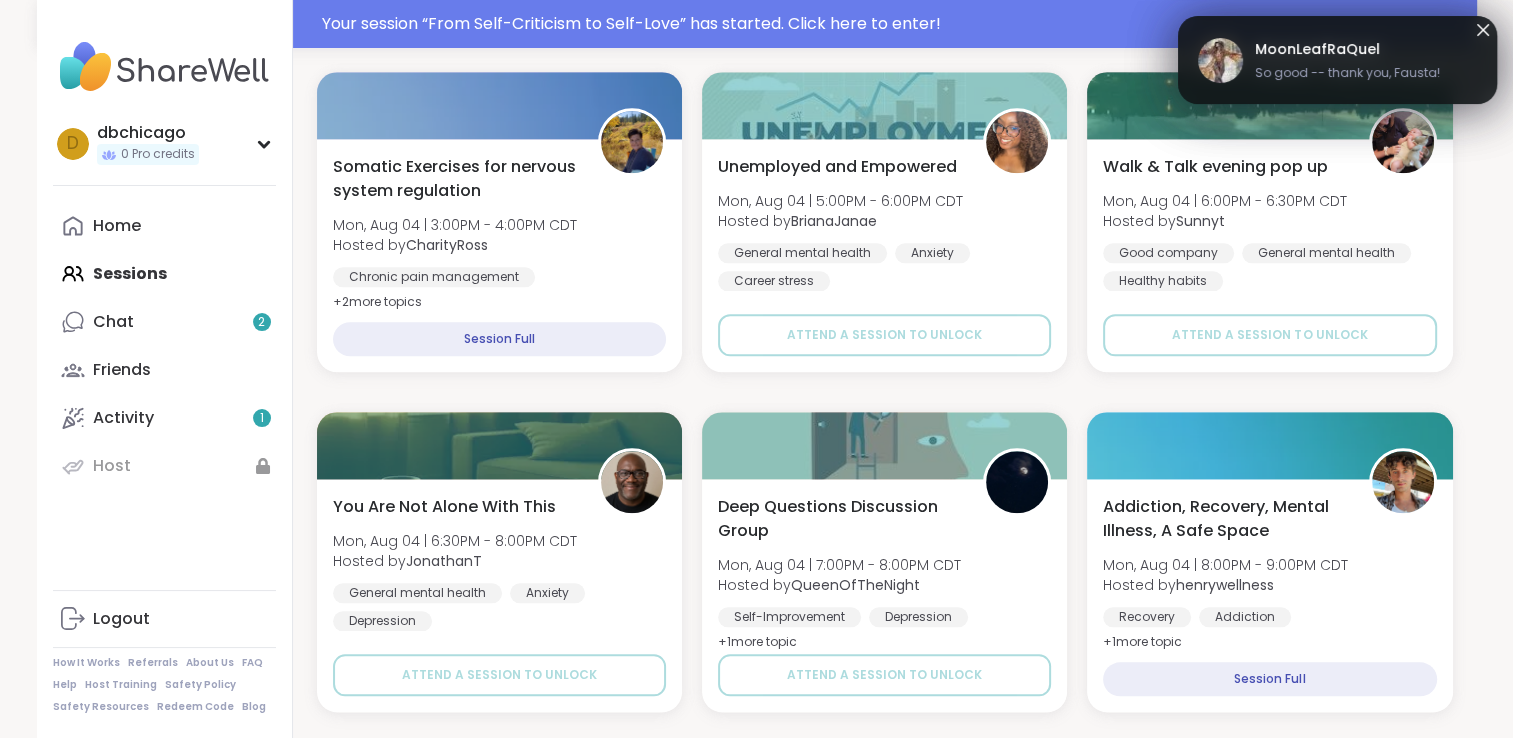 click 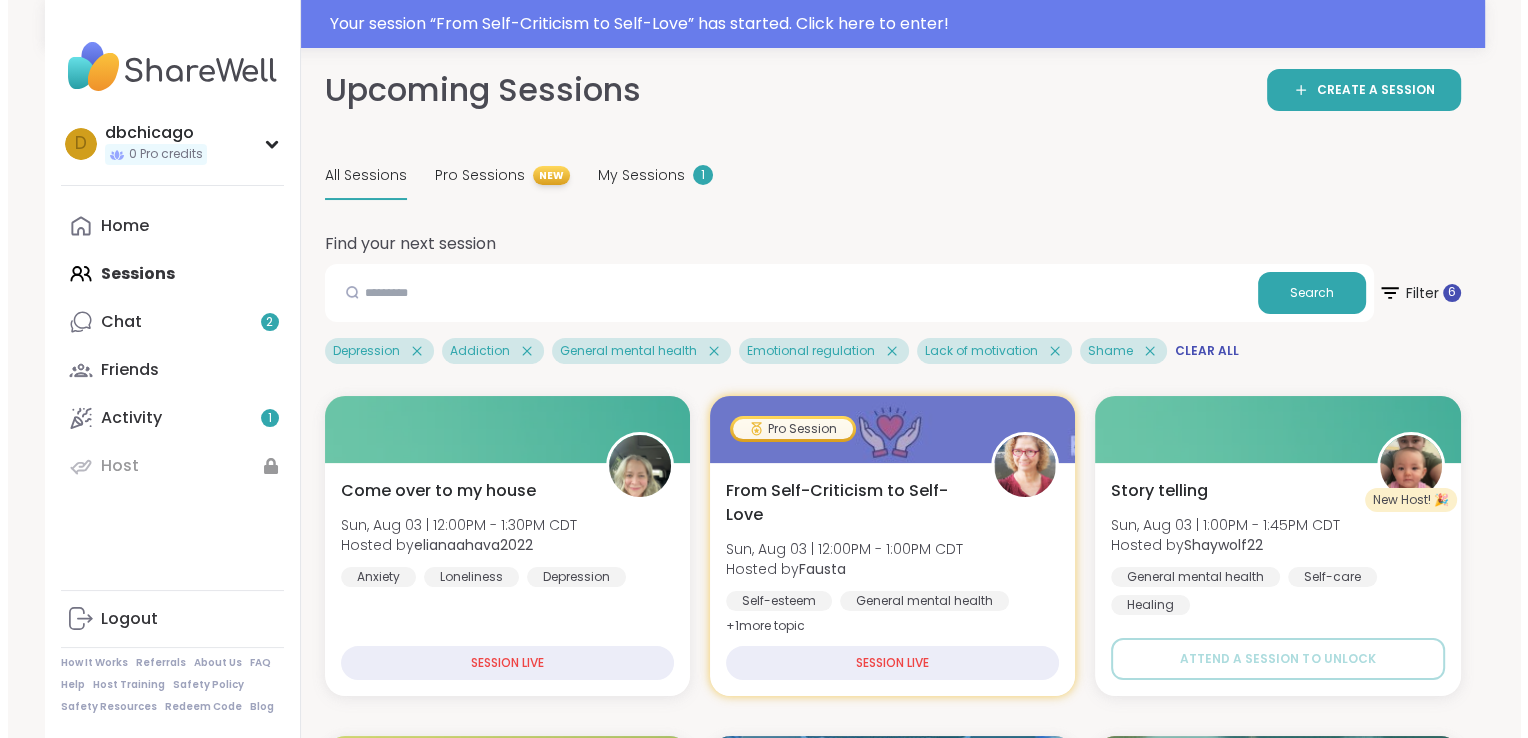 scroll, scrollTop: 0, scrollLeft: 0, axis: both 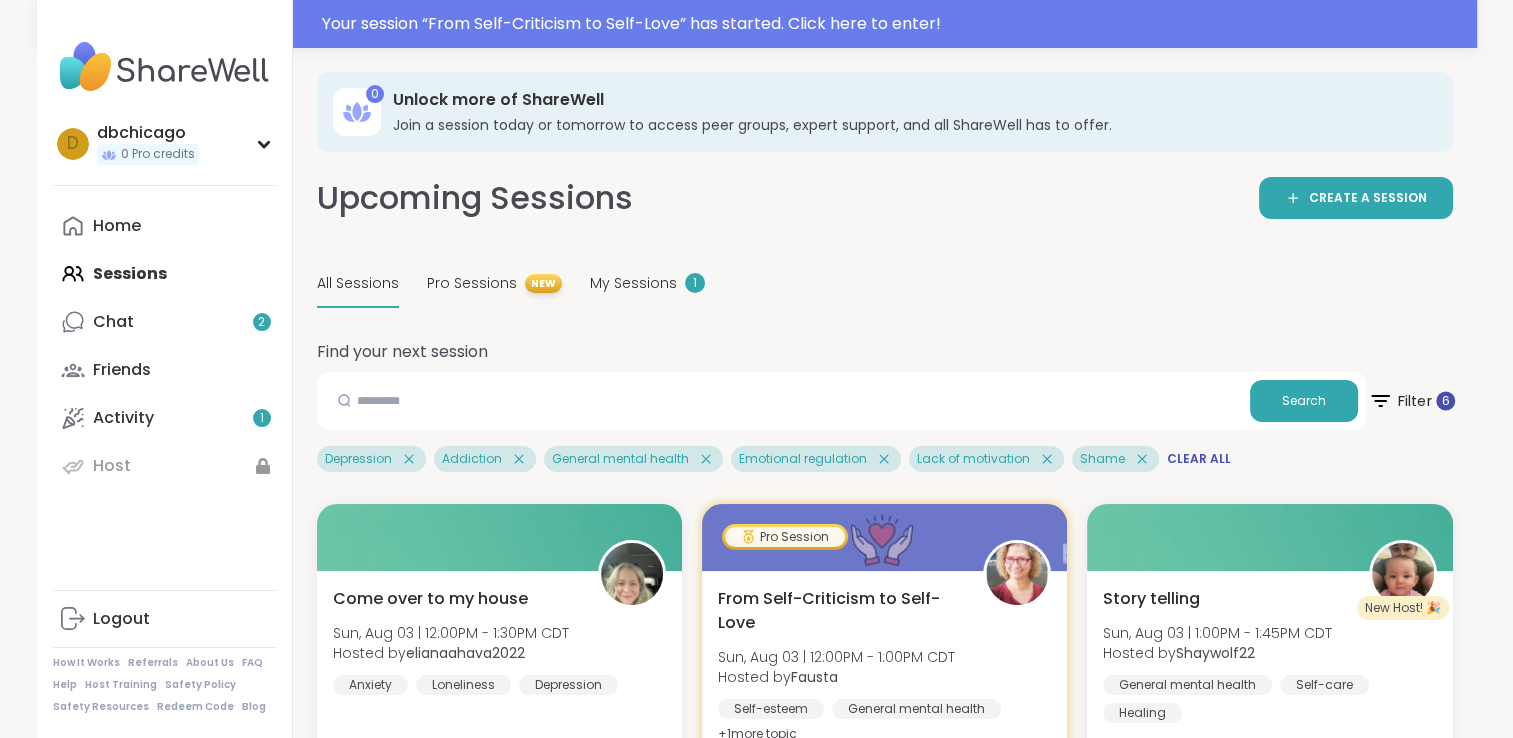 click on "Filter   6" at bounding box center (1410, 401) 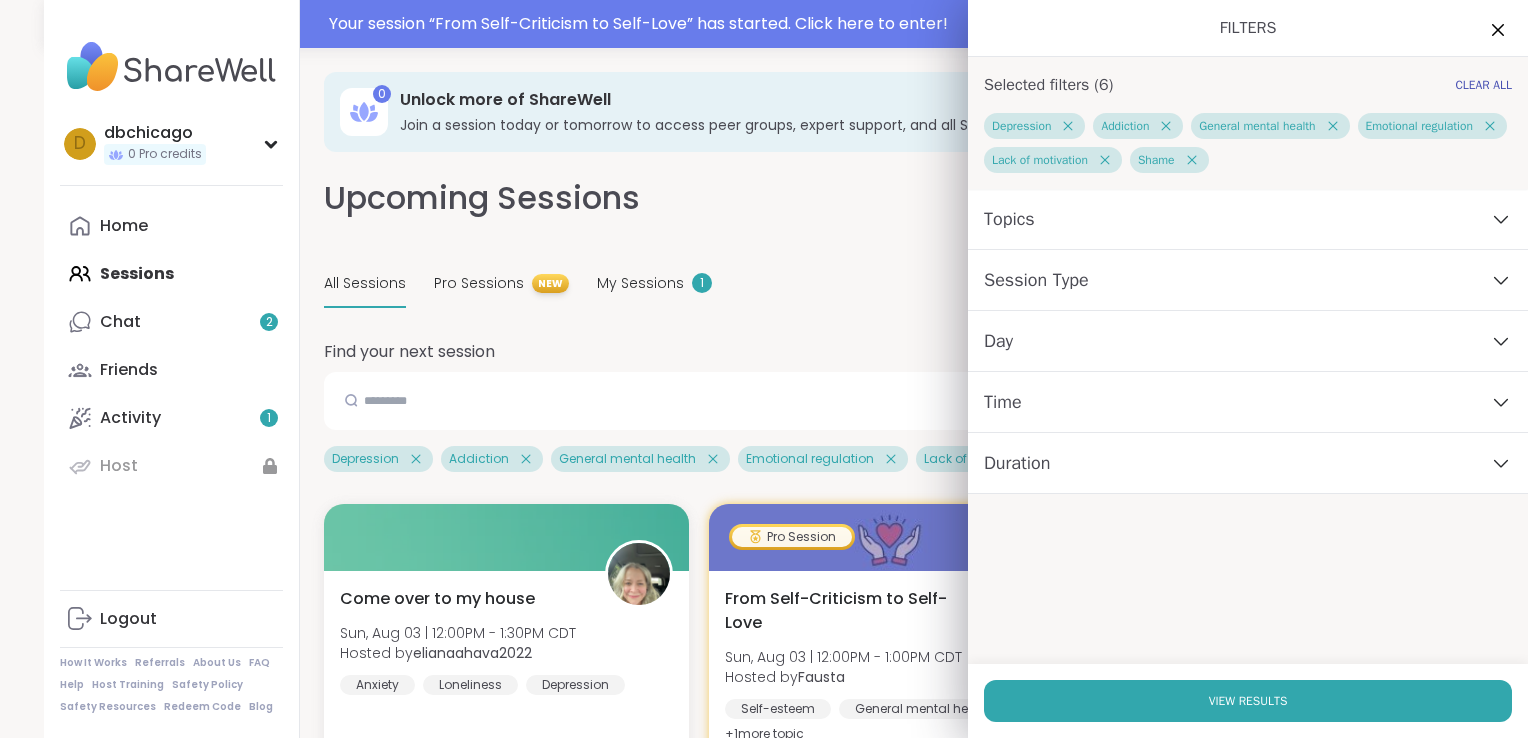 click on "Topics" at bounding box center (1248, 219) 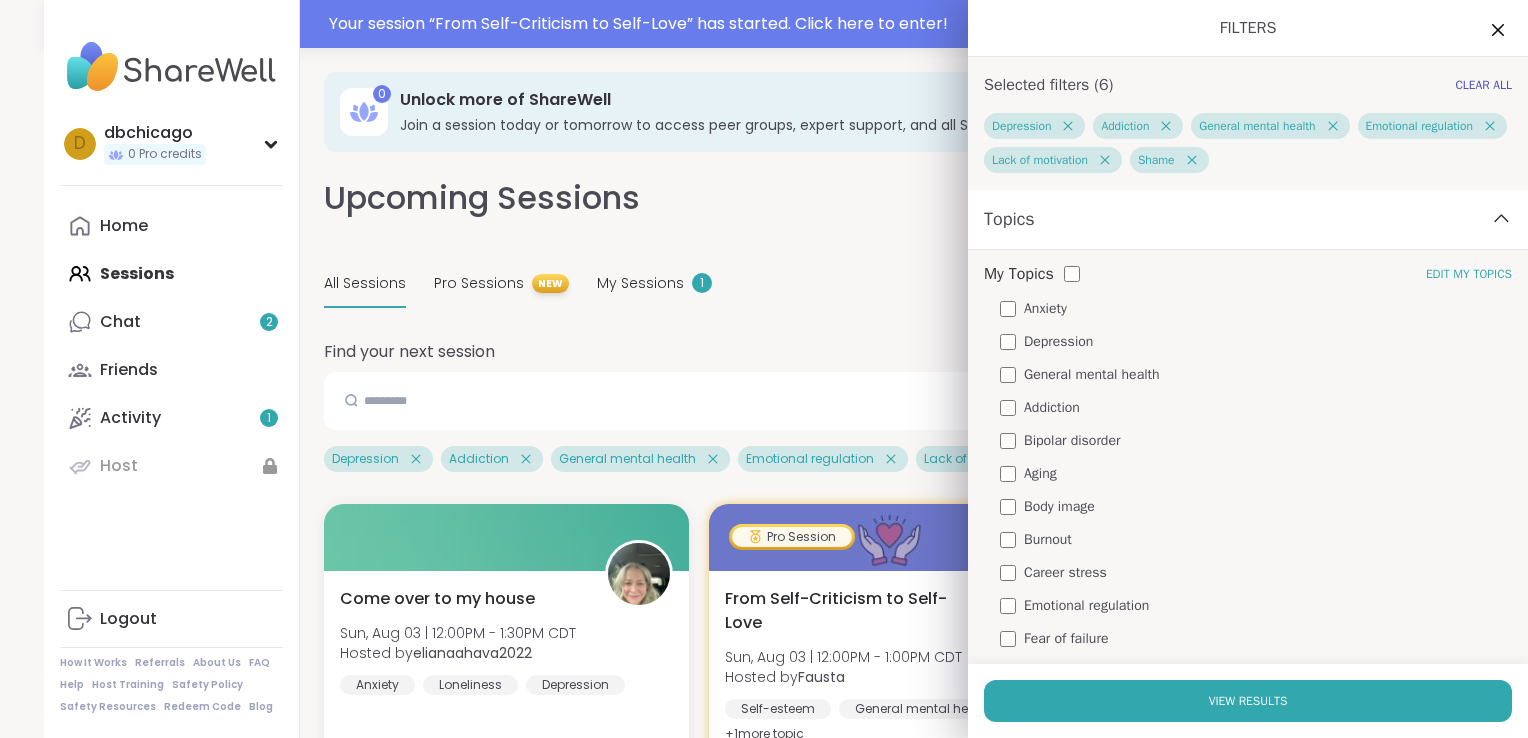 click on "Depression" at bounding box center [1058, 341] 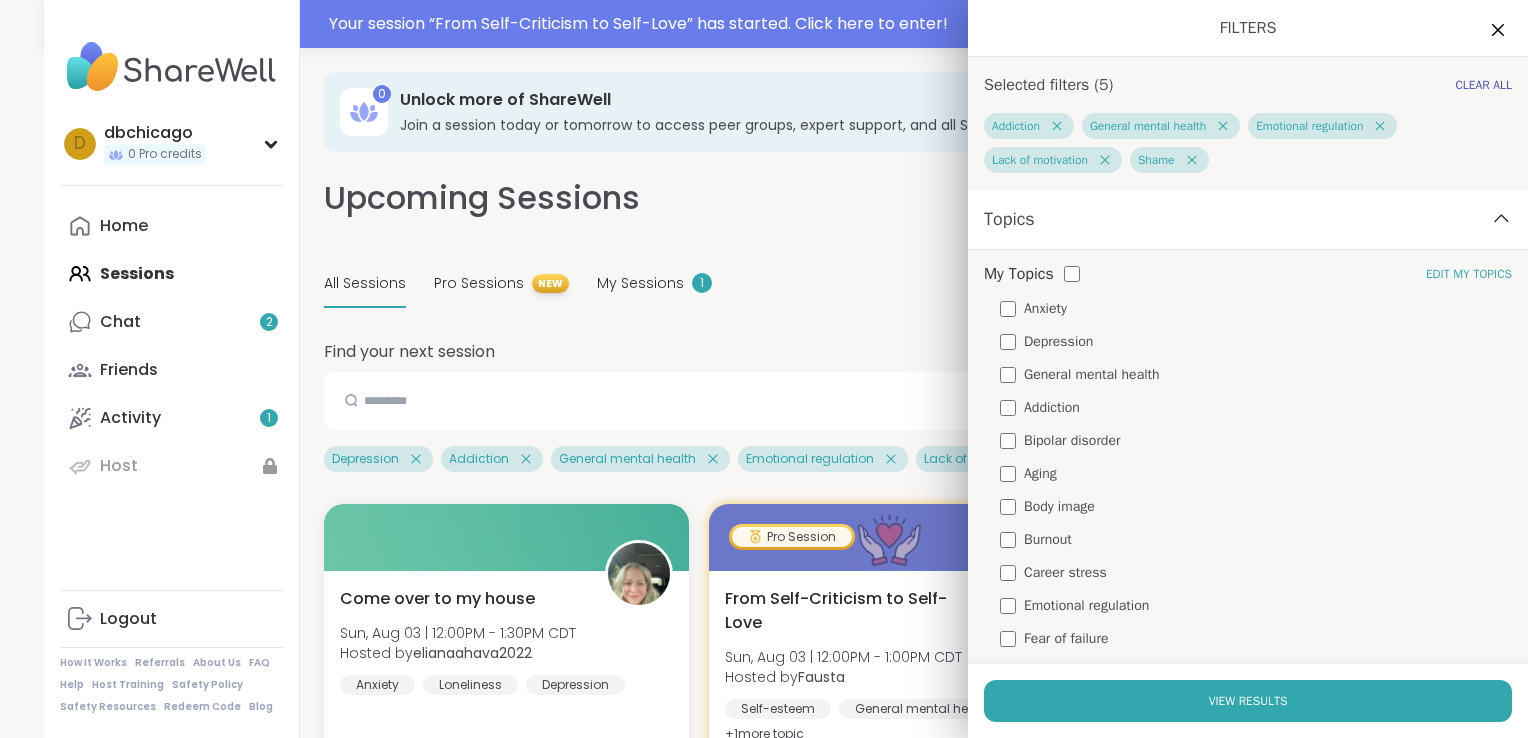 click on "General mental health" at bounding box center (1092, 374) 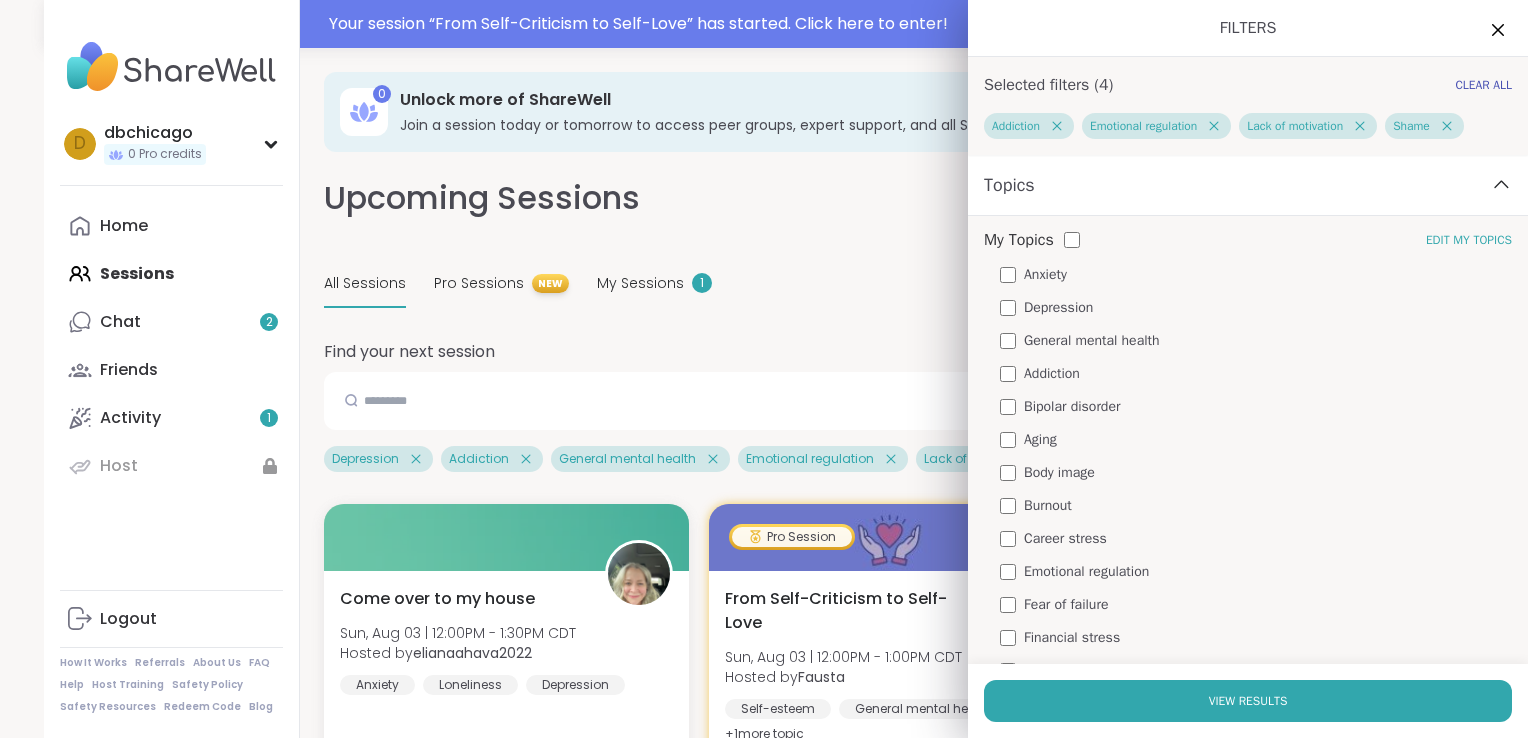 click on "Depression" at bounding box center [1058, 307] 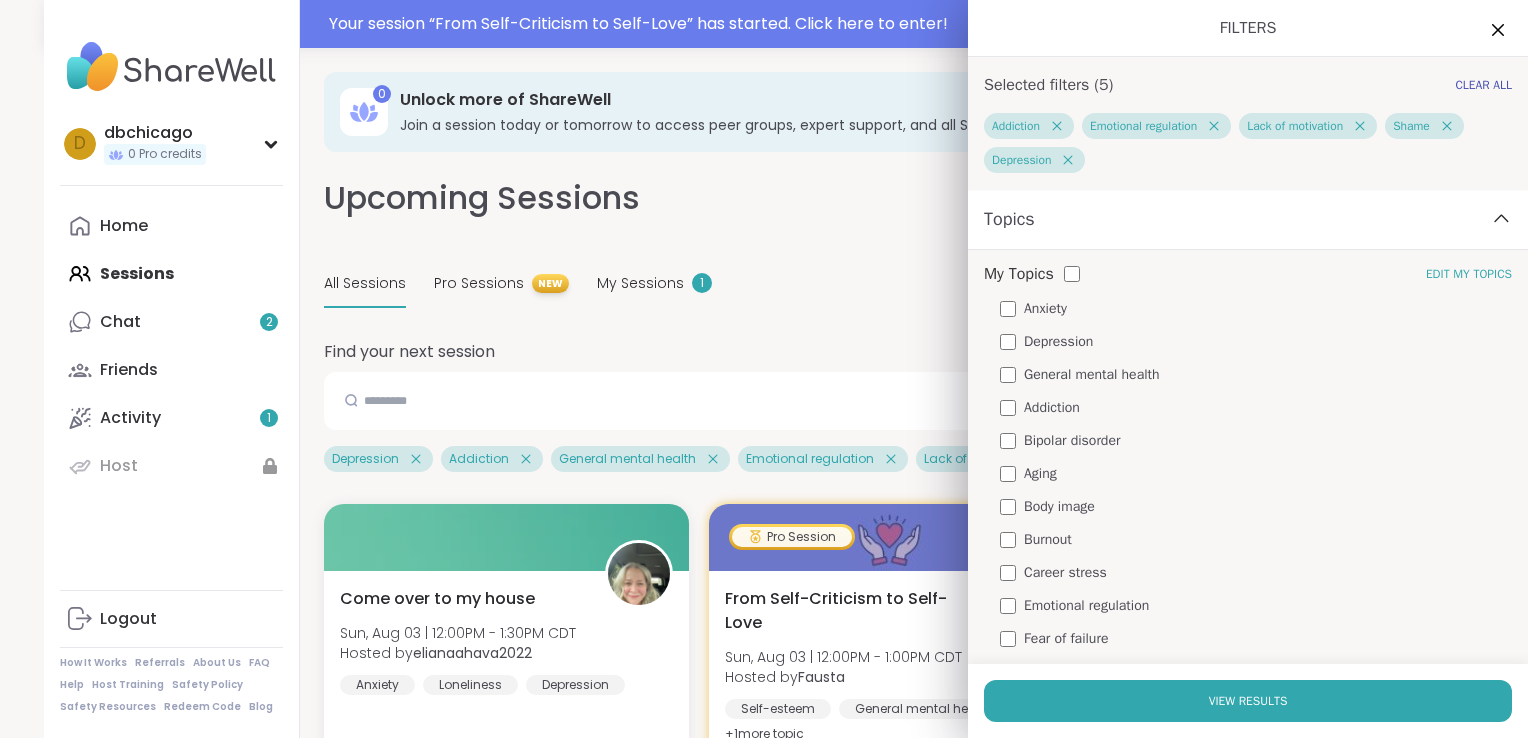 click on "Emotional regulation" at bounding box center [1086, 605] 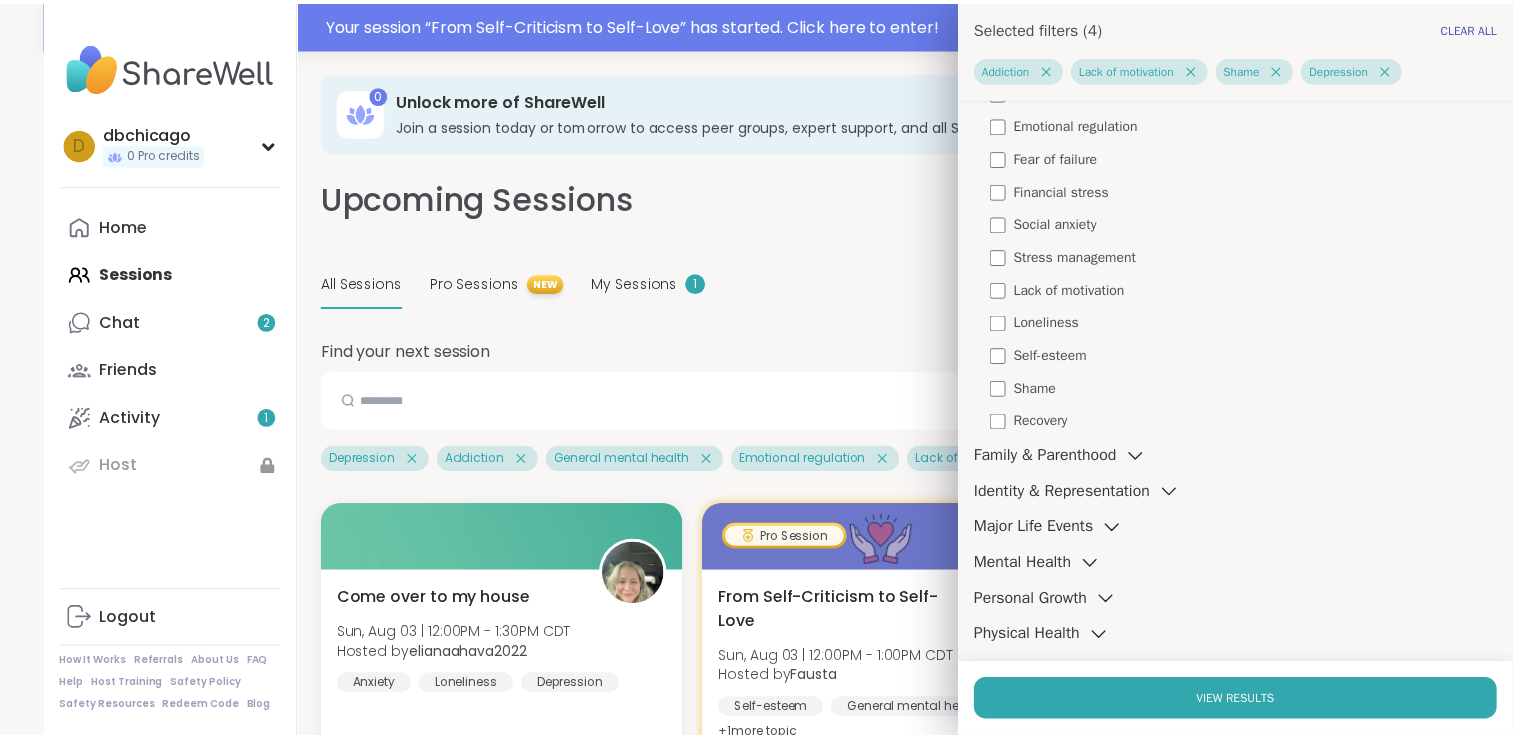scroll, scrollTop: 456, scrollLeft: 0, axis: vertical 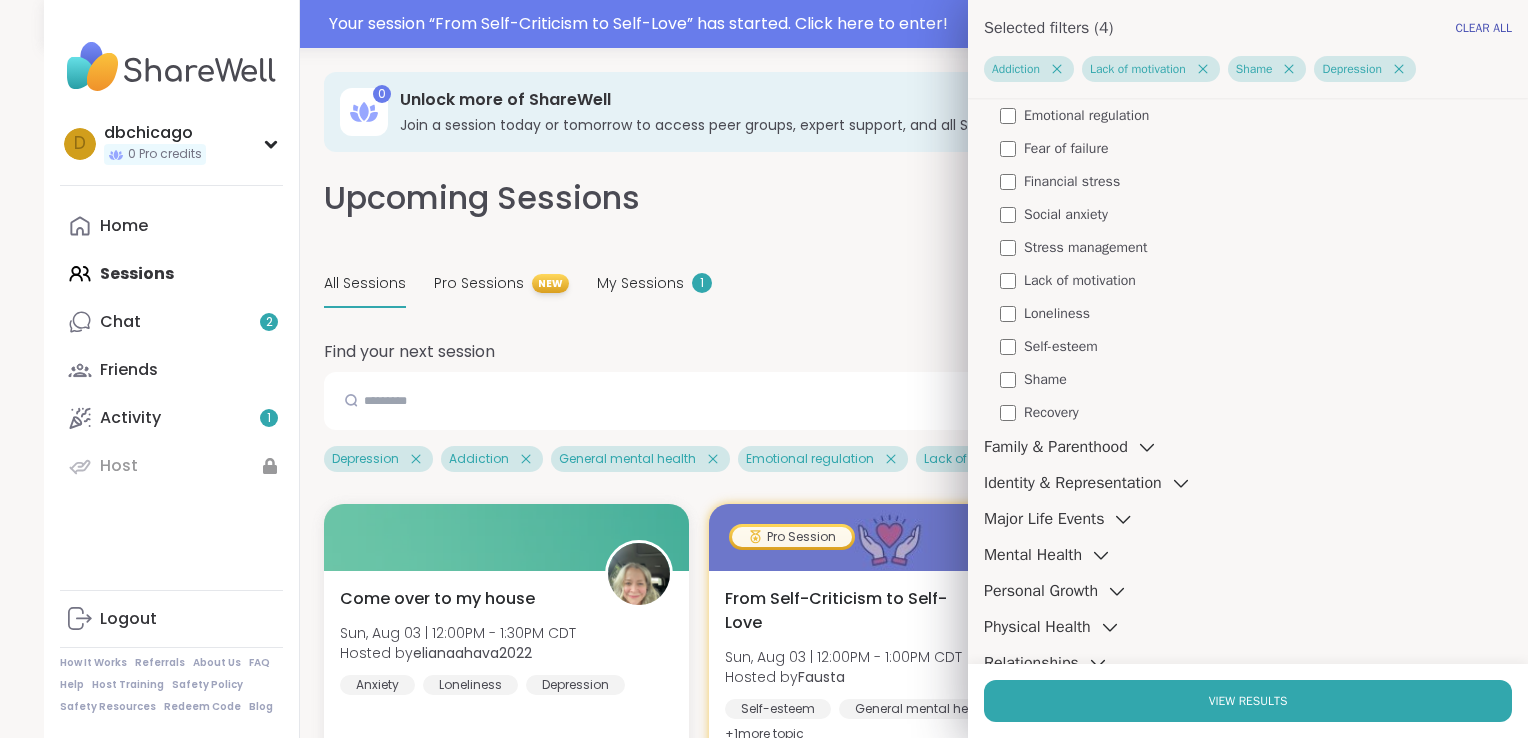 click on "Lack of motivation" at bounding box center [1080, 280] 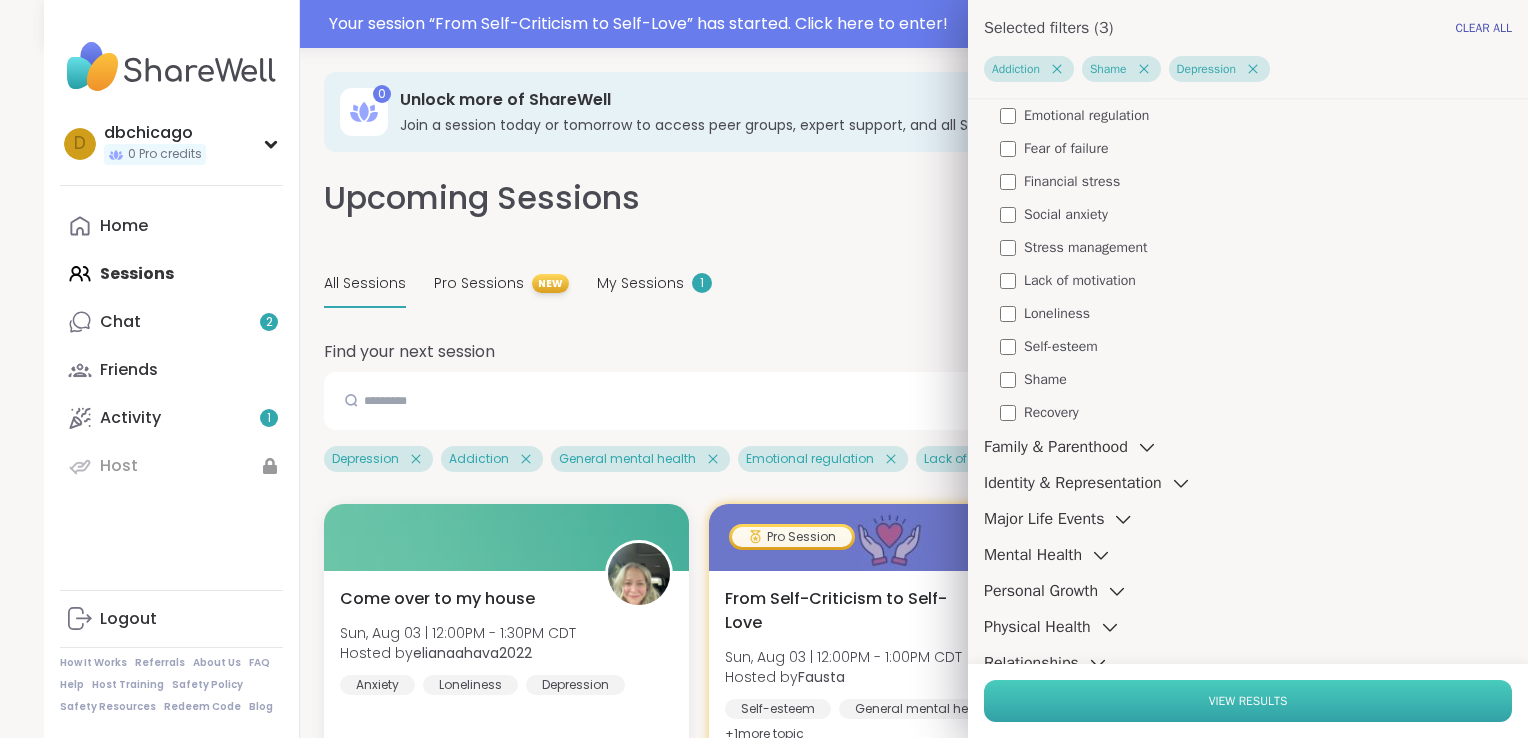 click on "View Results" at bounding box center (1248, 701) 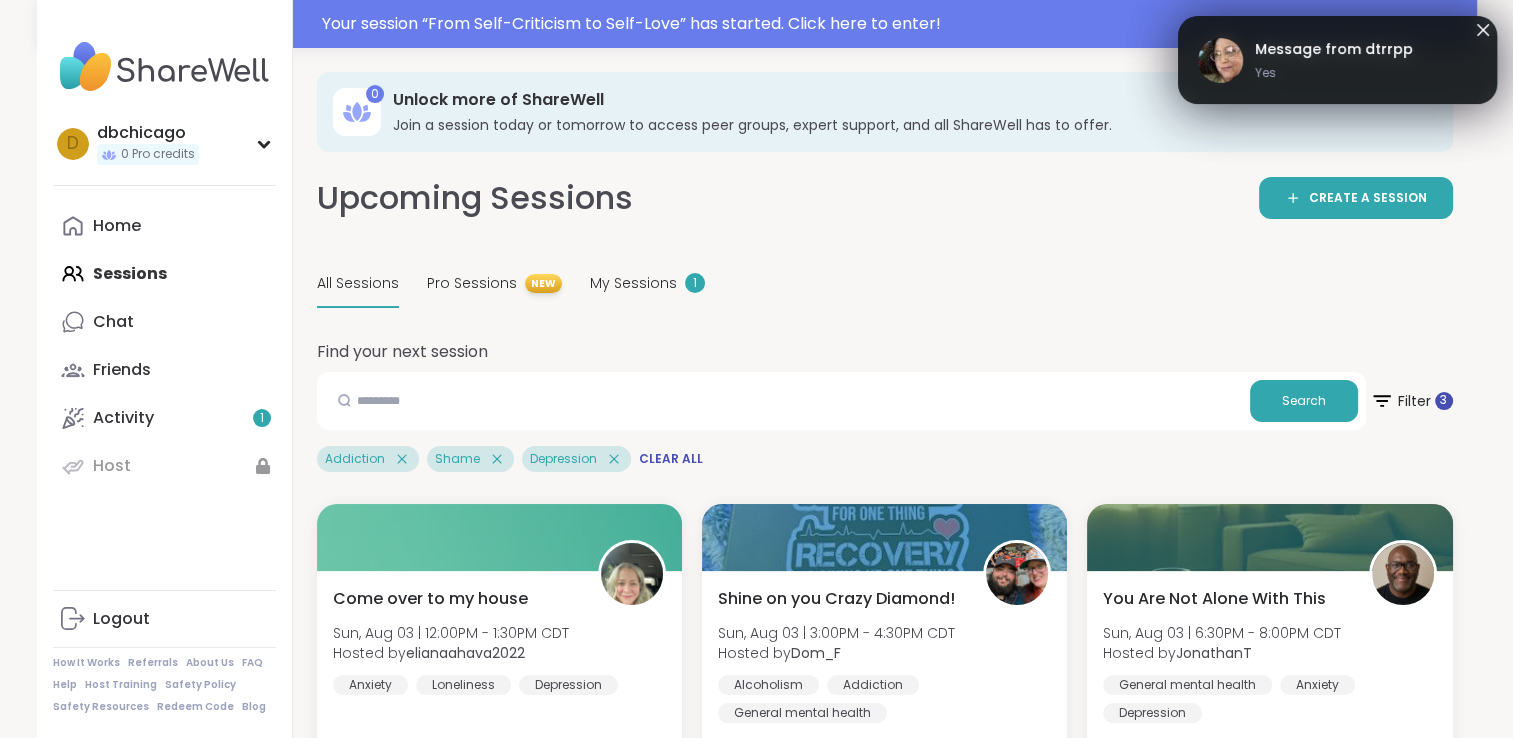 click on "Your session “ From Self-Criticism to Self-Love ” has started. Click here to enter! dbchicago 0 Pro credits d dbchicago 0 Pro credits Profile Membership Settings Help Home Sessions Chat Friends Activity 1 Host Logout How It Works Referrals About Us FAQ Help Host Training Safety Policy Safety Resources Redeem Code Blog 0 Unlock more of ShareWell Join a session today or tomorrow to access peer groups, expert support, and all ShareWell has to offer. Upcoming Sessions CREATE A SESSION All Sessions Pro Sessions NEW My Sessions 1 Find your next session Search  Filter   3 Addiction Shame Depression Clear All Come over to my house Sun, Aug 03 | 12:00PM - 1:30PM CDT Hosted by  elianaahava2022 Anxiety Loneliness Depression SESSION LIVE Shine on you Crazy Diamond! Sun, Aug 03 | 3:00PM - 4:30PM CDT Hosted by  Dom_F Alcoholism Addiction General mental health Session Full You Are Not Alone With This Sun, Aug 03 | 6:30PM - 8:00PM CDT Hosted by  JonathanT General mental health Anxiety Depression Session Full ADHD +" at bounding box center (756, 2313) 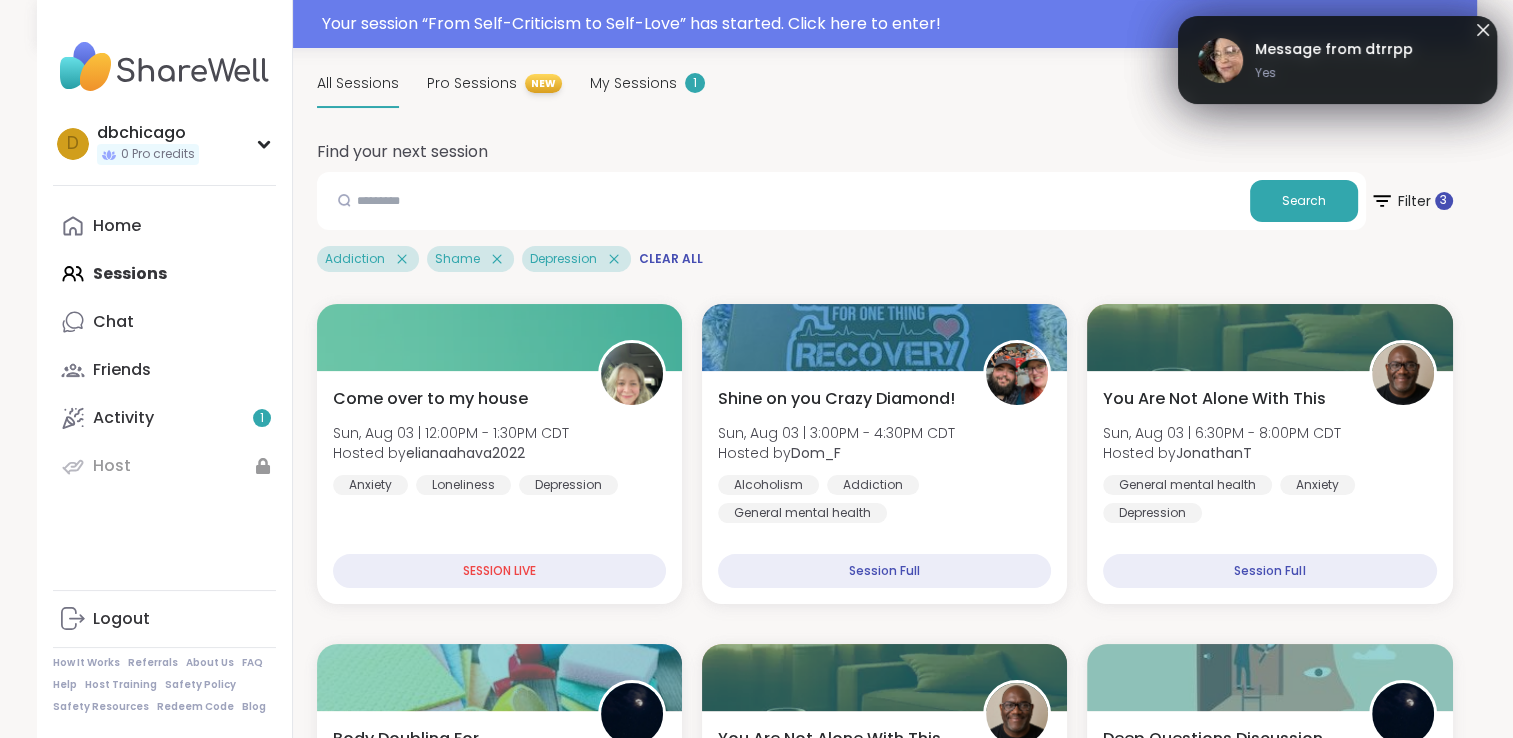 scroll, scrollTop: 240, scrollLeft: 0, axis: vertical 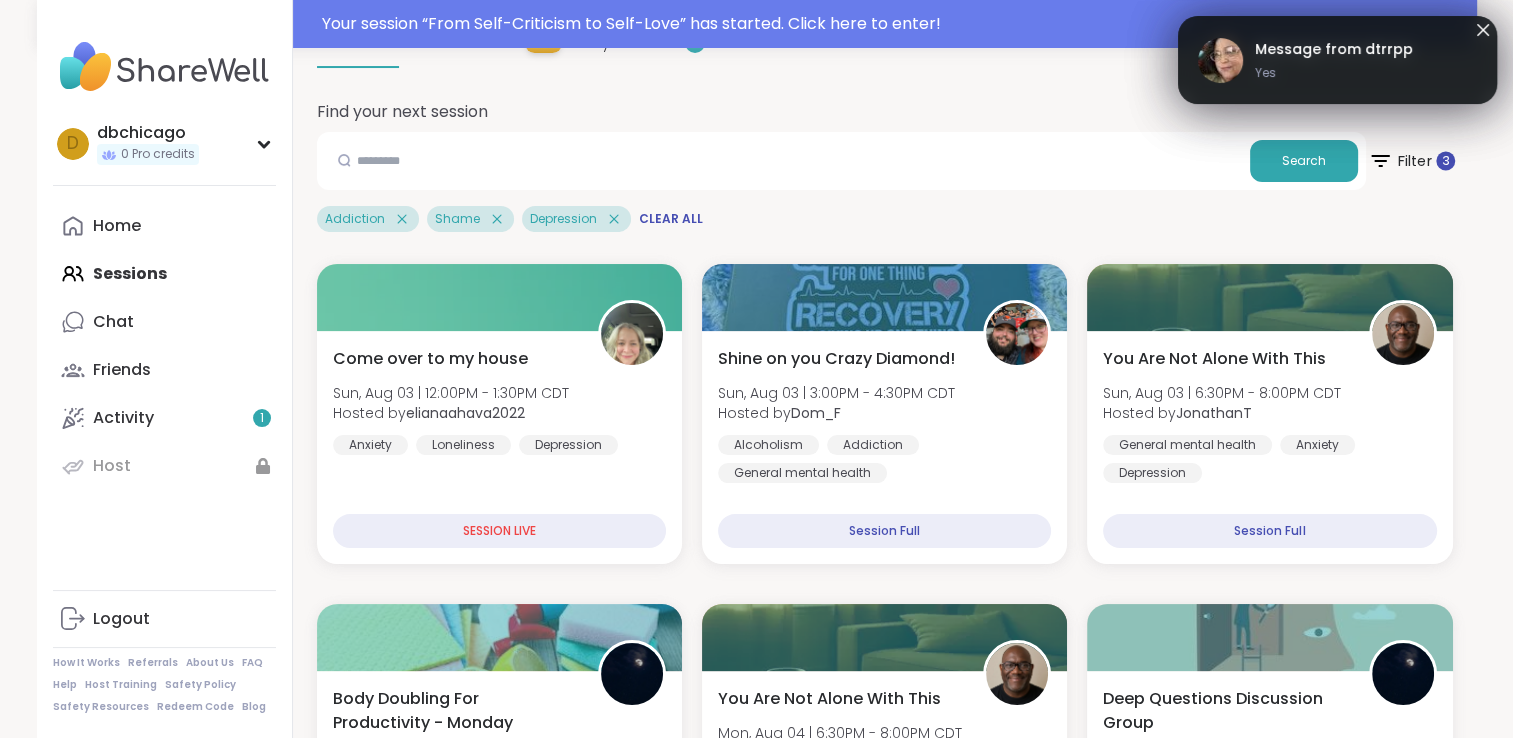 click on "Filter   3" at bounding box center [1410, 161] 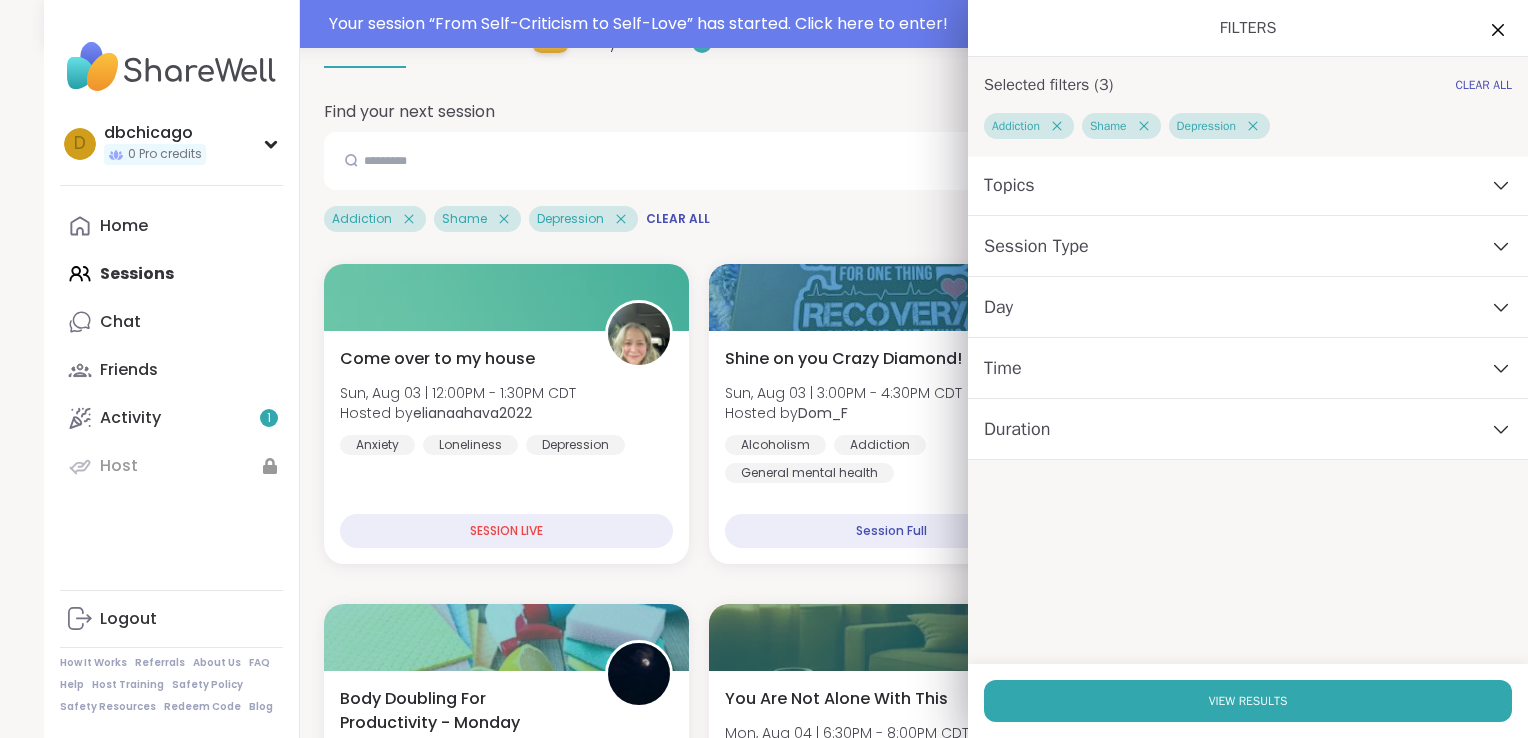 click on "Day" at bounding box center (1248, 307) 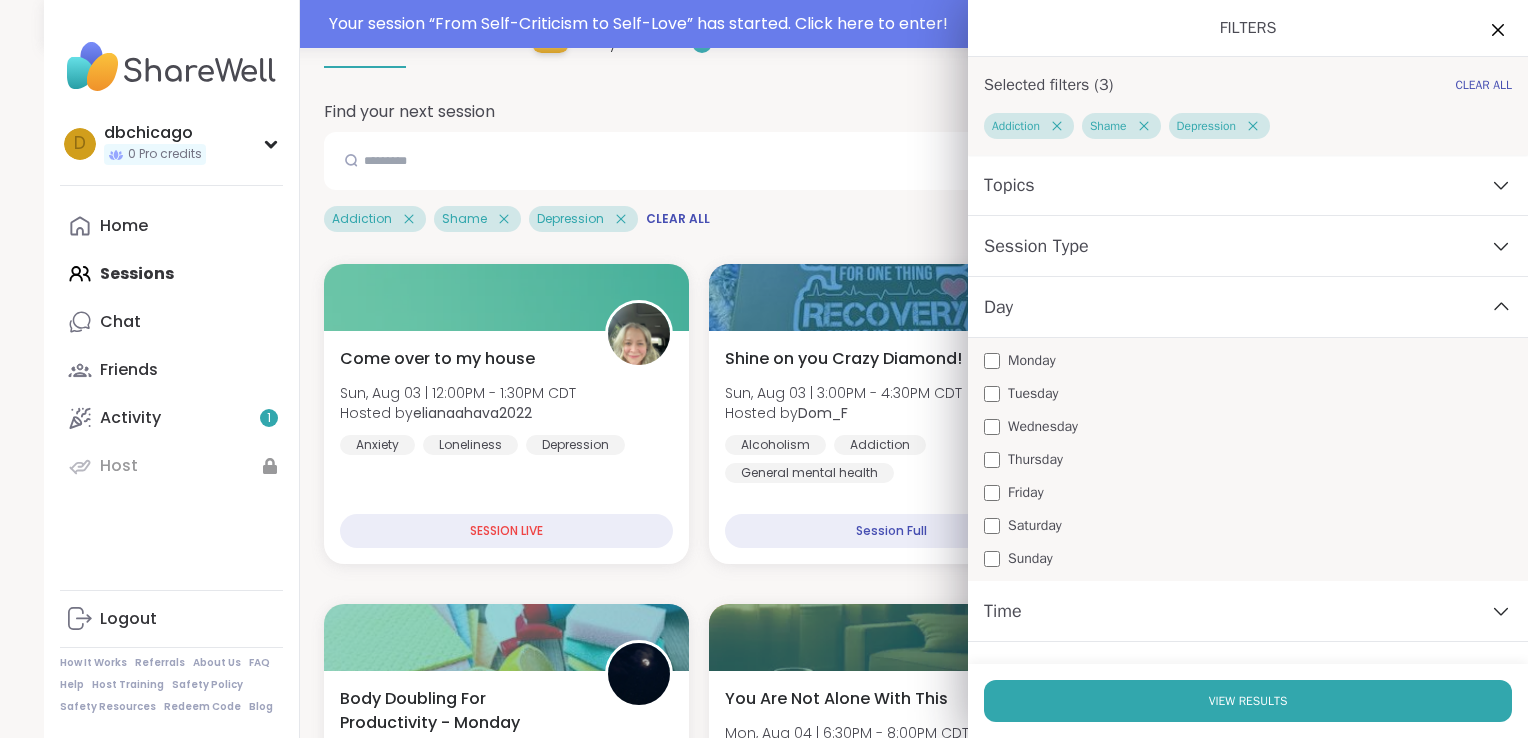 click on "Monday" at bounding box center (1032, 360) 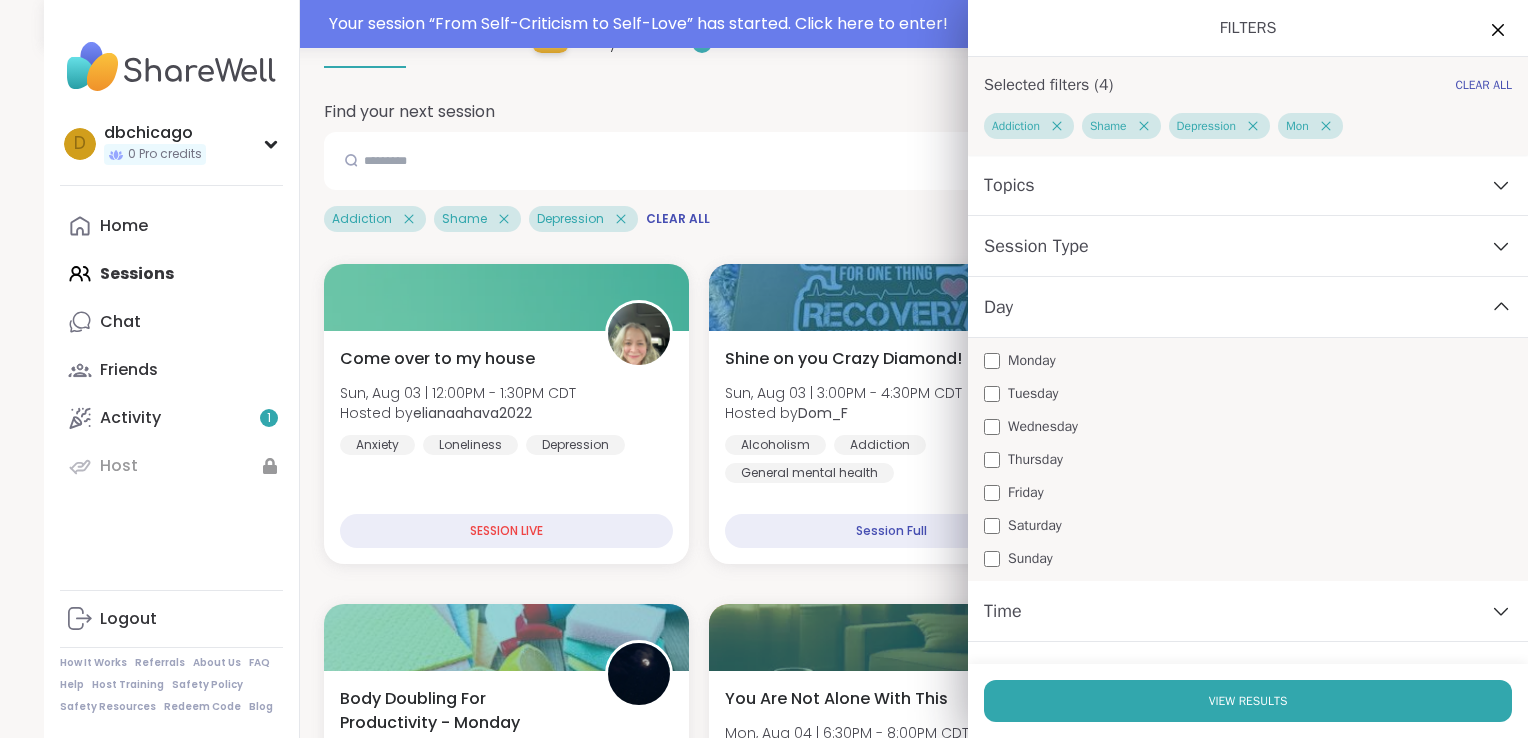 click on "Wednesday" at bounding box center [1043, 426] 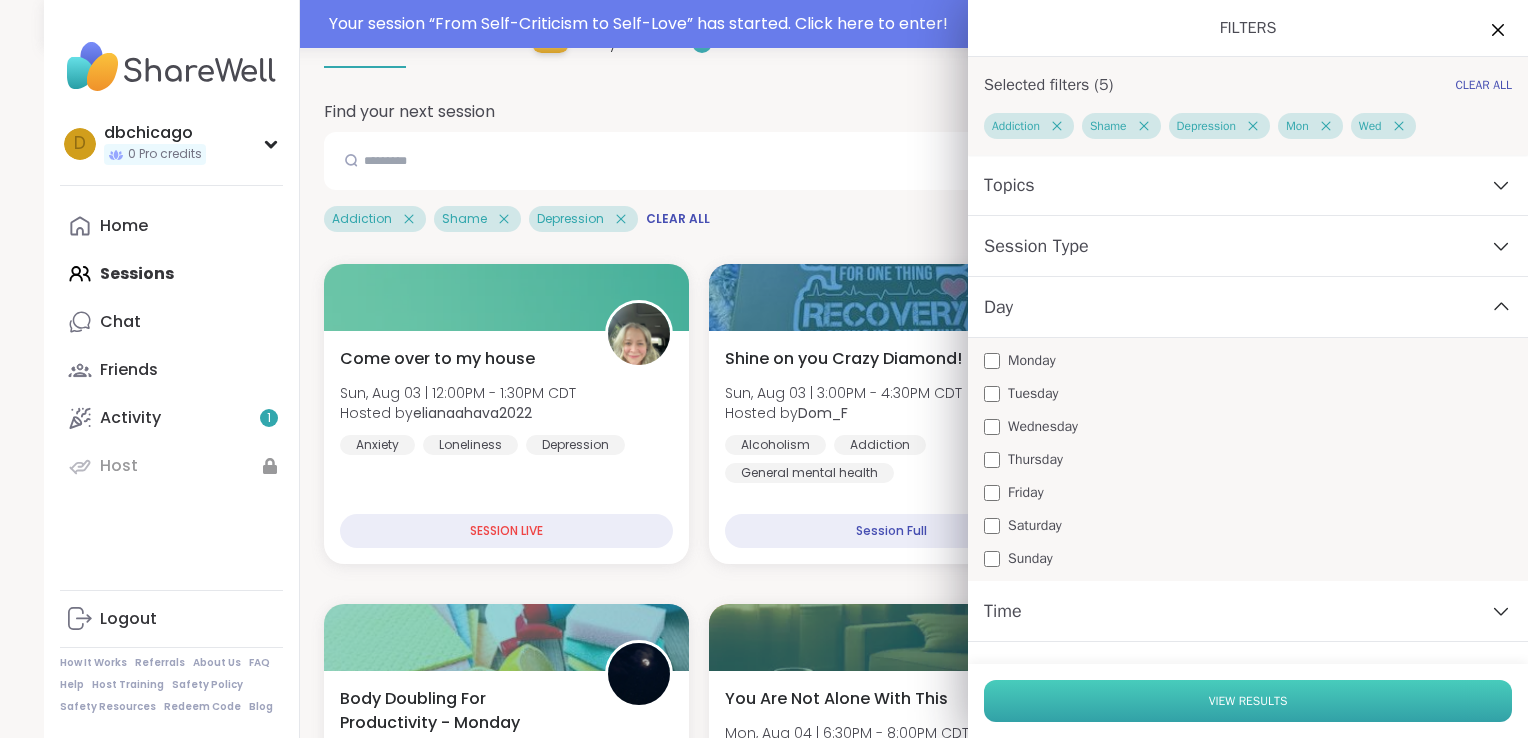 click on "View Results" at bounding box center [1248, 701] 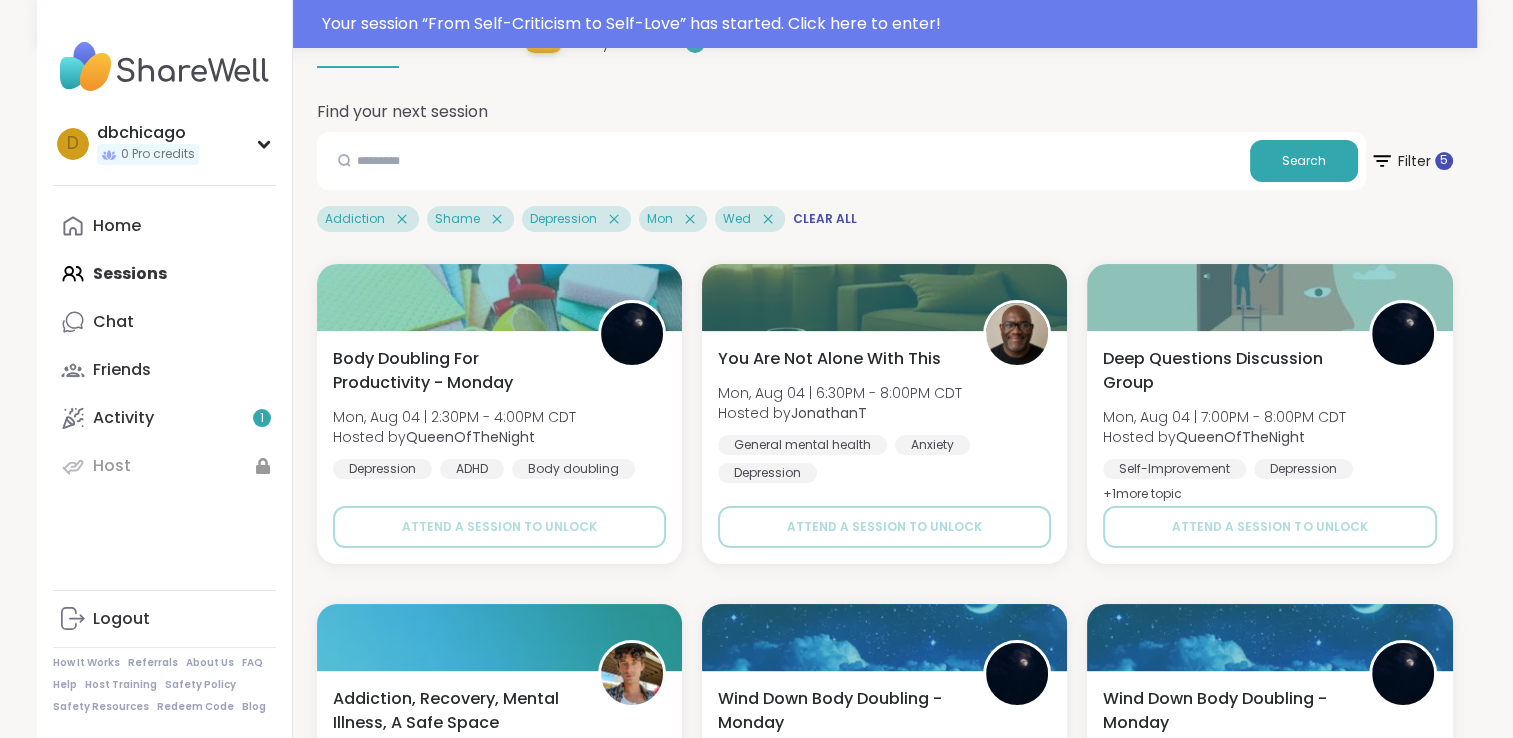 click on "Your session “ From Self-Criticism to Self-Love ” has started. Click here to enter! dbchicago 0 Pro credits d dbchicago 0 Pro credits Profile Membership Settings Help Home Sessions Chat Friends Activity 1 Host Logout How It Works Referrals About Us FAQ Help Host Training Safety Policy Safety Resources Redeem Code Blog 0 Unlock more of ShareWell Join a session today or tomorrow to access peer groups, expert support, and all ShareWell has to offer. Upcoming Sessions CREATE A SESSION All Sessions Pro Sessions NEW My Sessions 1 Find your next session Search  Filter   5 Addiction Shame Depression Mon Wed Clear All Body Doubling For Productivity - Monday Mon, Aug 04 | 2:30PM - 4:00PM CDT Hosted by  QueenOfTheNight Depression ADHD Body doubling Attend a session to unlock You Are Not Alone With This Mon, Aug 04 | 6:30PM - 8:00PM CDT Hosted by  JonathanT General mental health Anxiety Depression Attend a session to unlock Deep Questions Discussion Group Mon, Aug 04 | 7:00PM - 8:00PM CDT Hosted by  Depression +" at bounding box center [756, 2073] 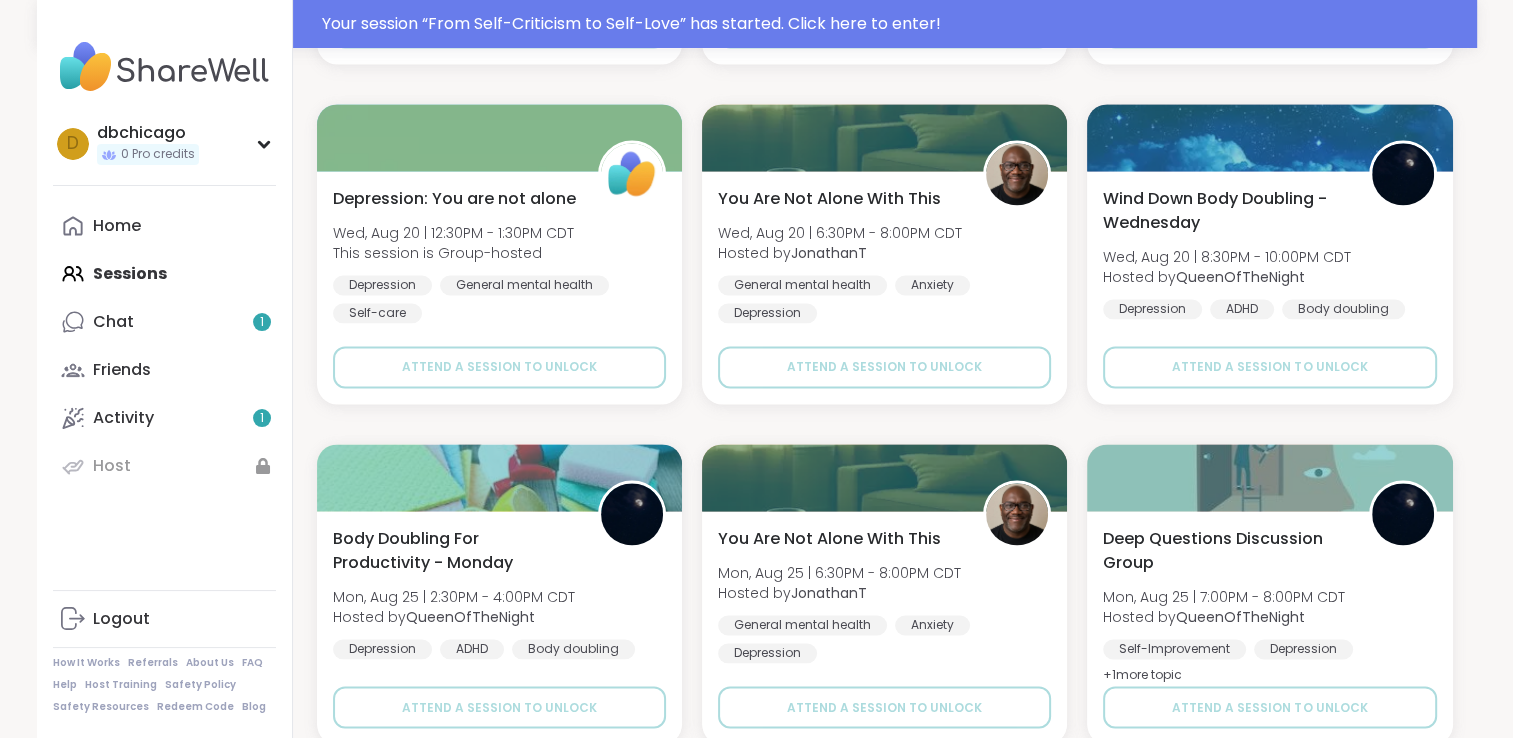 scroll, scrollTop: 3160, scrollLeft: 0, axis: vertical 